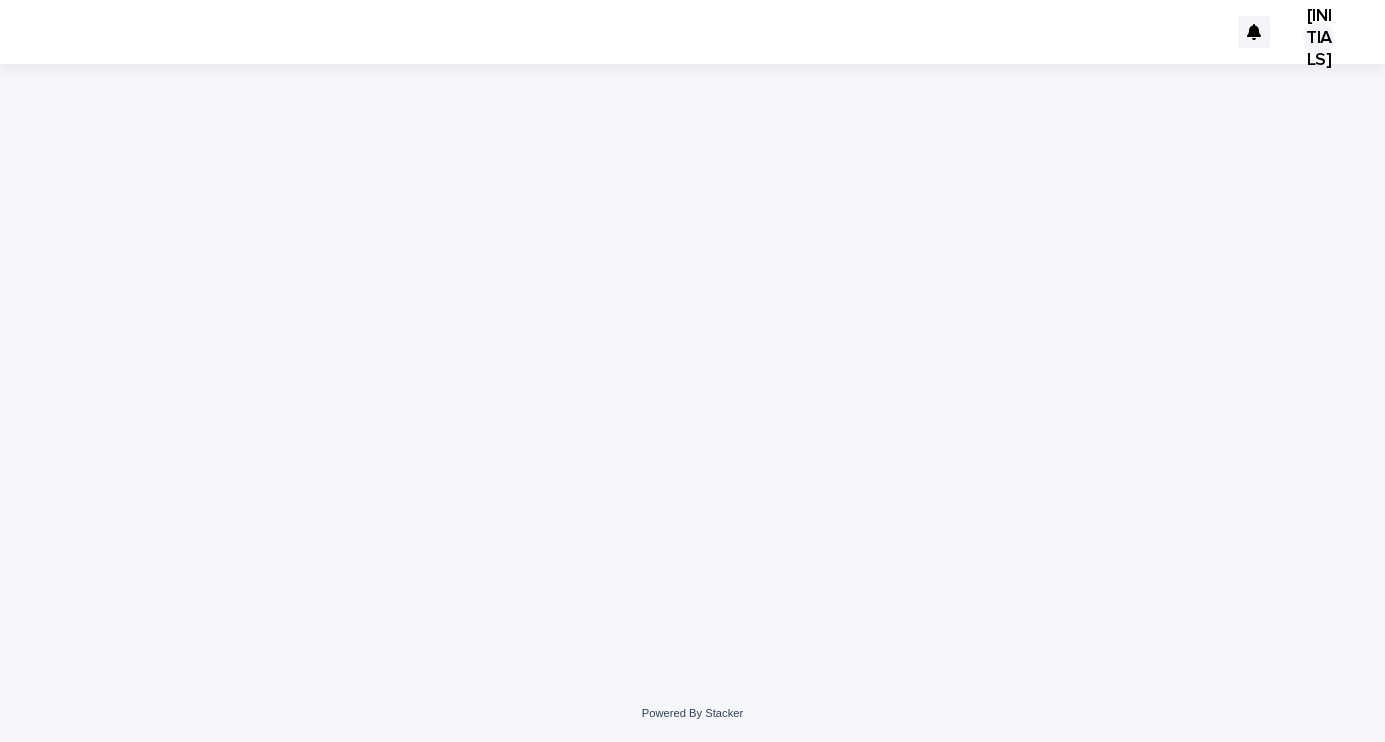 scroll, scrollTop: 0, scrollLeft: 0, axis: both 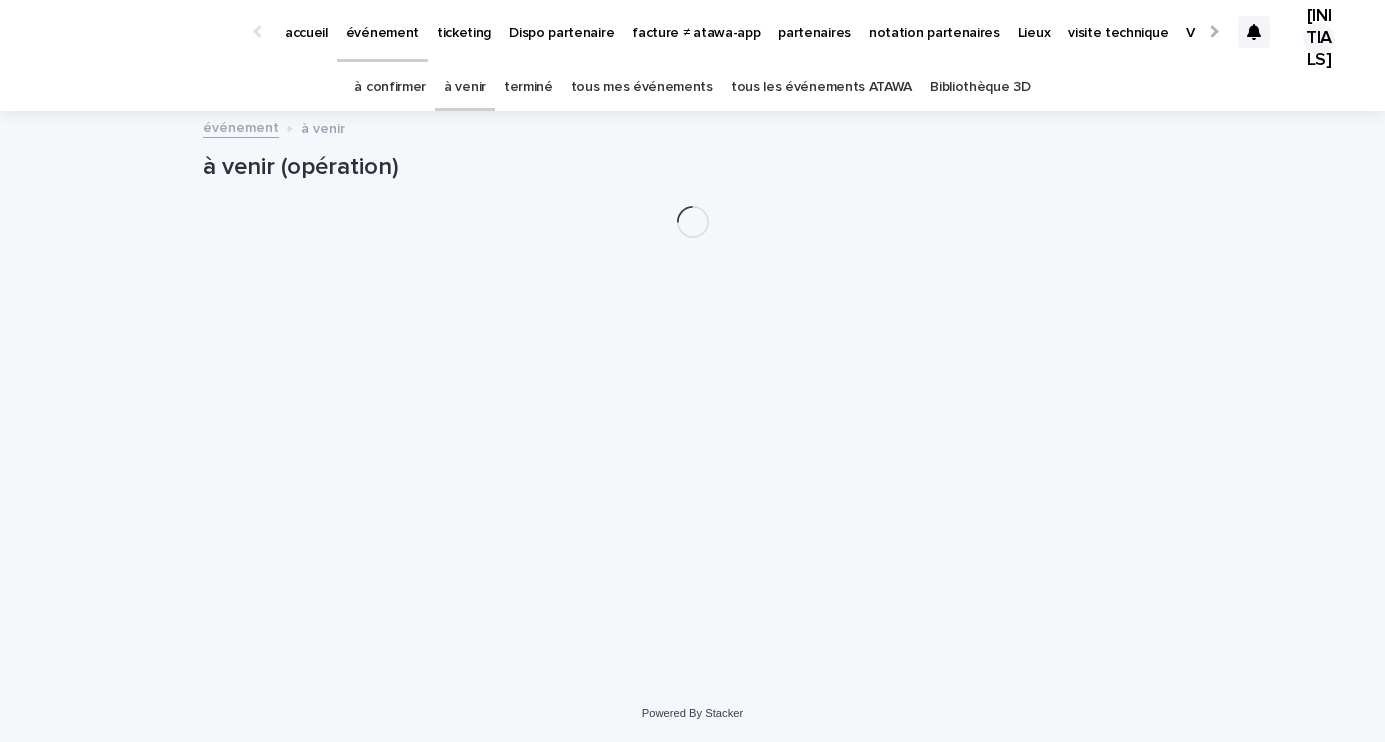 click 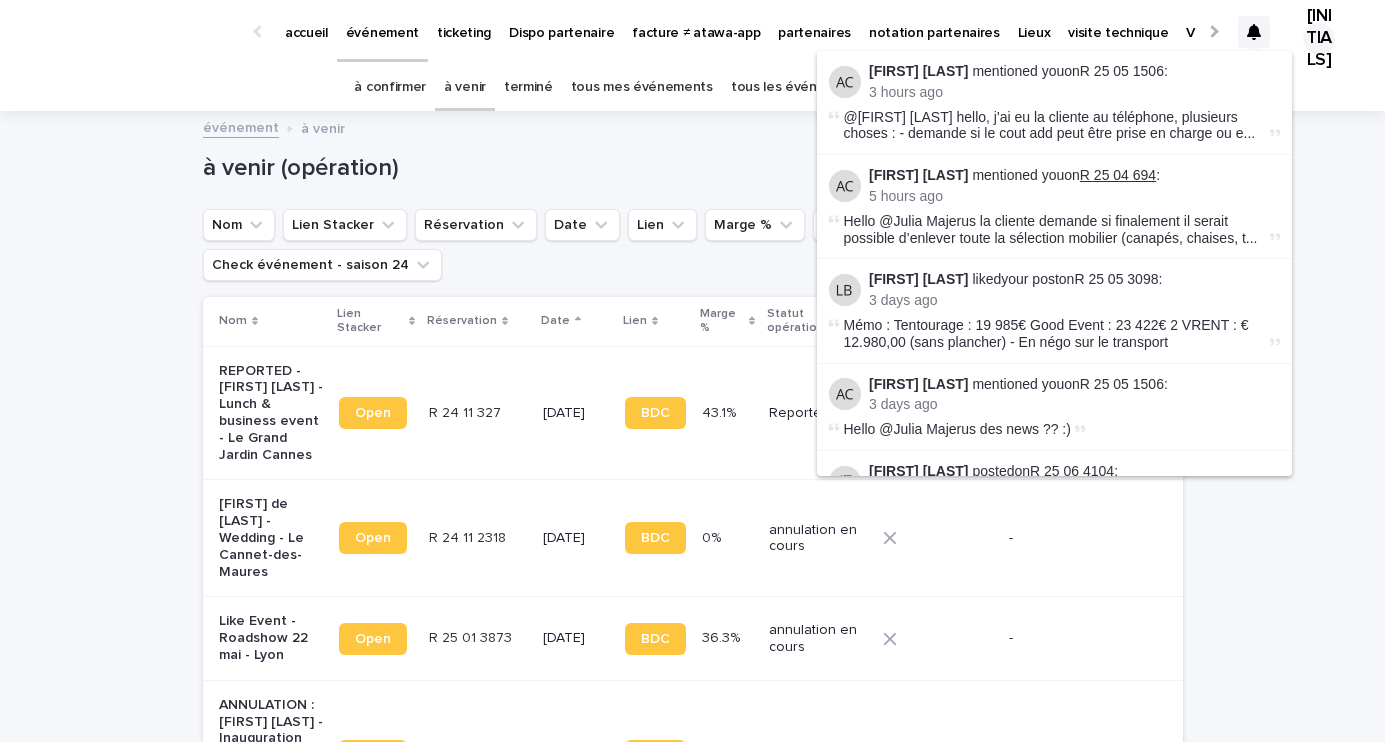 click on "R 25 04 694" at bounding box center [1118, 175] 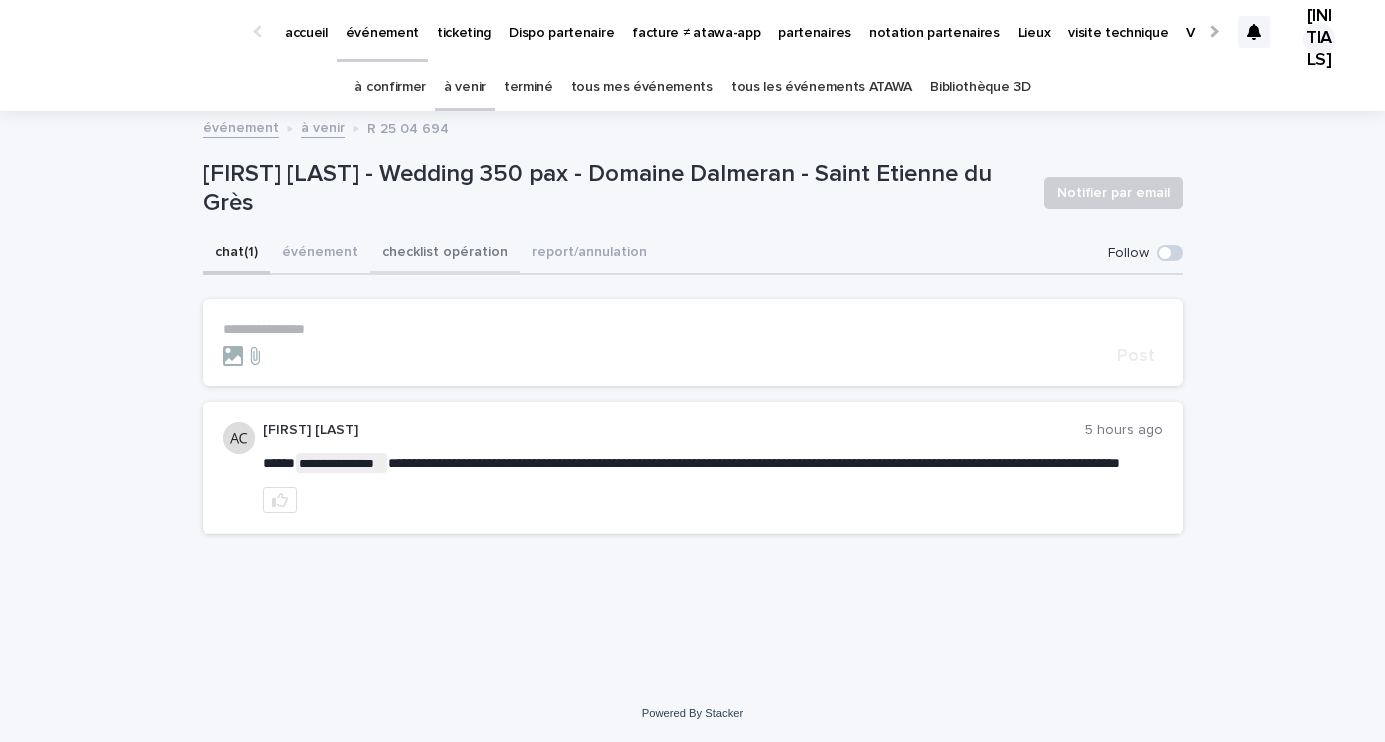 click on "checklist opération" at bounding box center (445, 254) 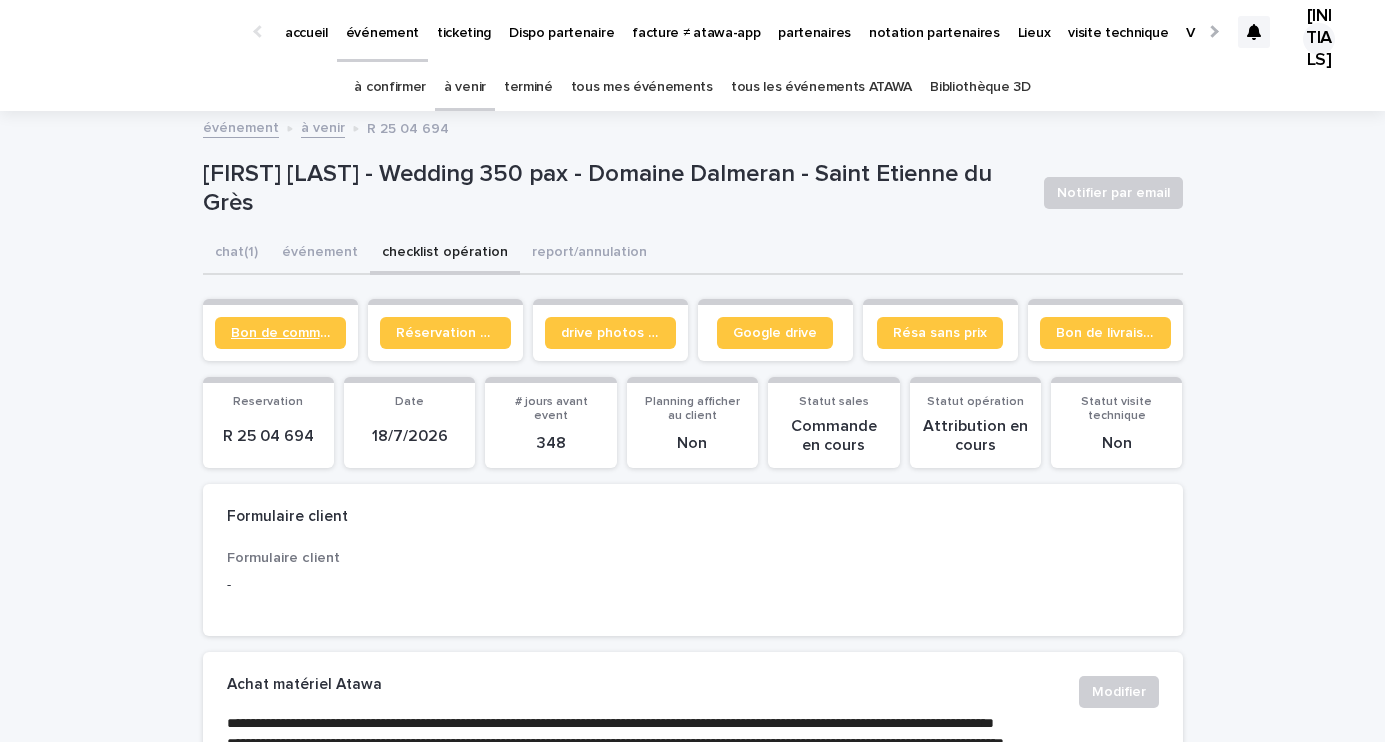 click on "Bon de commande" at bounding box center [280, 333] 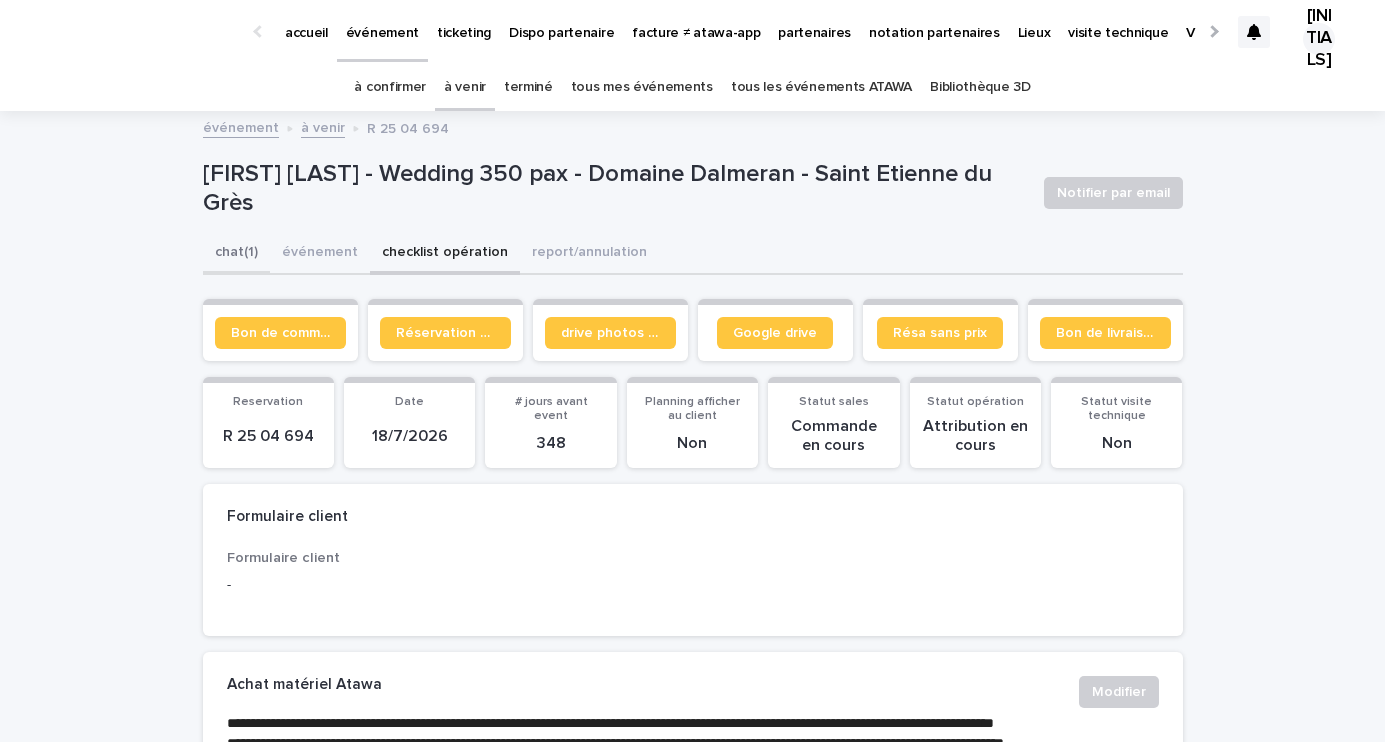click on "chat  (1)" at bounding box center [236, 254] 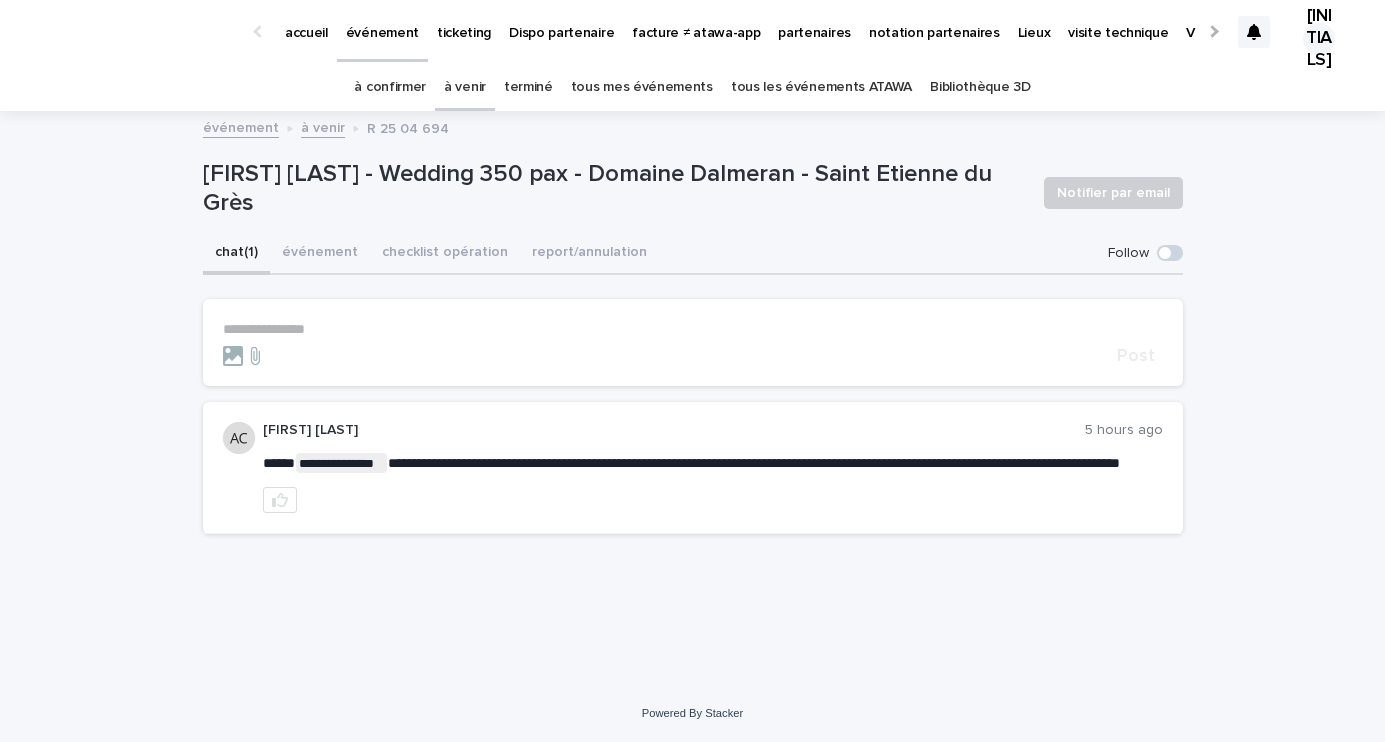 click on "**********" at bounding box center (693, 329) 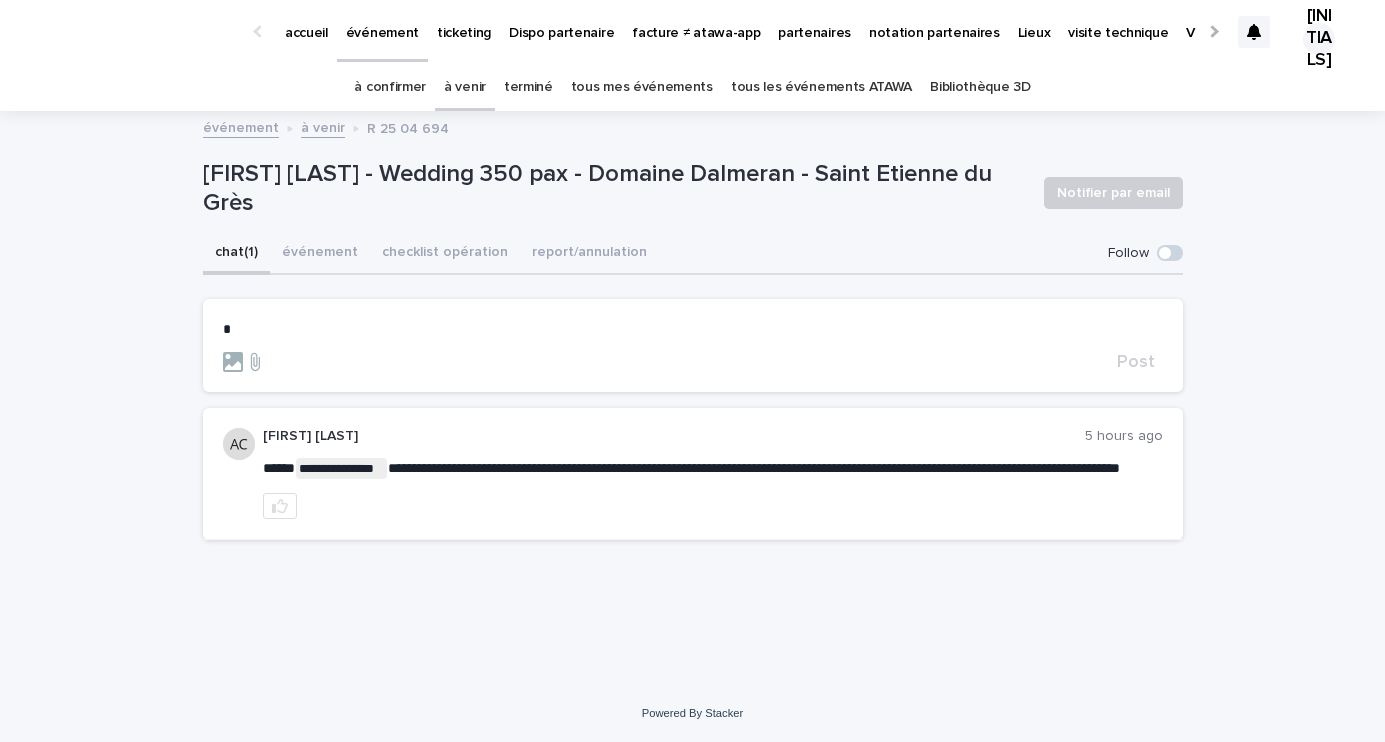 type 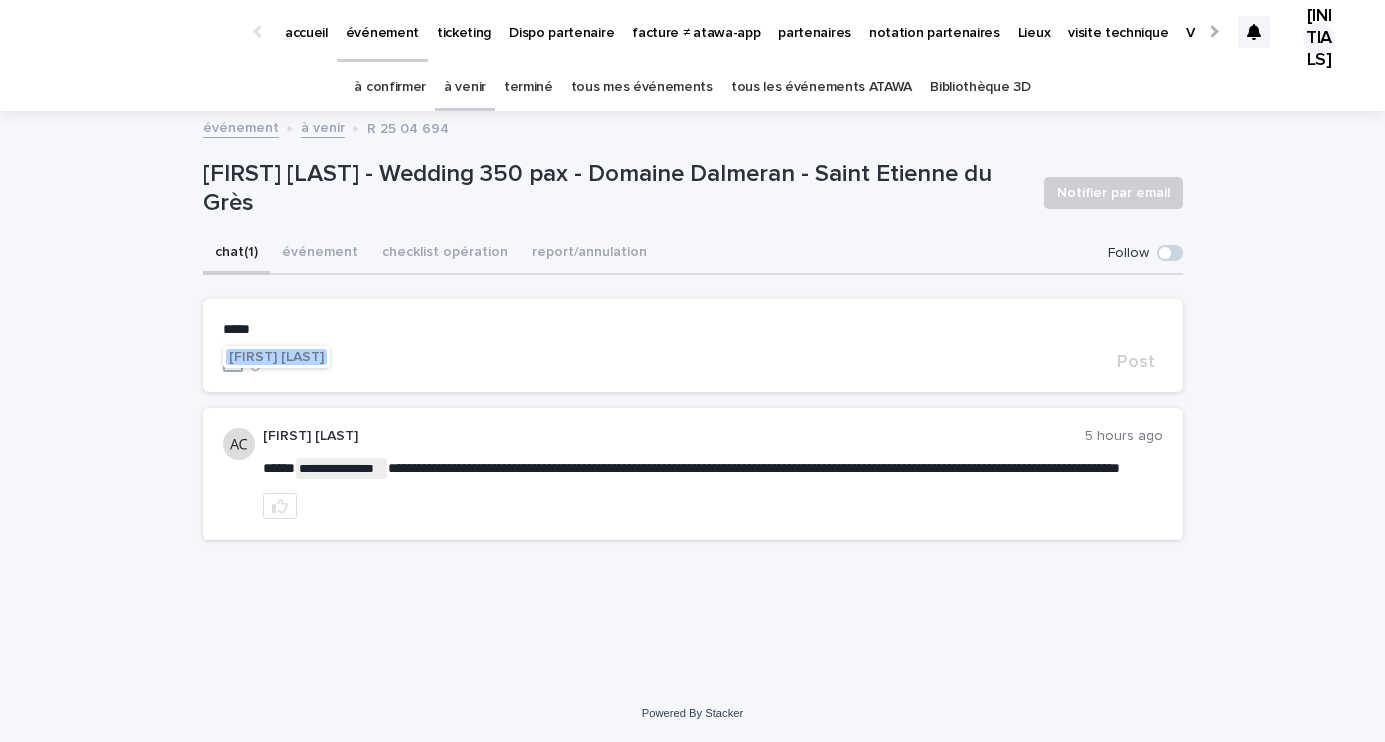 click on "[FIRST] [LAST]" at bounding box center [276, 357] 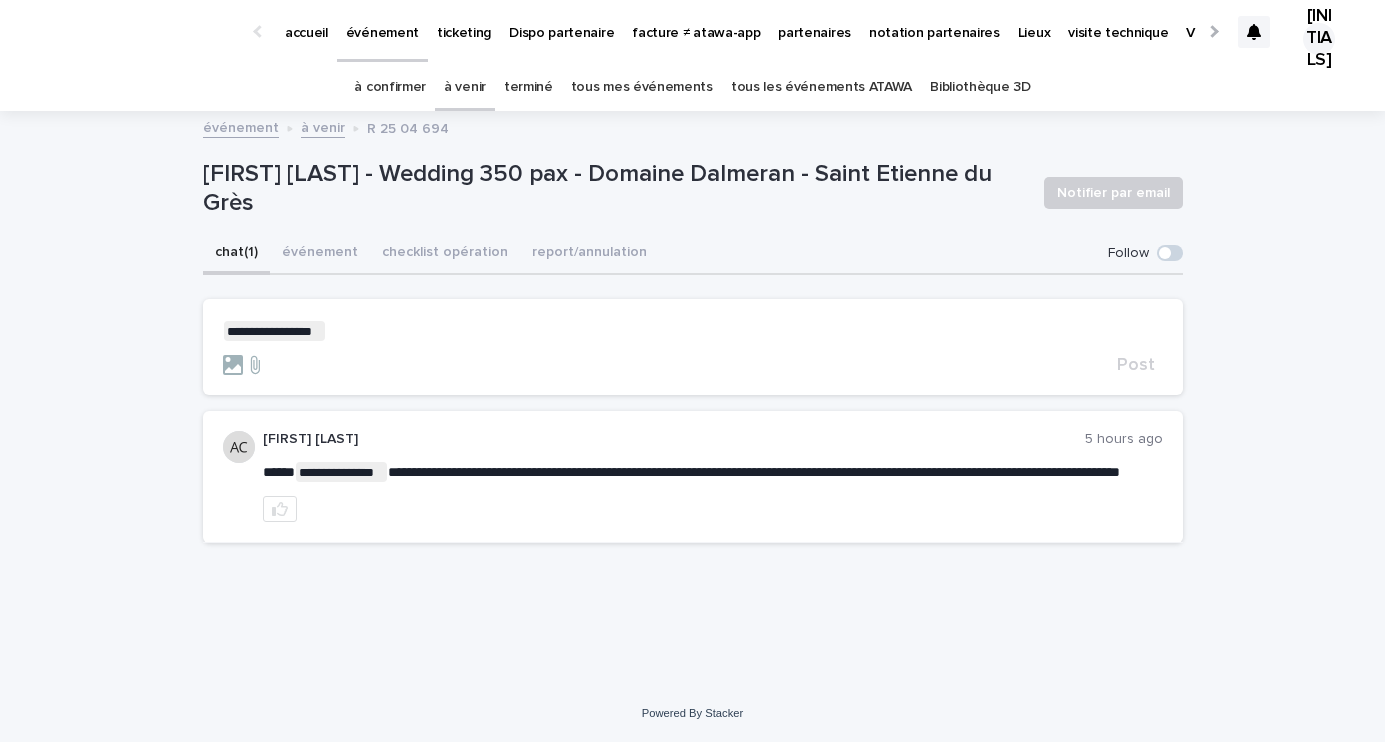click on "**********" at bounding box center [693, 331] 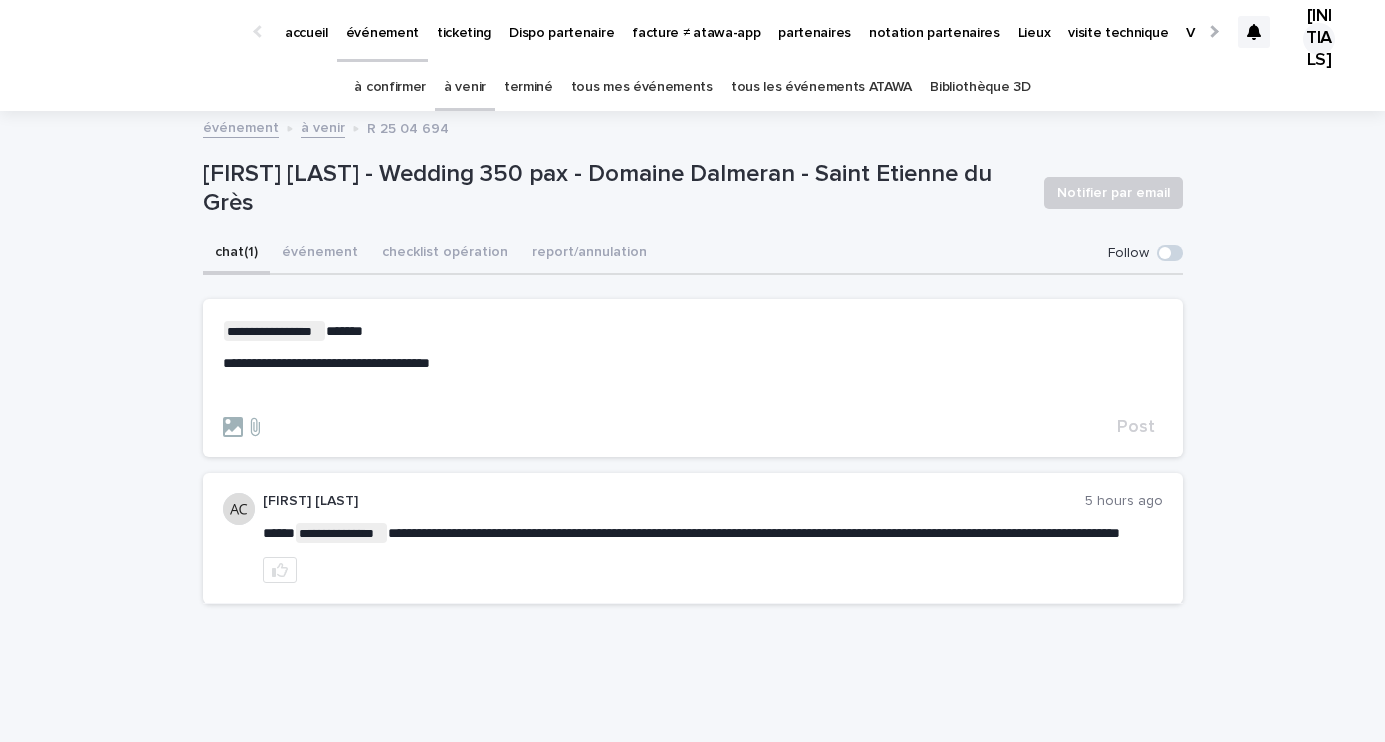 click on "**********" at bounding box center [693, 378] 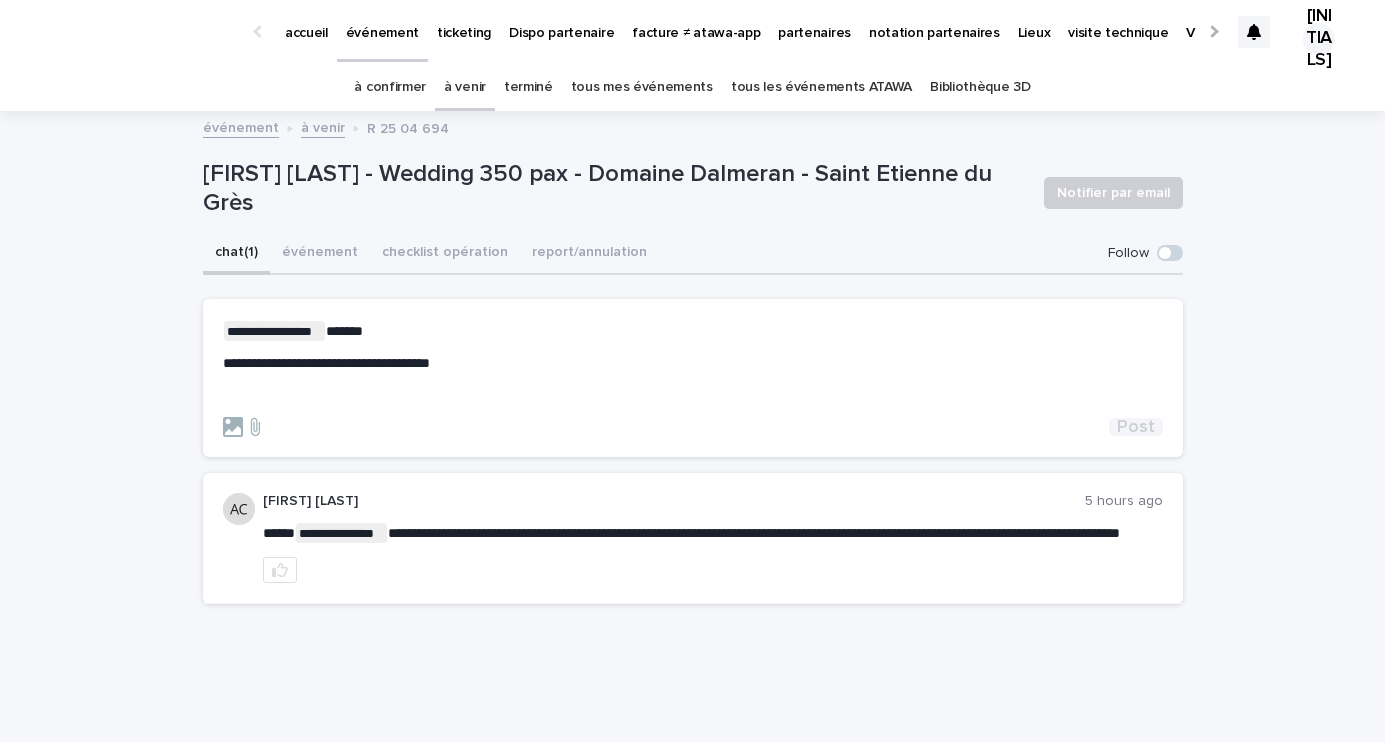 click on "Post" at bounding box center [1136, 427] 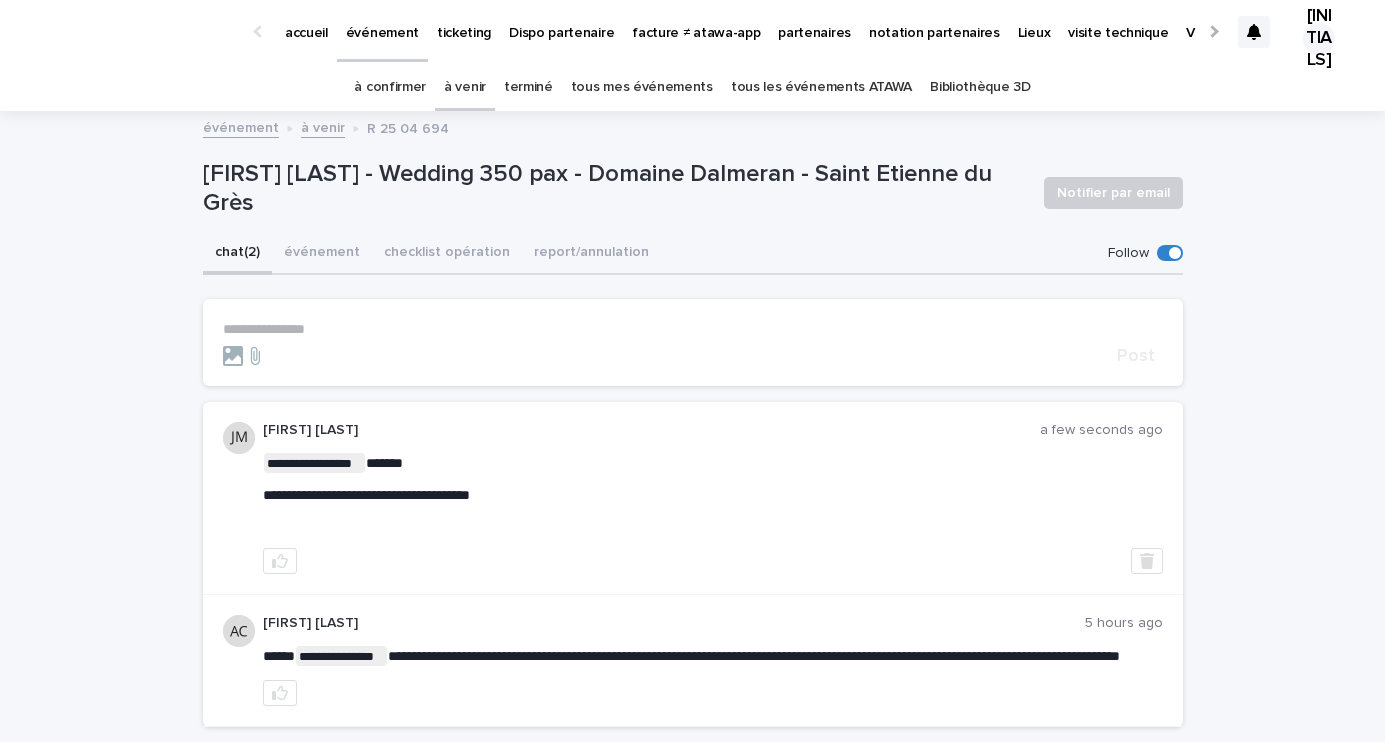click on "à confirmer" at bounding box center (390, 87) 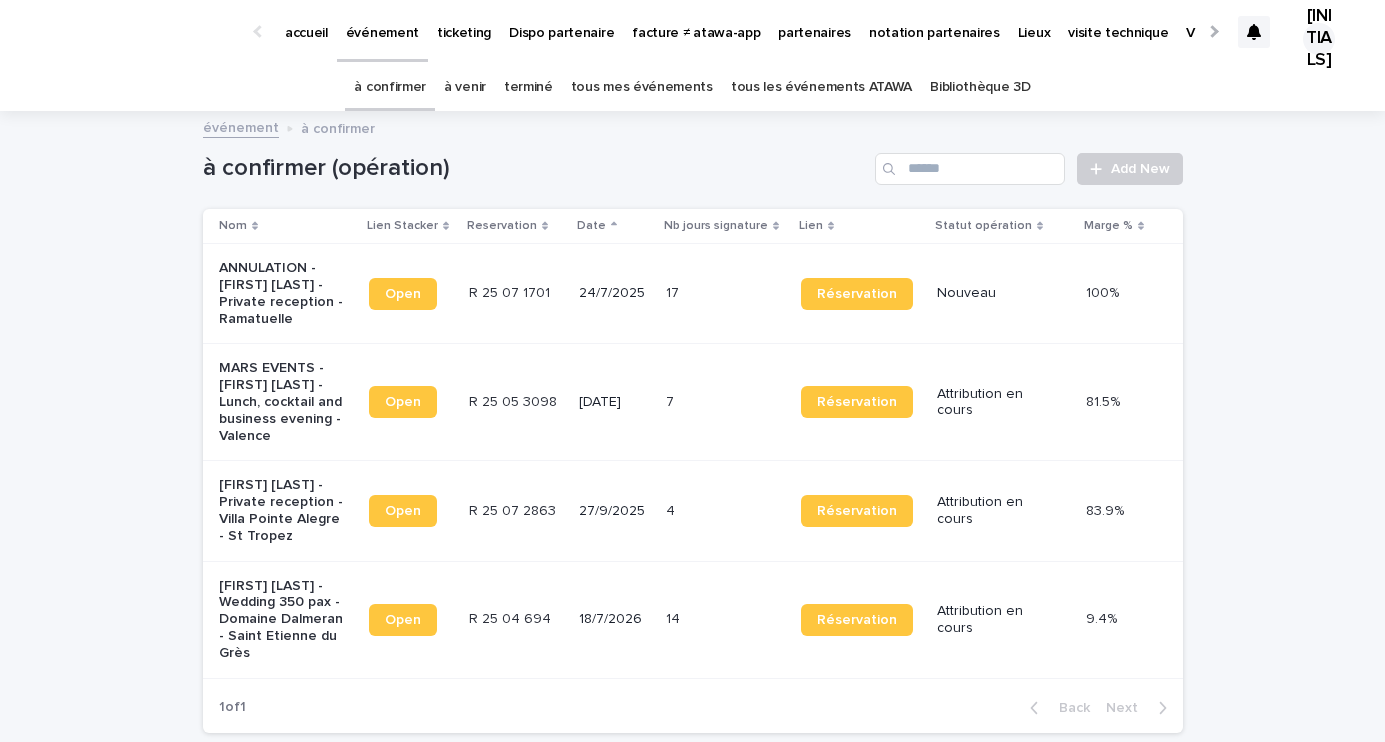 click on "à confirmer" at bounding box center [390, 87] 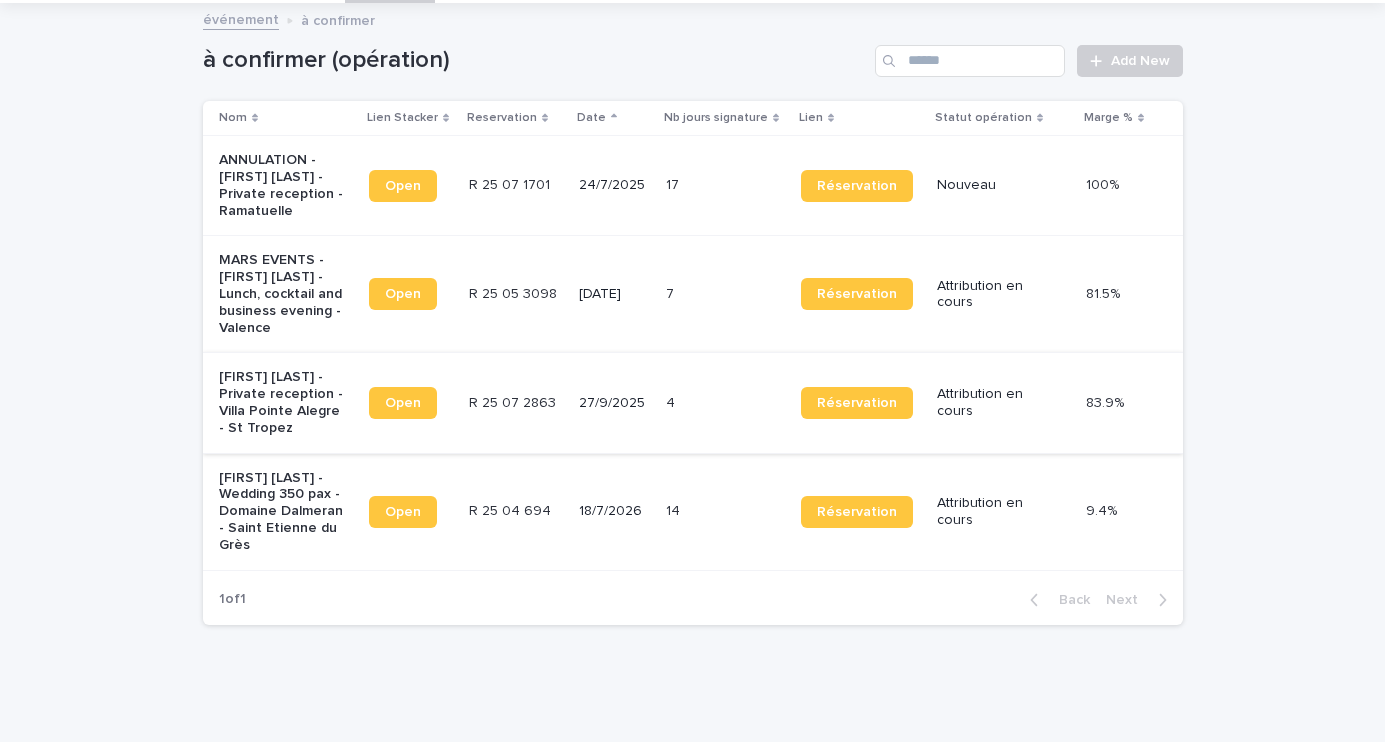 scroll, scrollTop: 155, scrollLeft: 0, axis: vertical 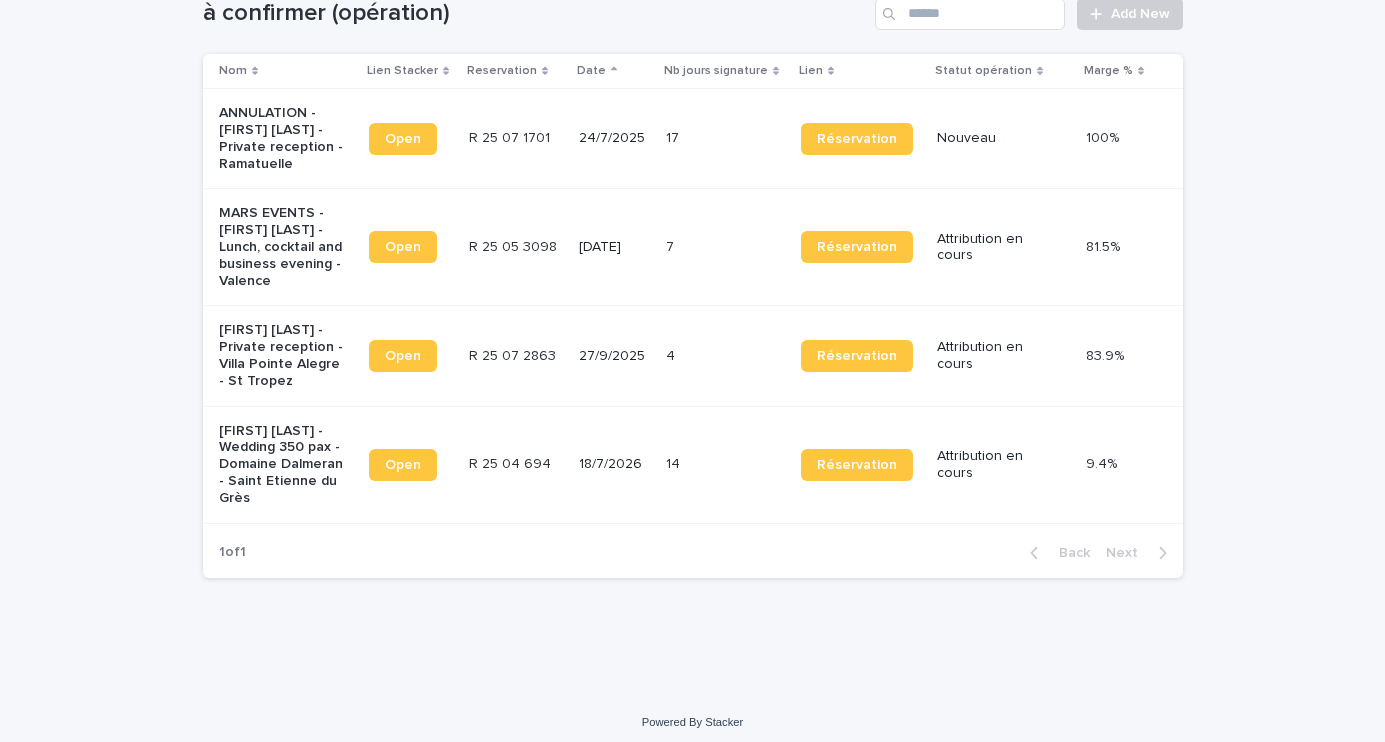 click on "R 25 05 3098 R 25 05 3098" at bounding box center (516, 247) 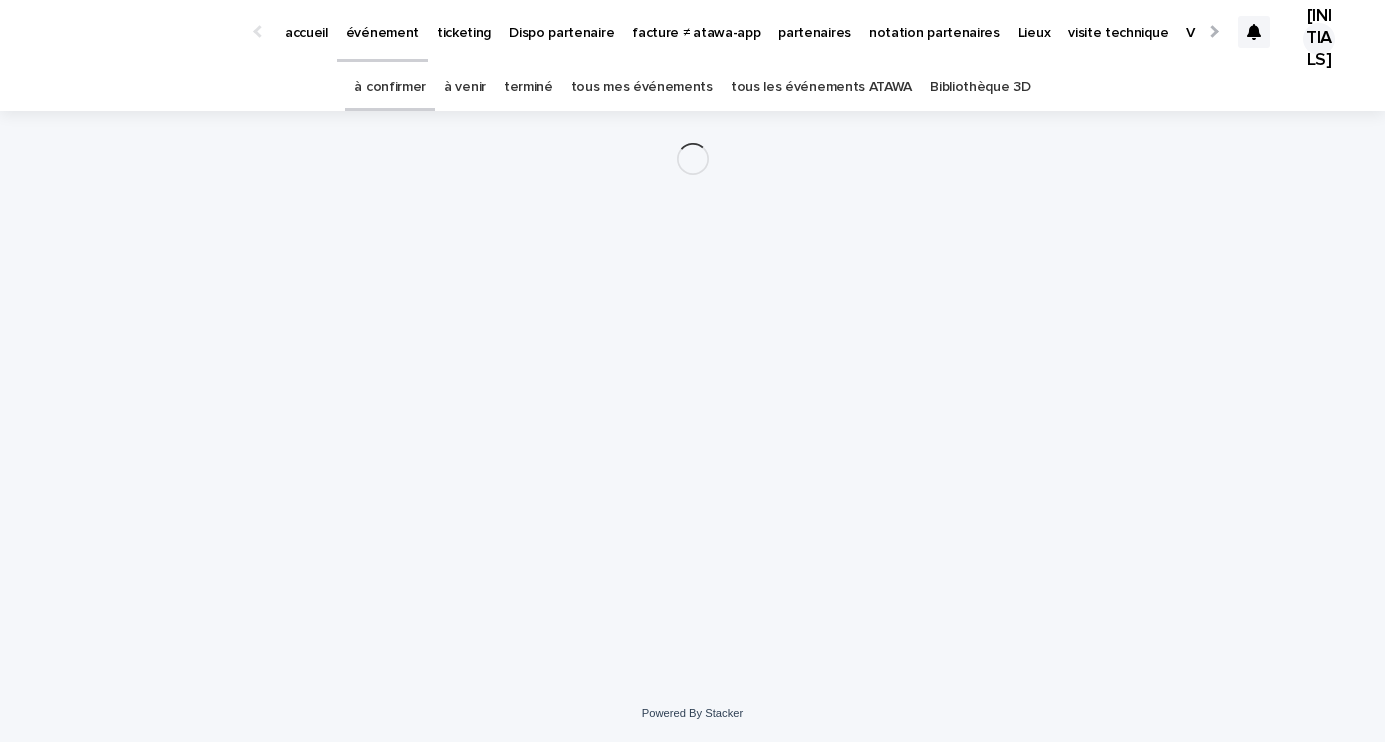 scroll, scrollTop: 0, scrollLeft: 0, axis: both 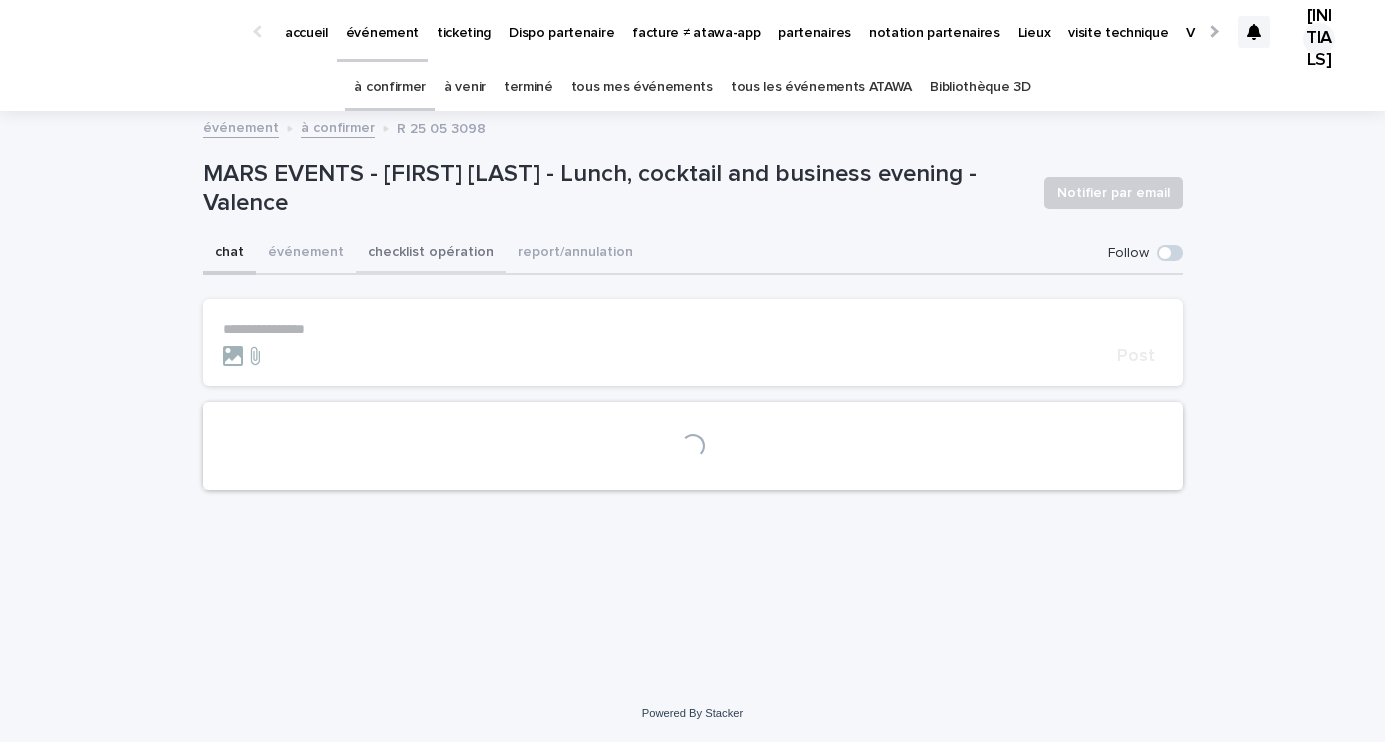 click on "checklist opération" at bounding box center [431, 254] 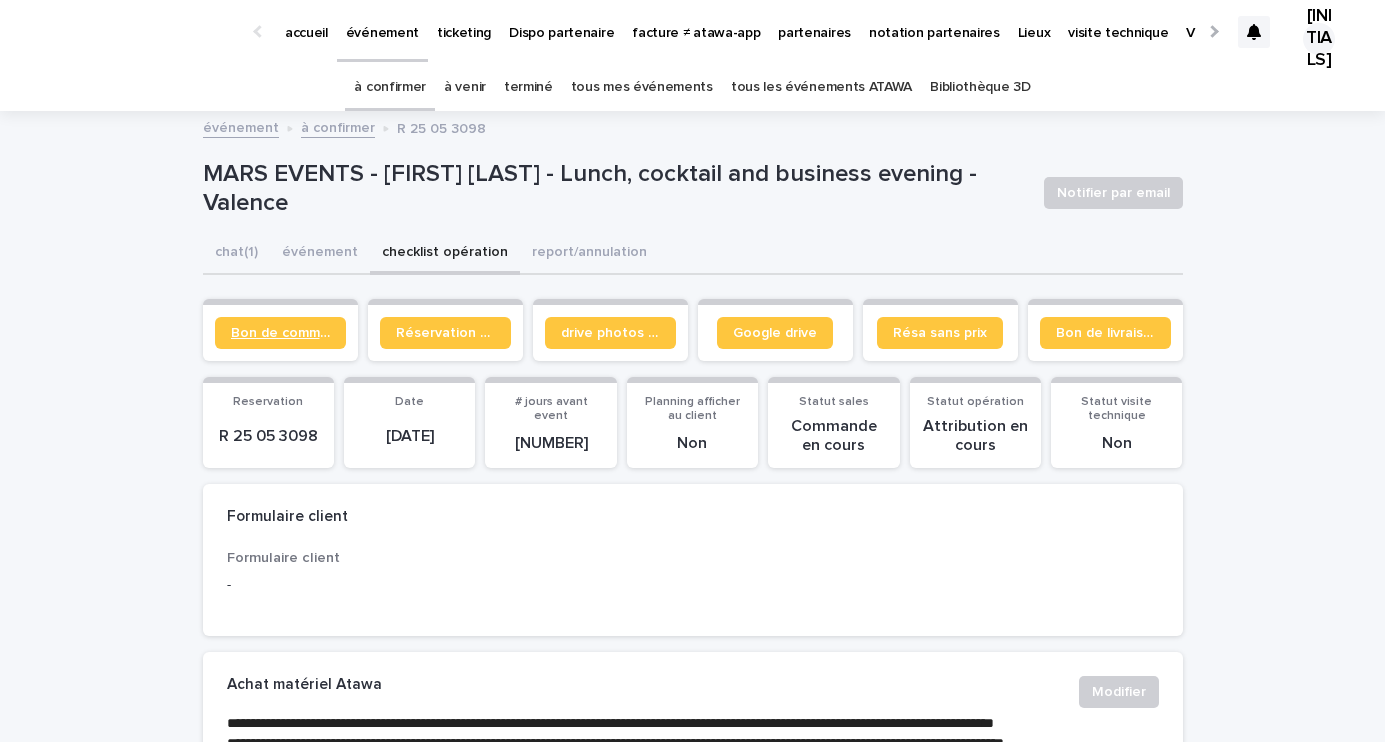 click on "Bon de commande" at bounding box center [280, 333] 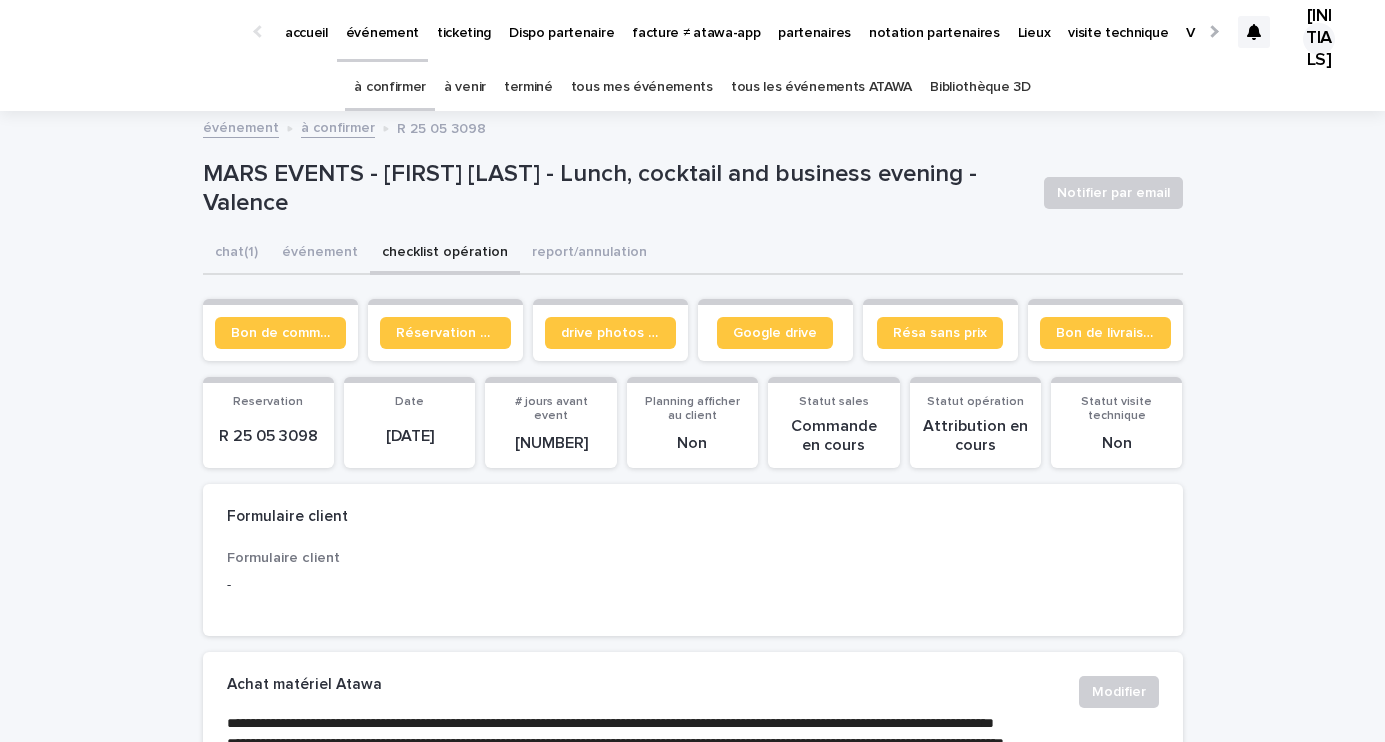 click at bounding box center [1254, 32] 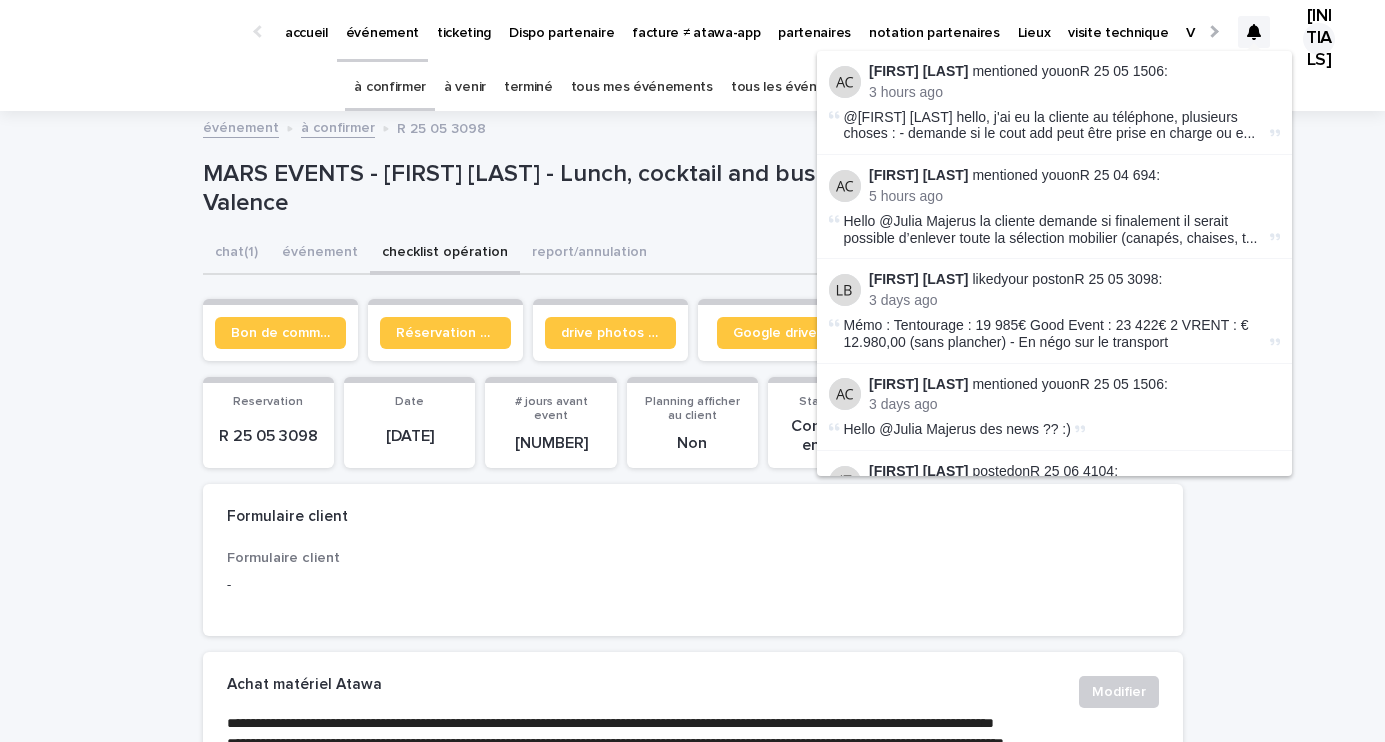 click on "Aurélie Cointrel   mentioned you  on  R 25 04 694 : 5 hours ago Hello  @Julia  Majerus   la cliente demande si finalement il serait possible d’enlever toute la sélection mobilier (canapés, chaises, t ..." at bounding box center (1054, 207) 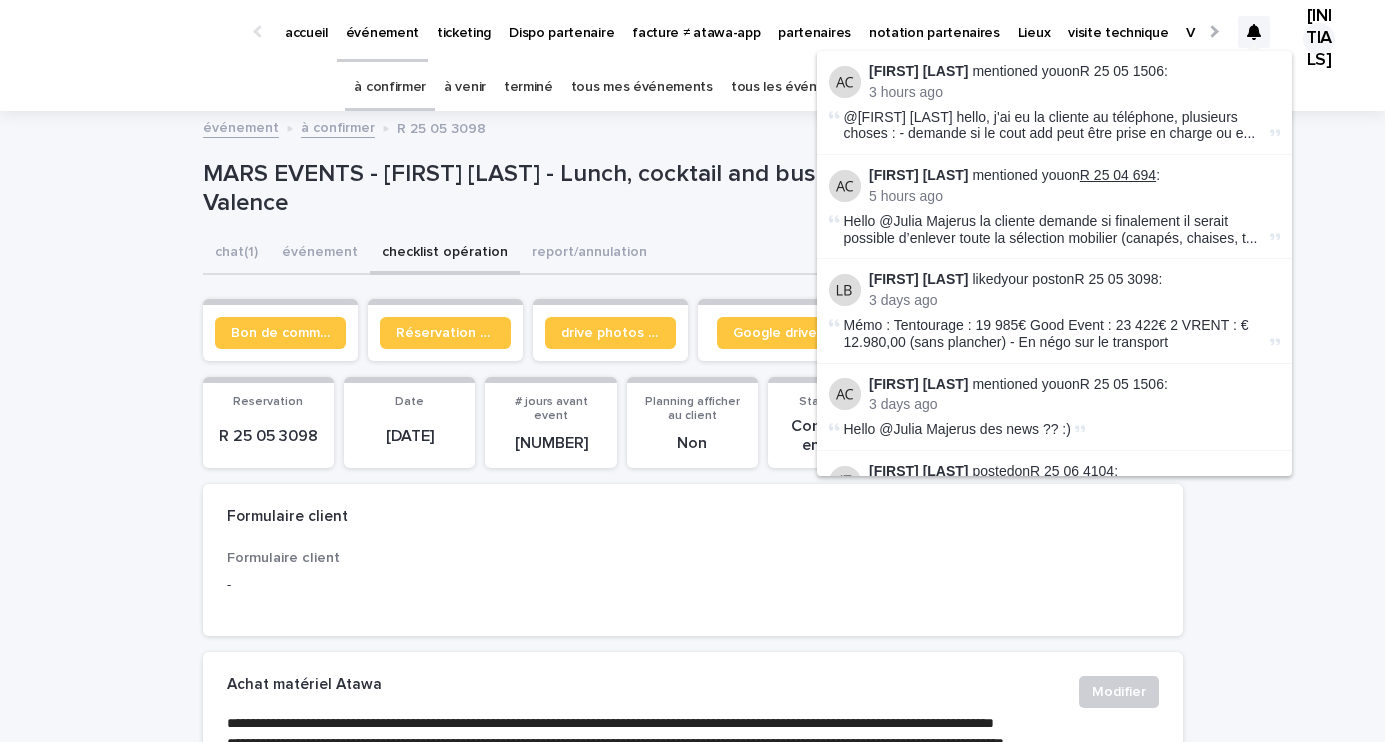 click on "R 25 04 694" at bounding box center (1118, 175) 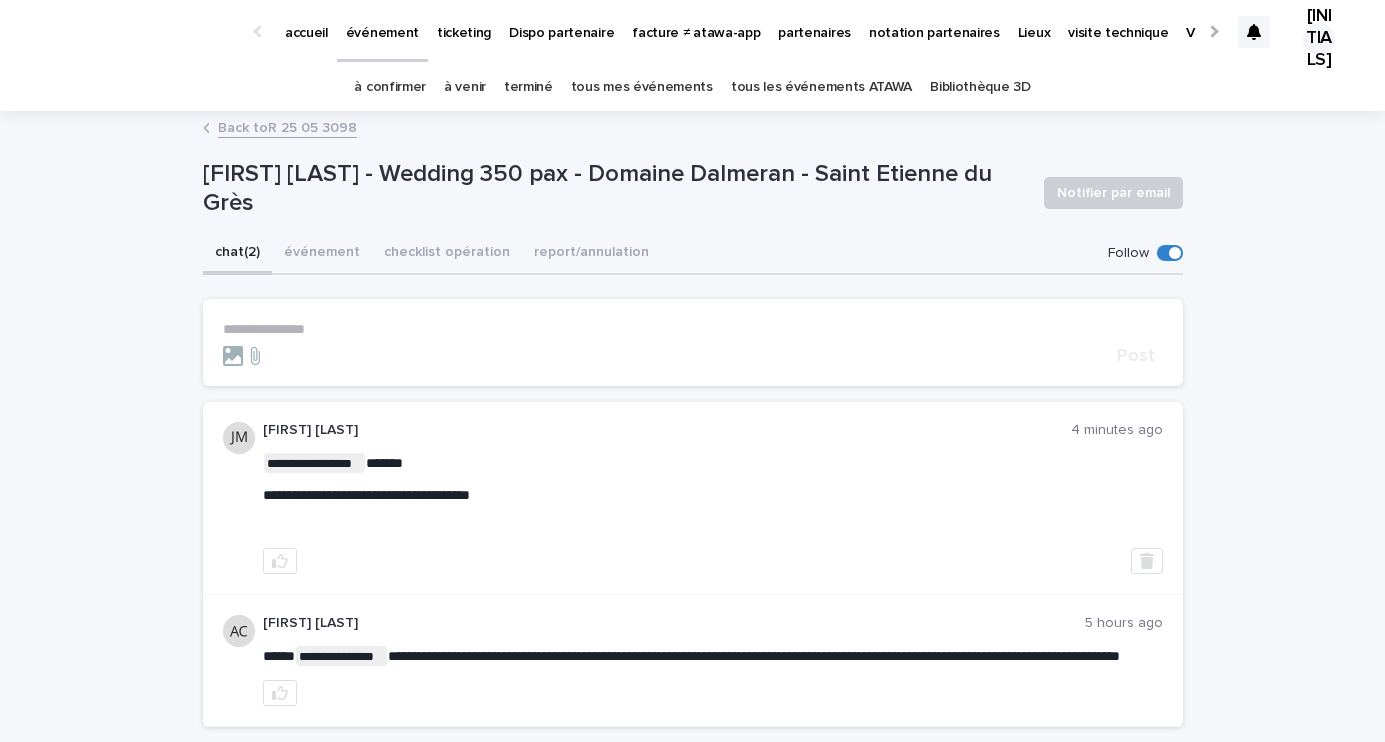 click at bounding box center (1254, 32) 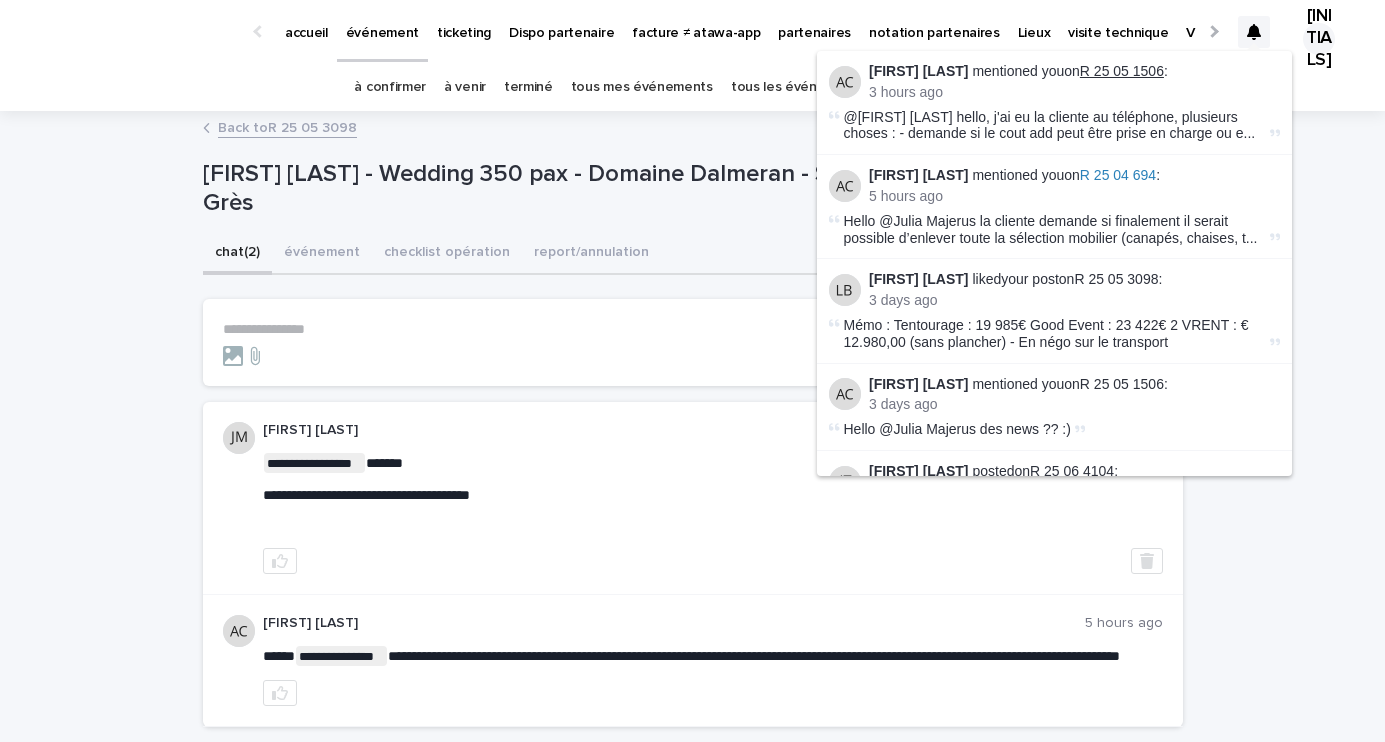click on "R 25 05 1506" at bounding box center (1122, 71) 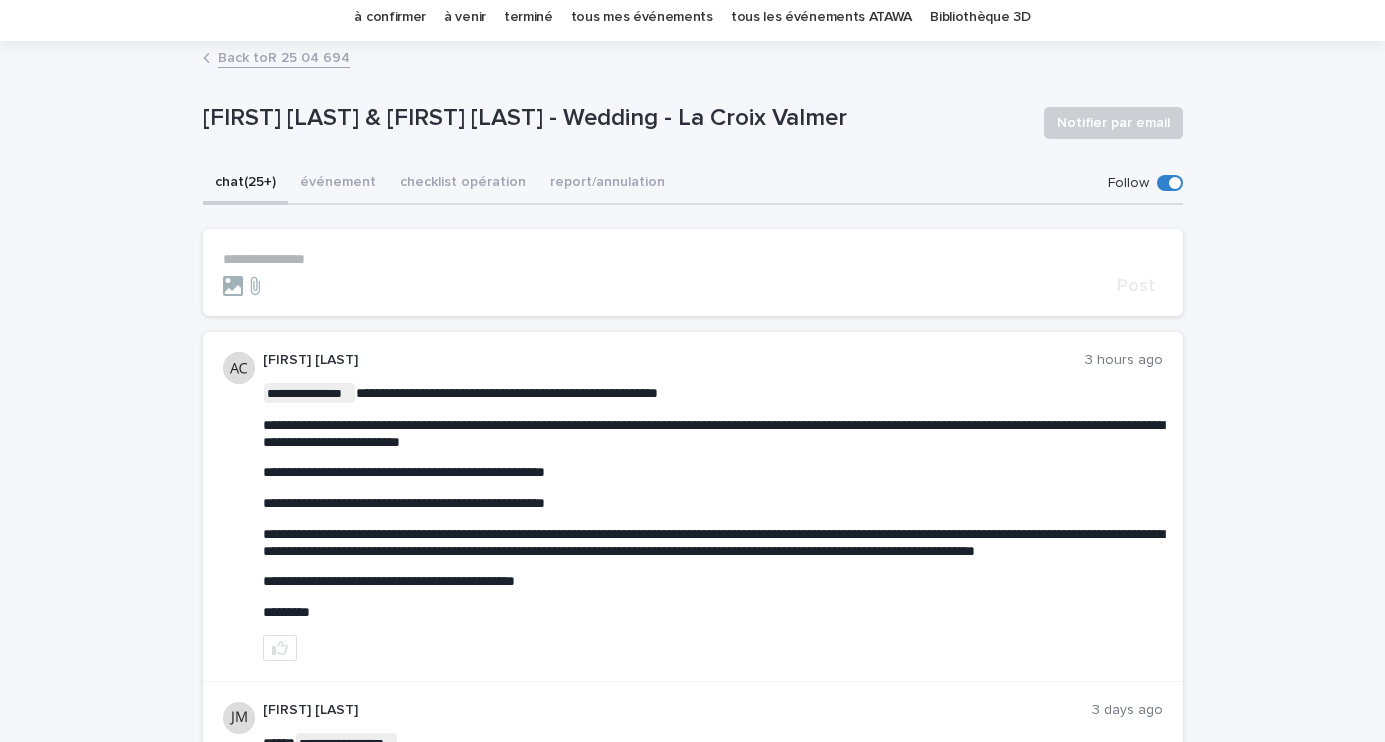 scroll, scrollTop: 80, scrollLeft: 0, axis: vertical 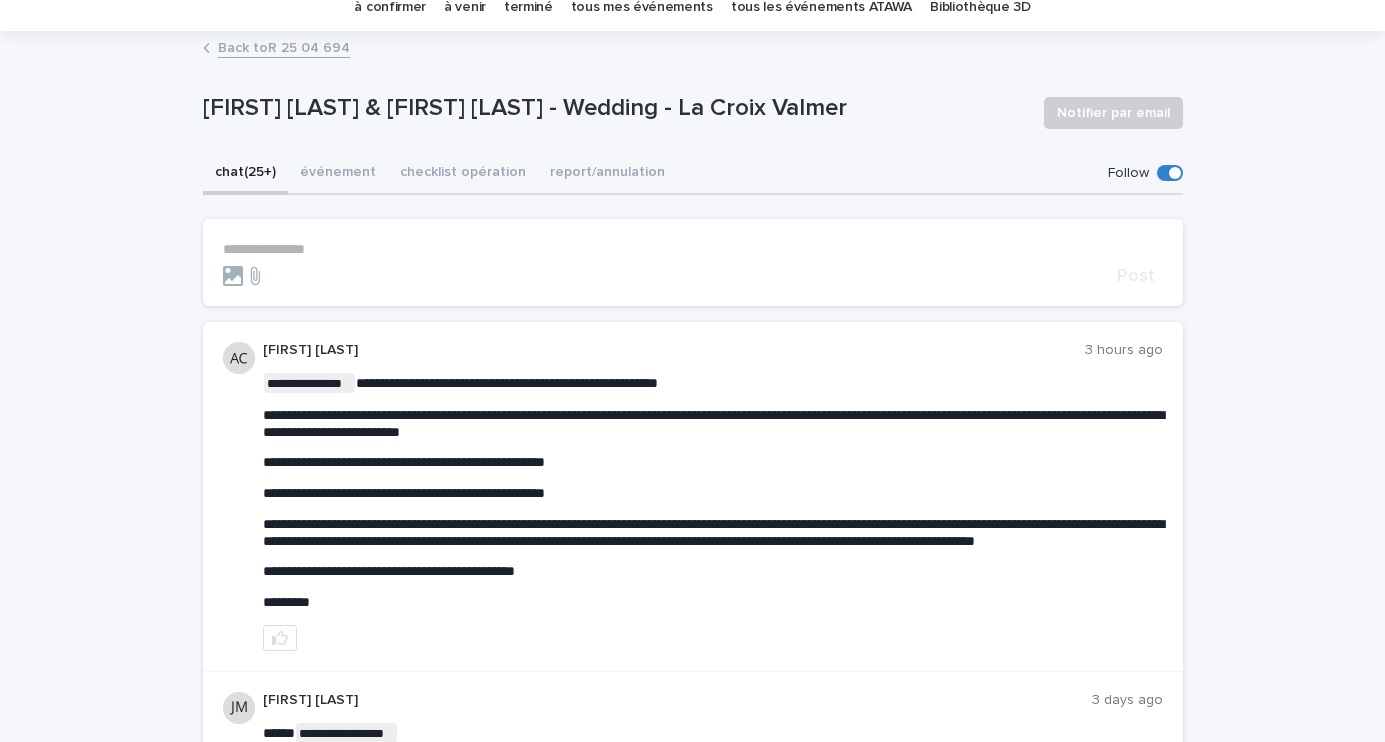 click on "**********" at bounding box center (693, 249) 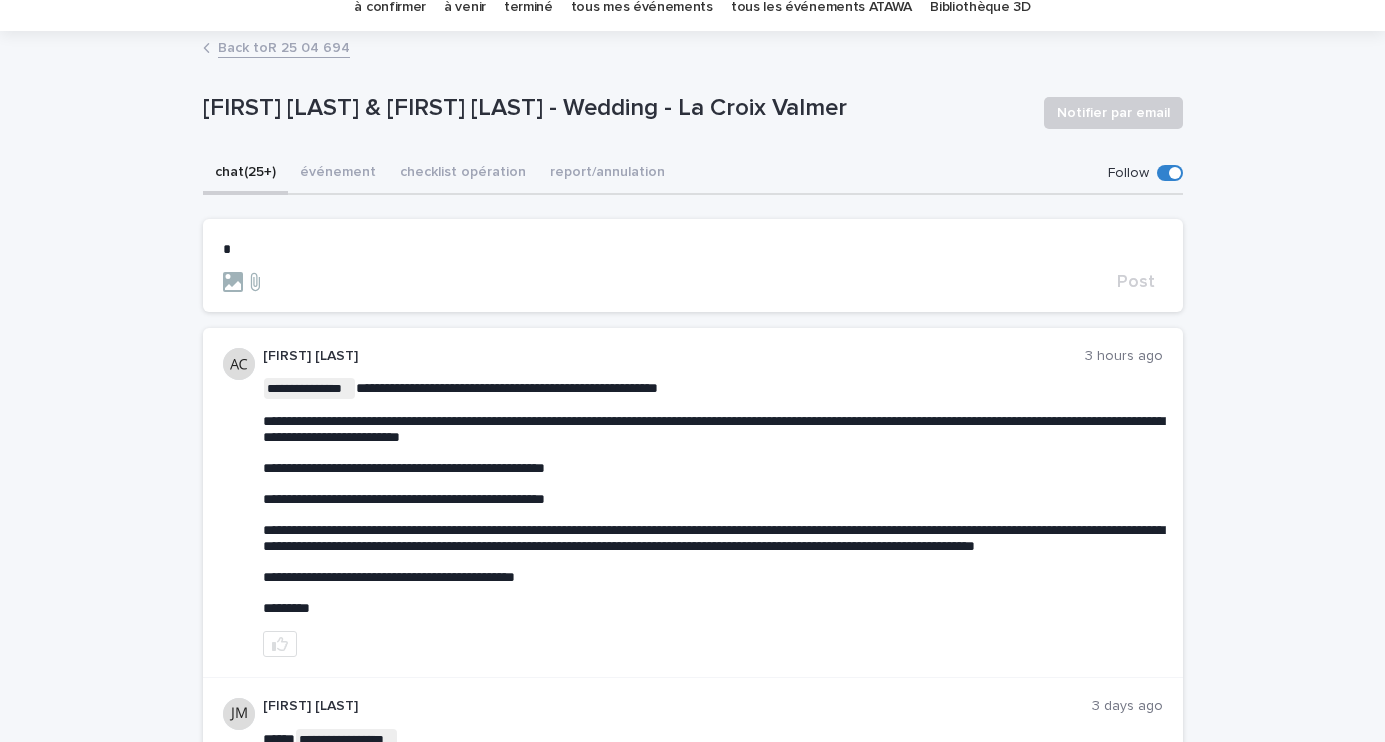 type 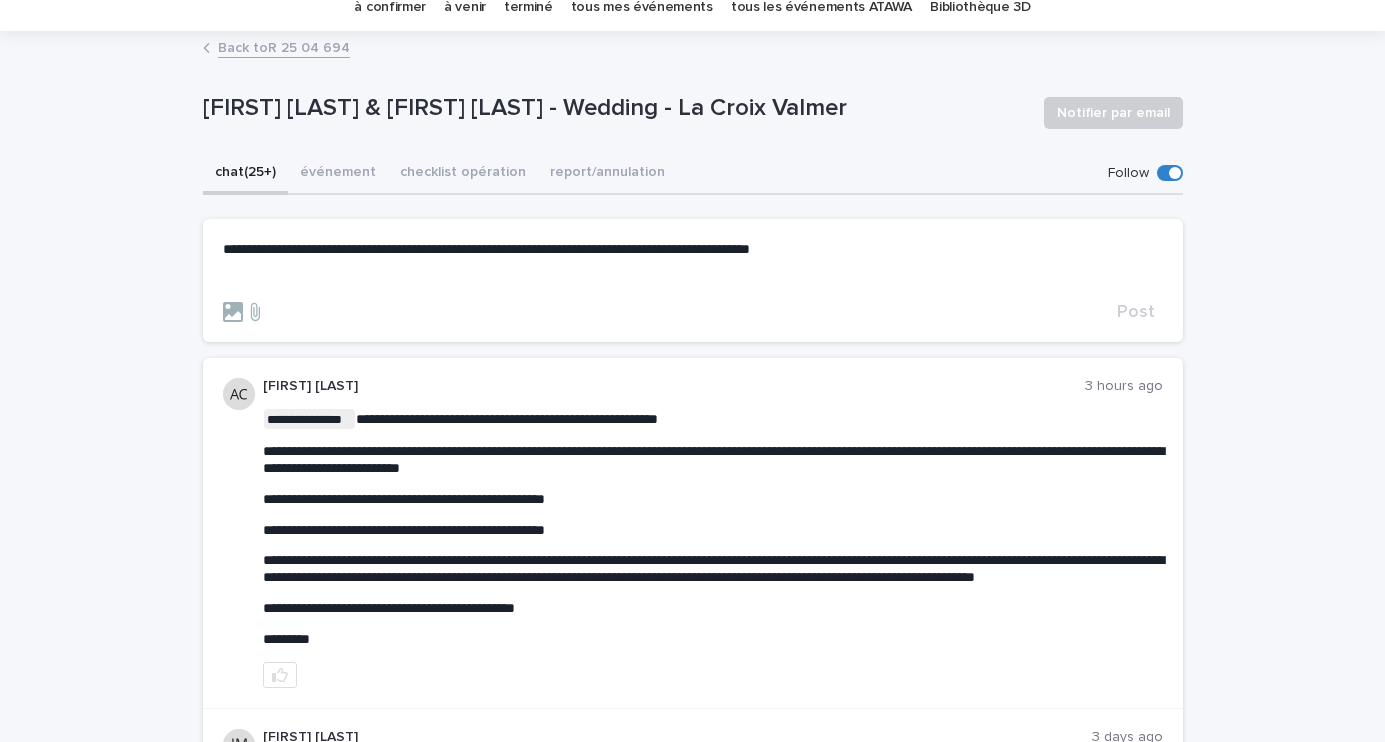 click on "événement" at bounding box center [338, 174] 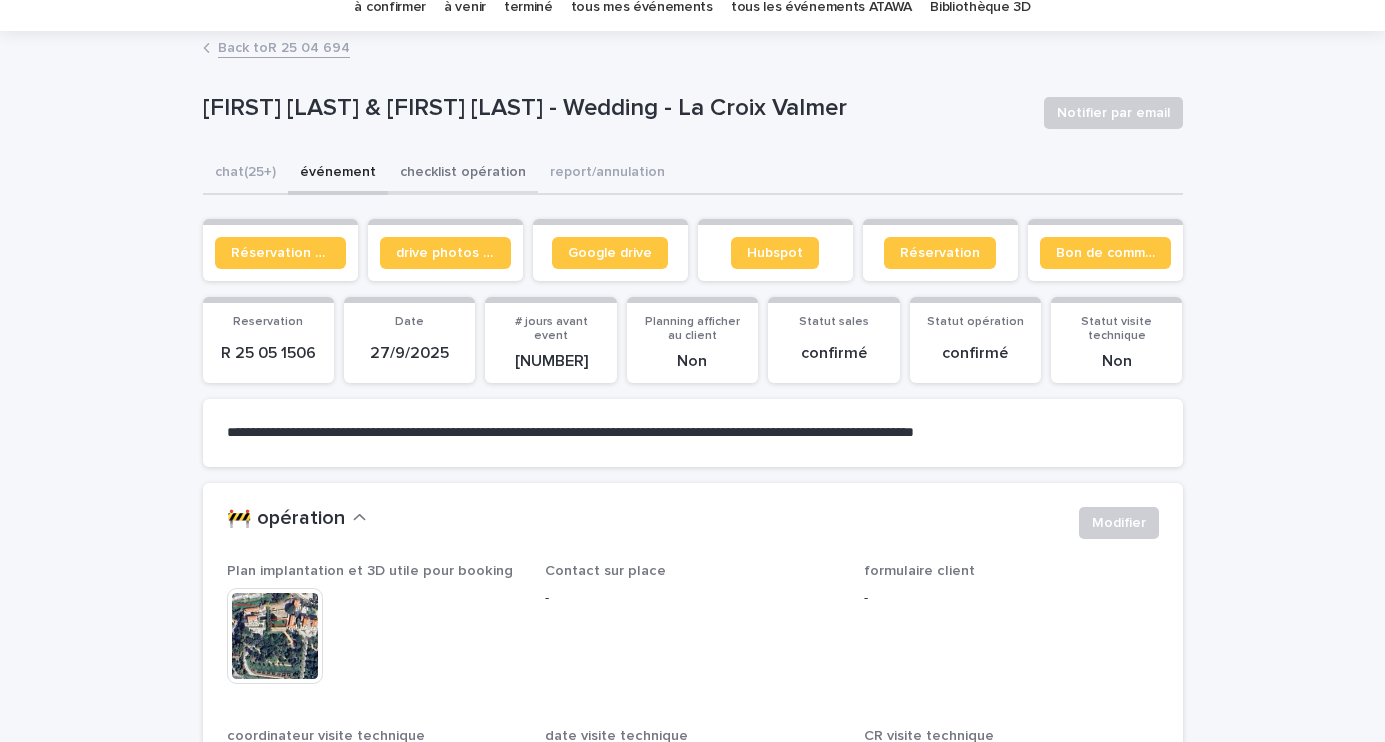 click on "checklist opération" at bounding box center (463, 174) 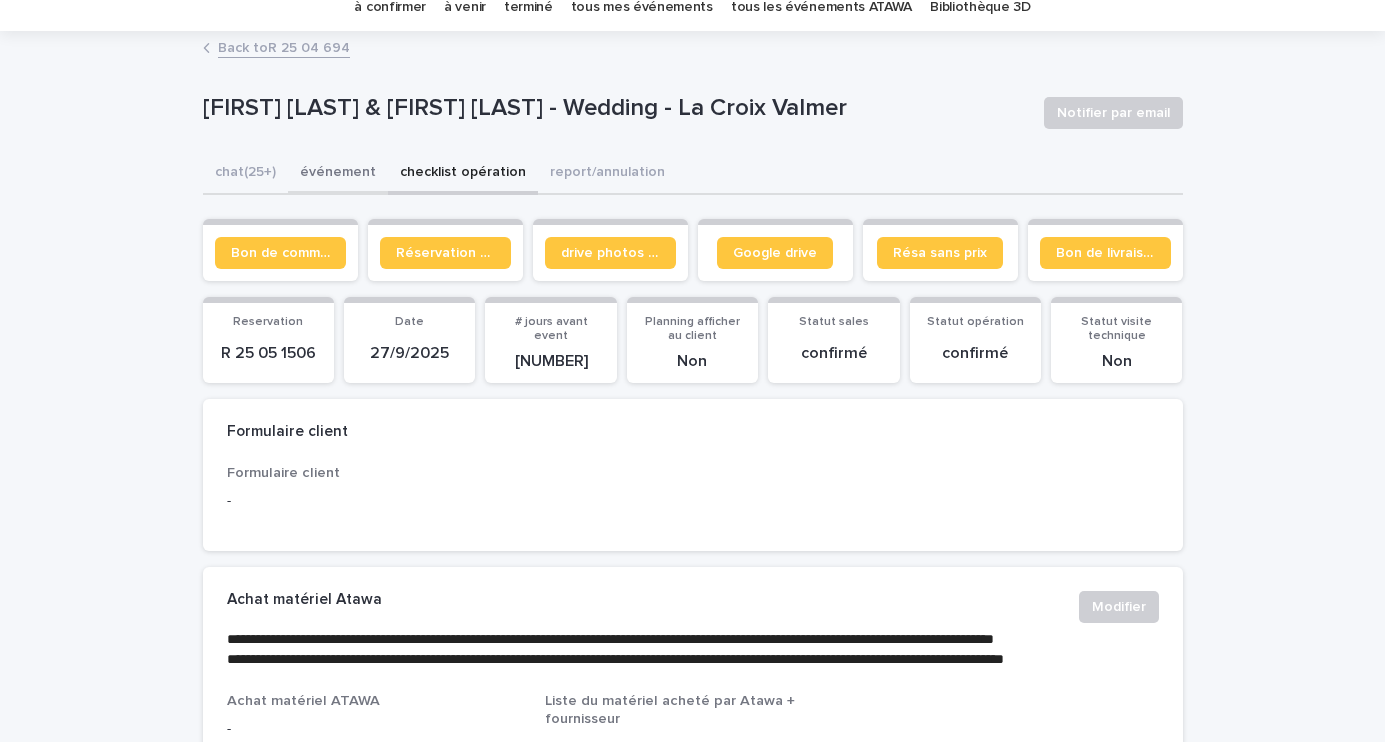 click on "événement" at bounding box center [338, 174] 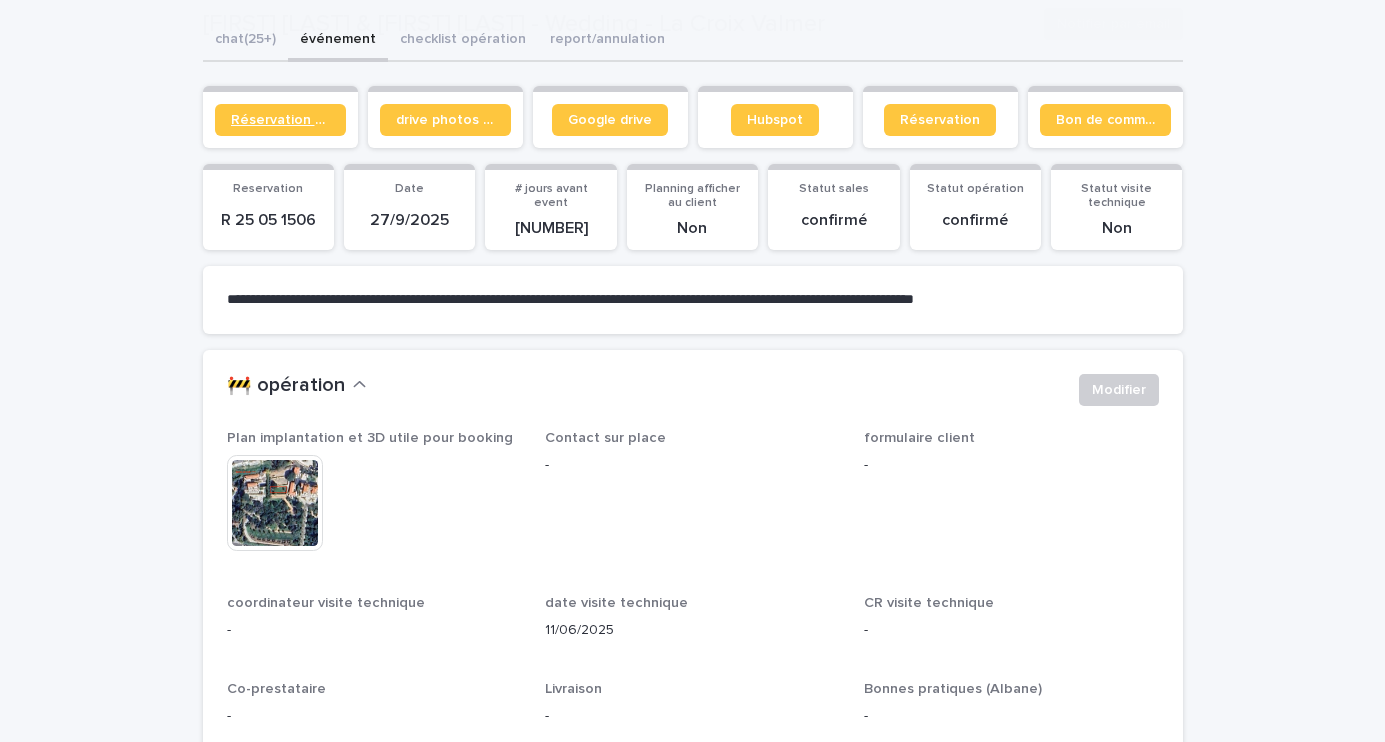 scroll, scrollTop: 246, scrollLeft: 0, axis: vertical 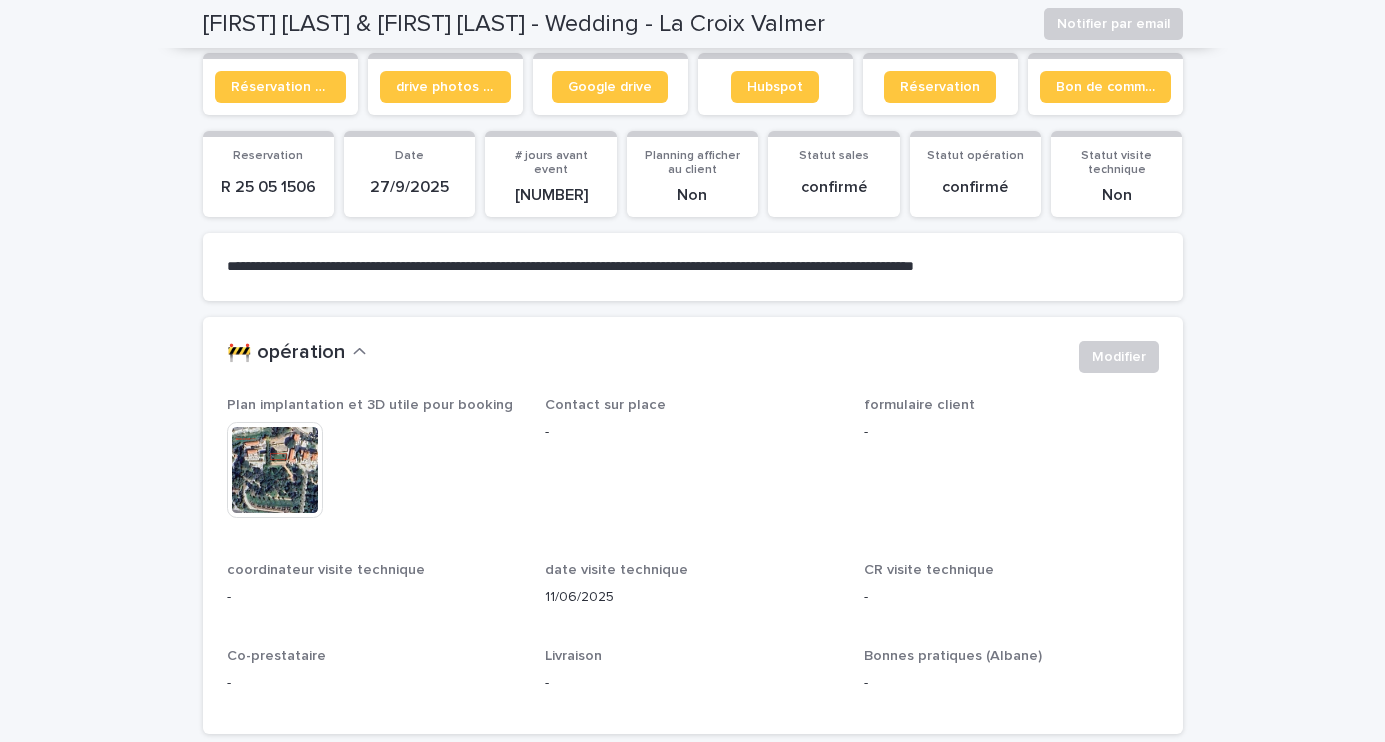click at bounding box center (275, 470) 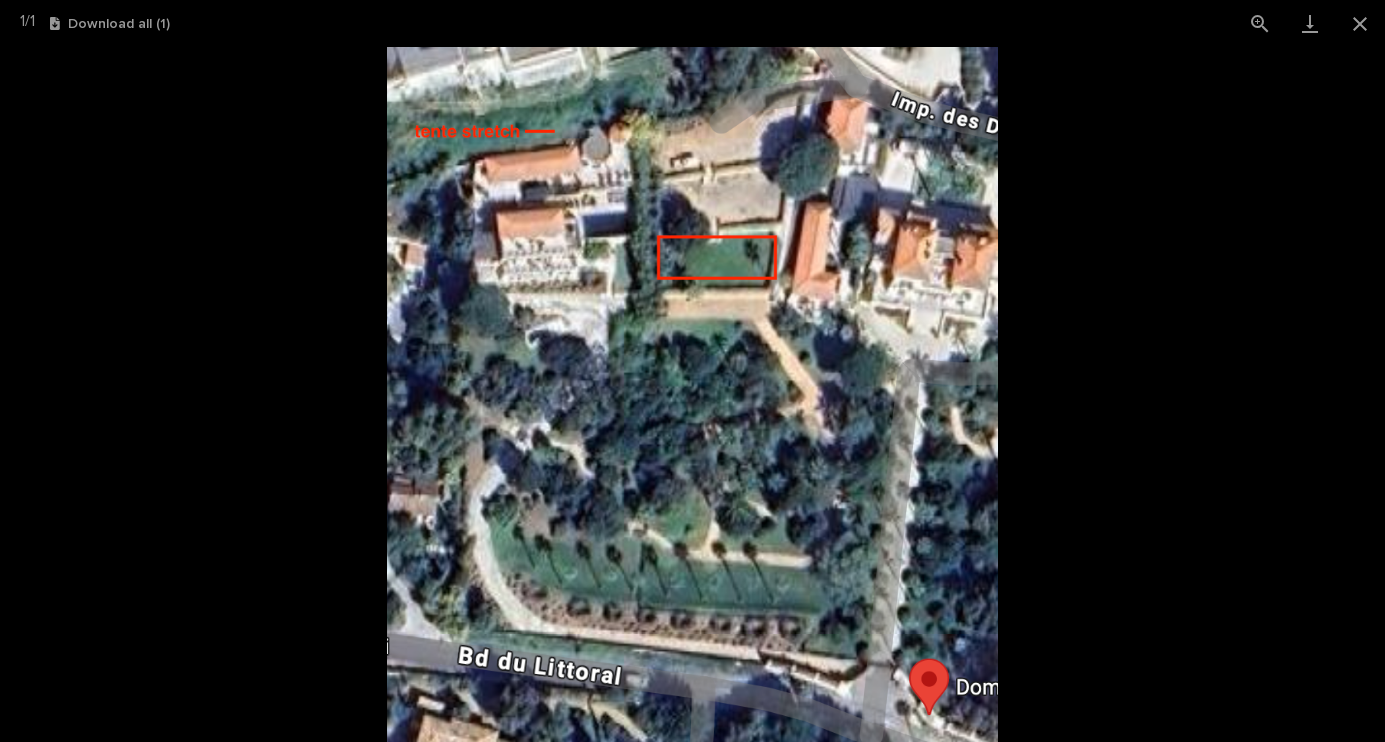 click at bounding box center (692, 394) 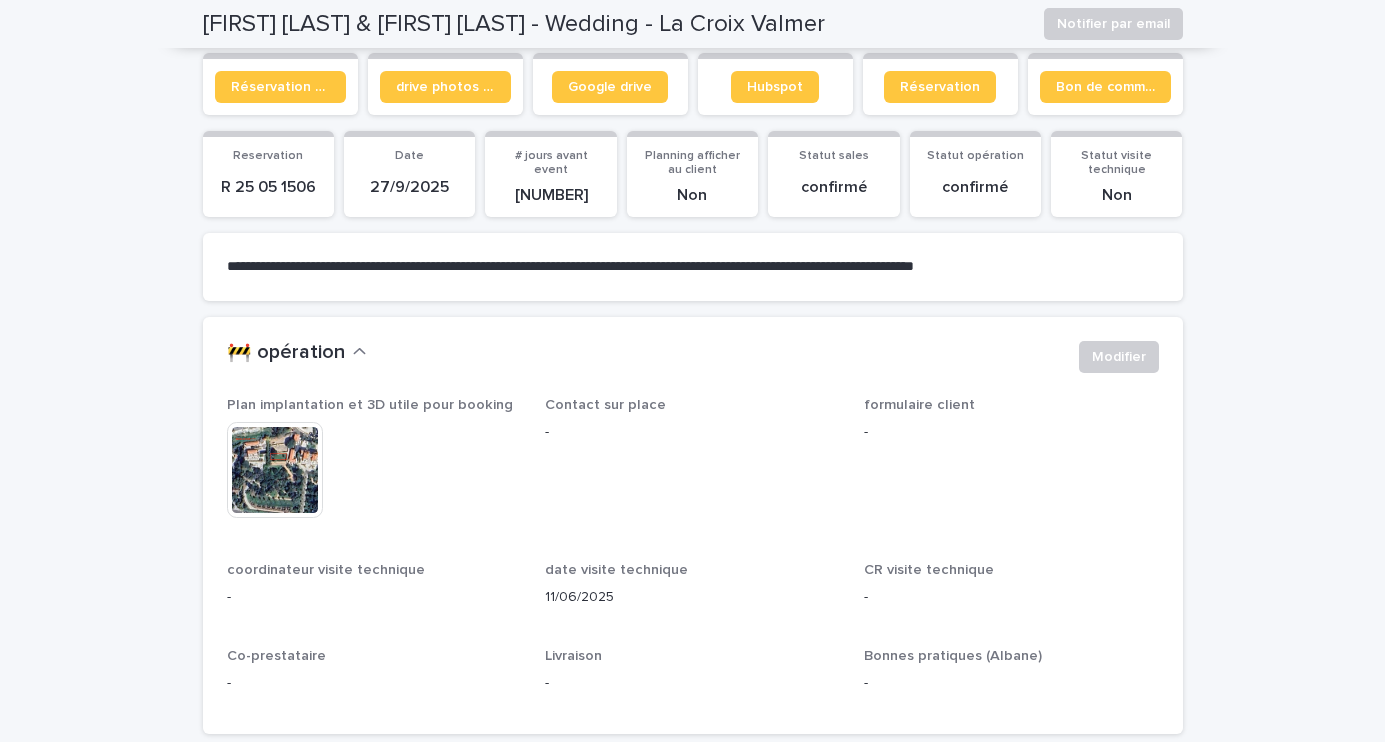 click at bounding box center (275, 470) 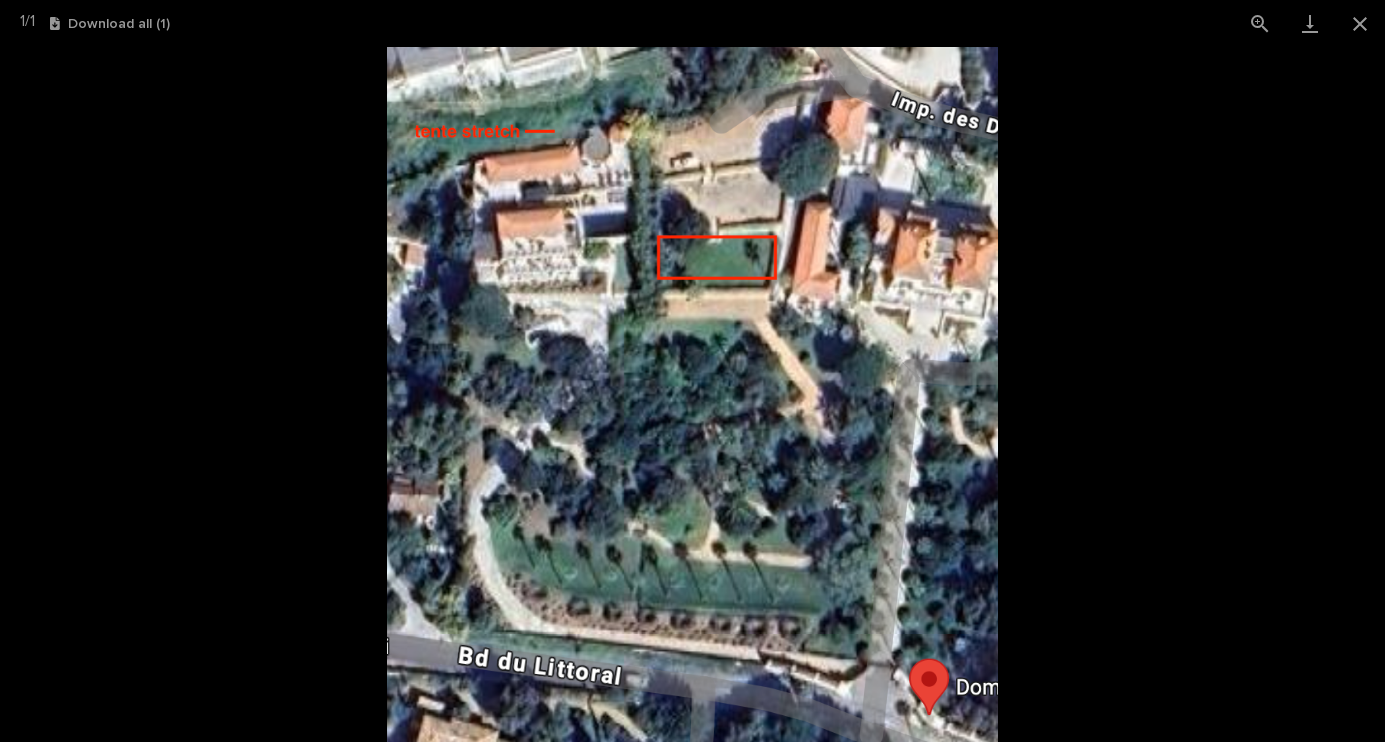 click at bounding box center [692, 394] 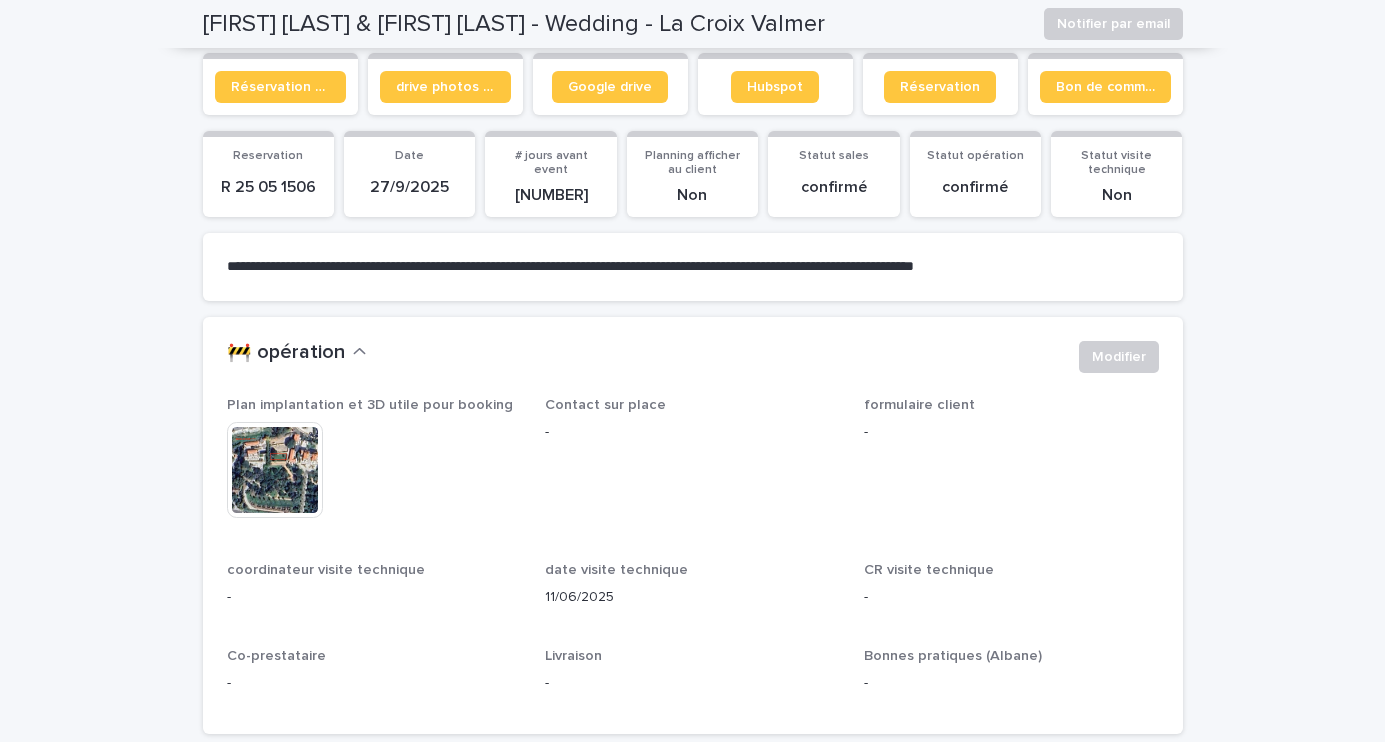 scroll, scrollTop: 127, scrollLeft: 0, axis: vertical 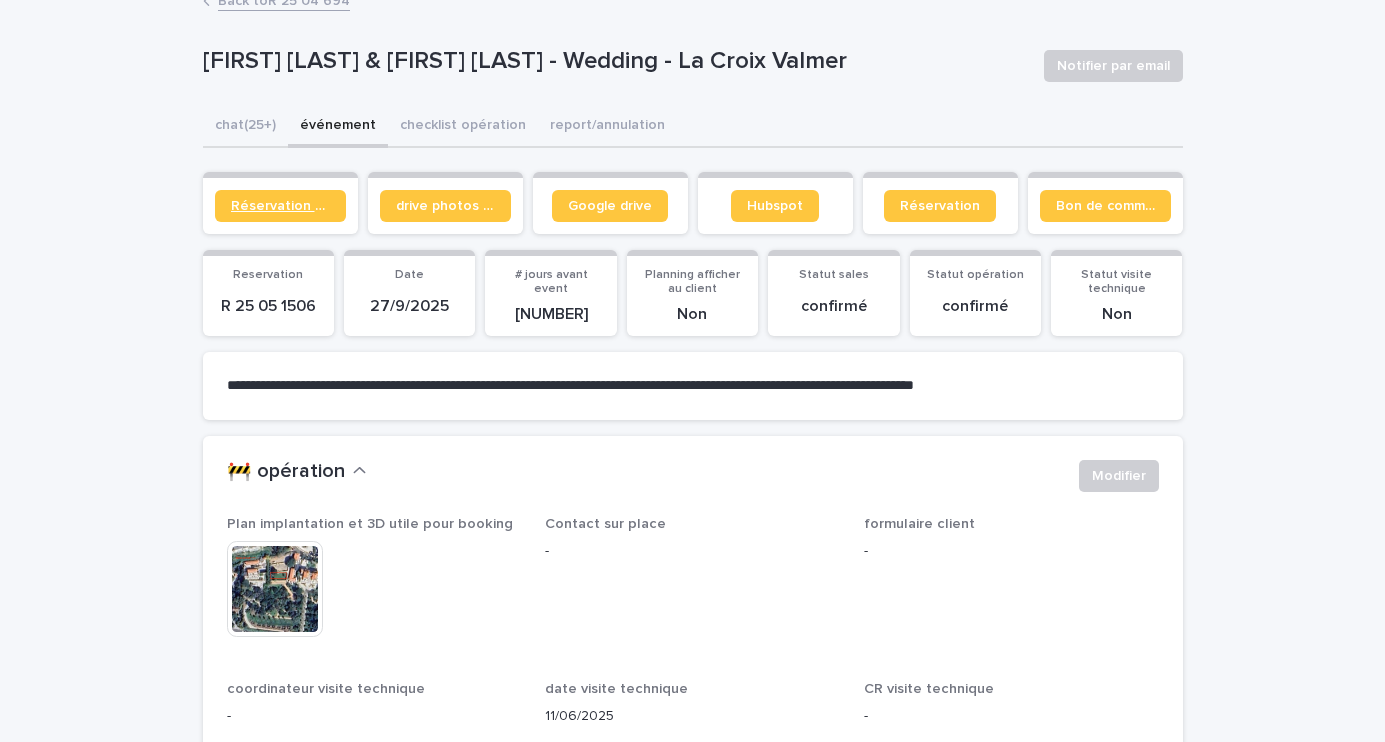 click on "Réservation client" at bounding box center [280, 206] 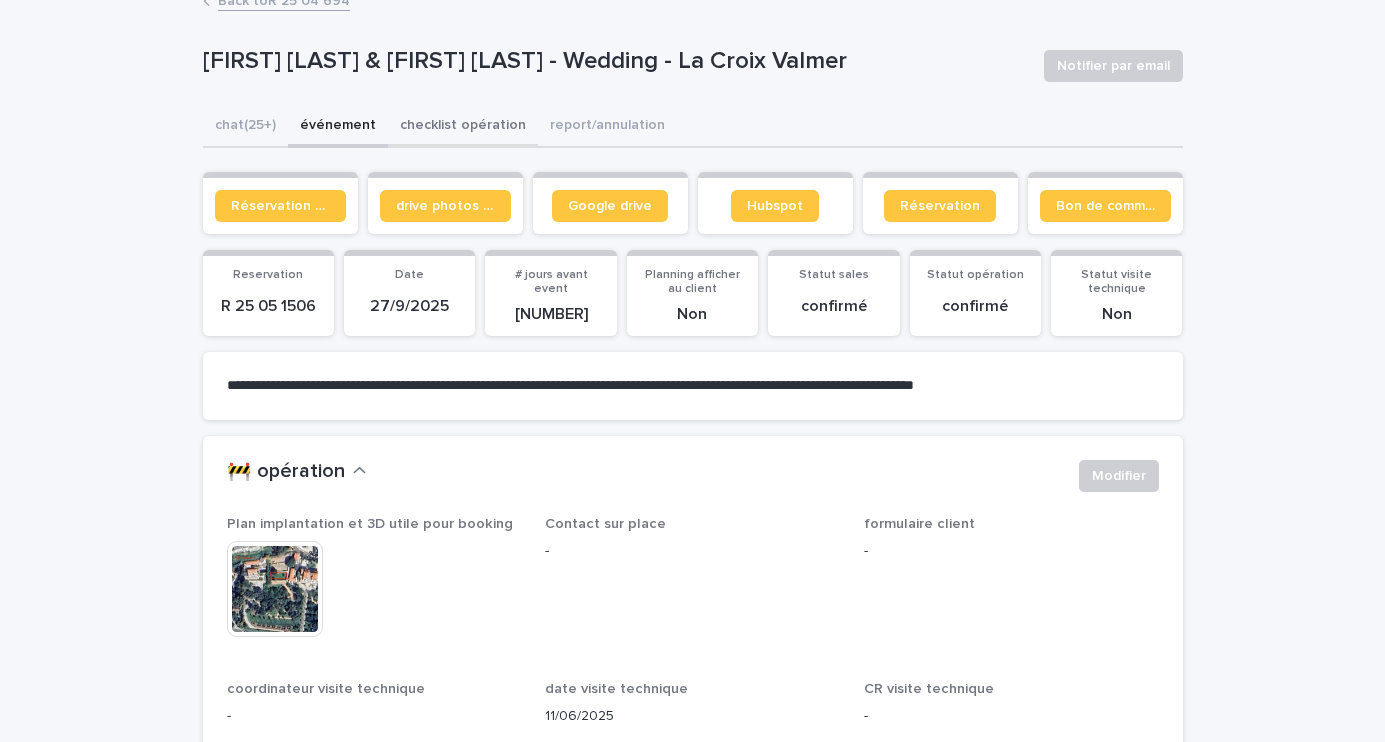 click on "checklist opération" at bounding box center (463, 127) 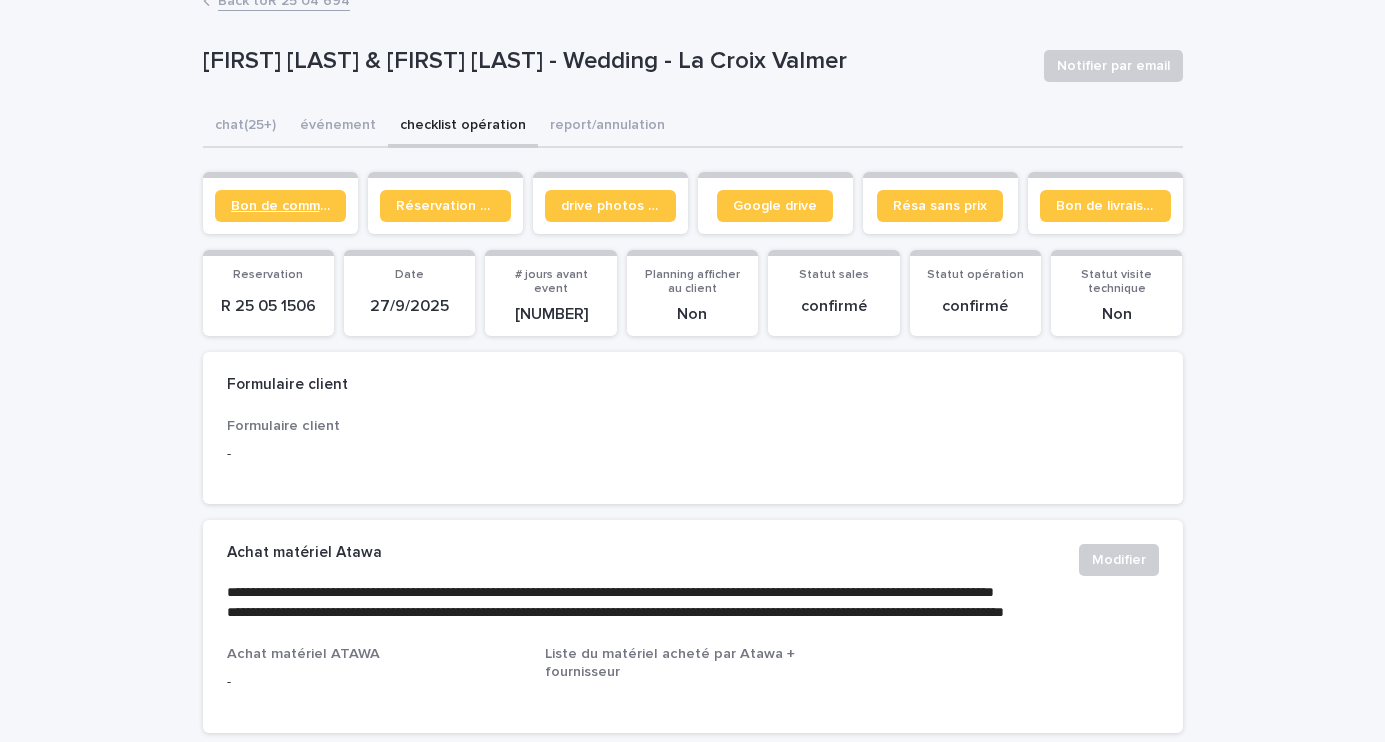 click on "Bon de commande" at bounding box center [280, 206] 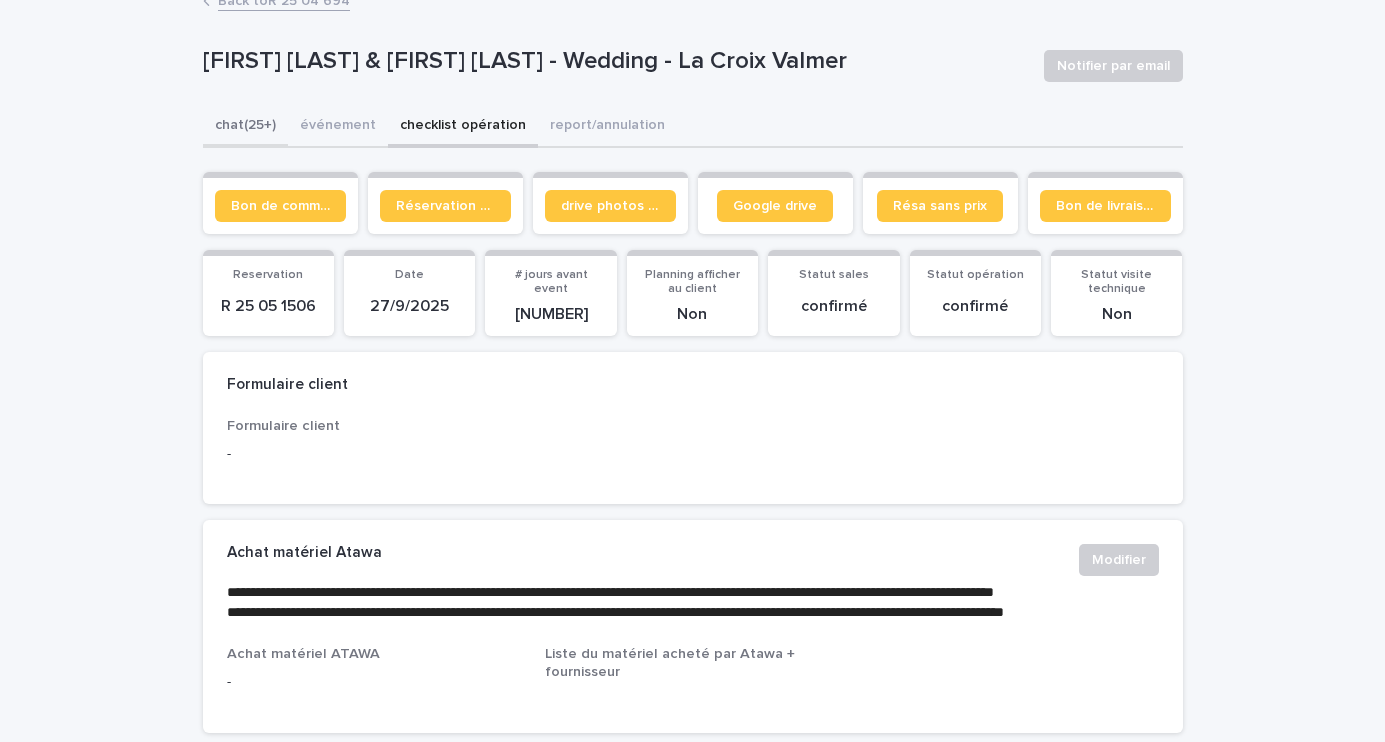 click on "chat  (25+)" at bounding box center [245, 127] 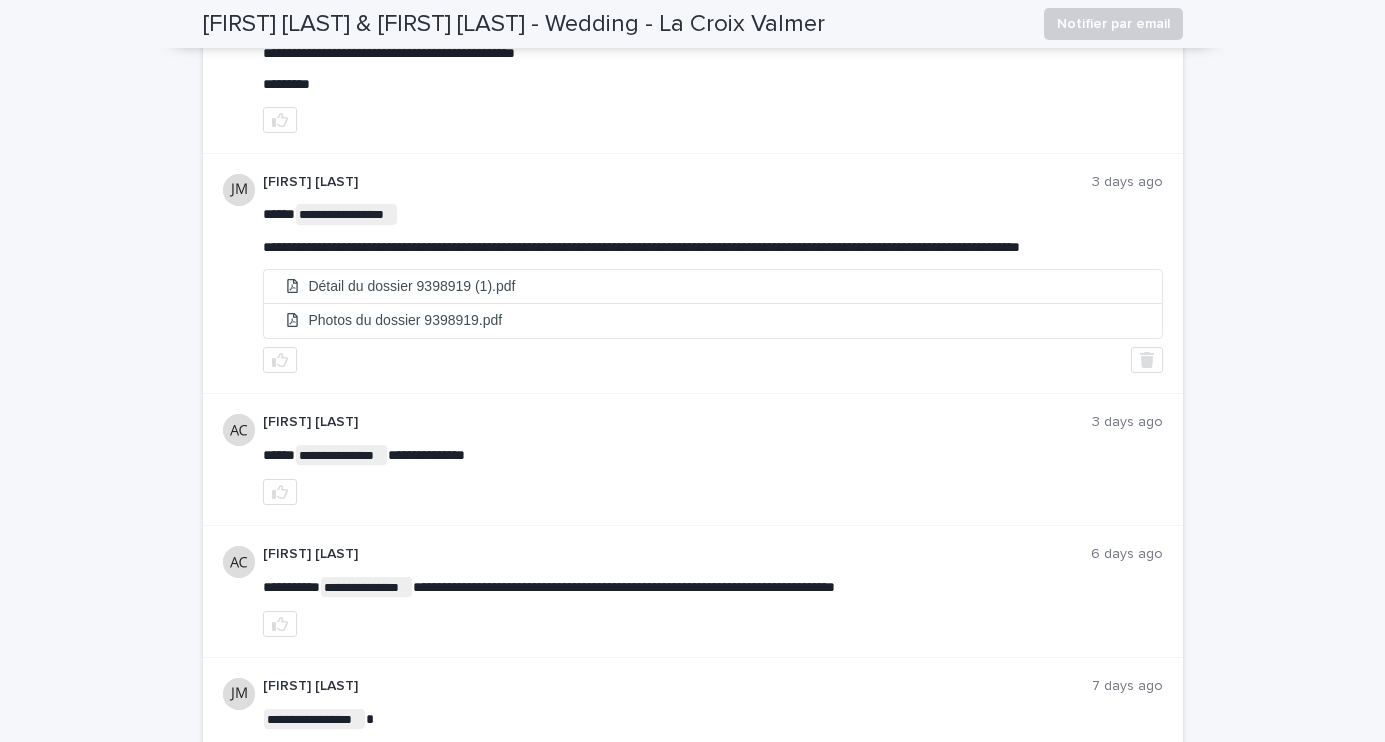 scroll, scrollTop: 671, scrollLeft: 0, axis: vertical 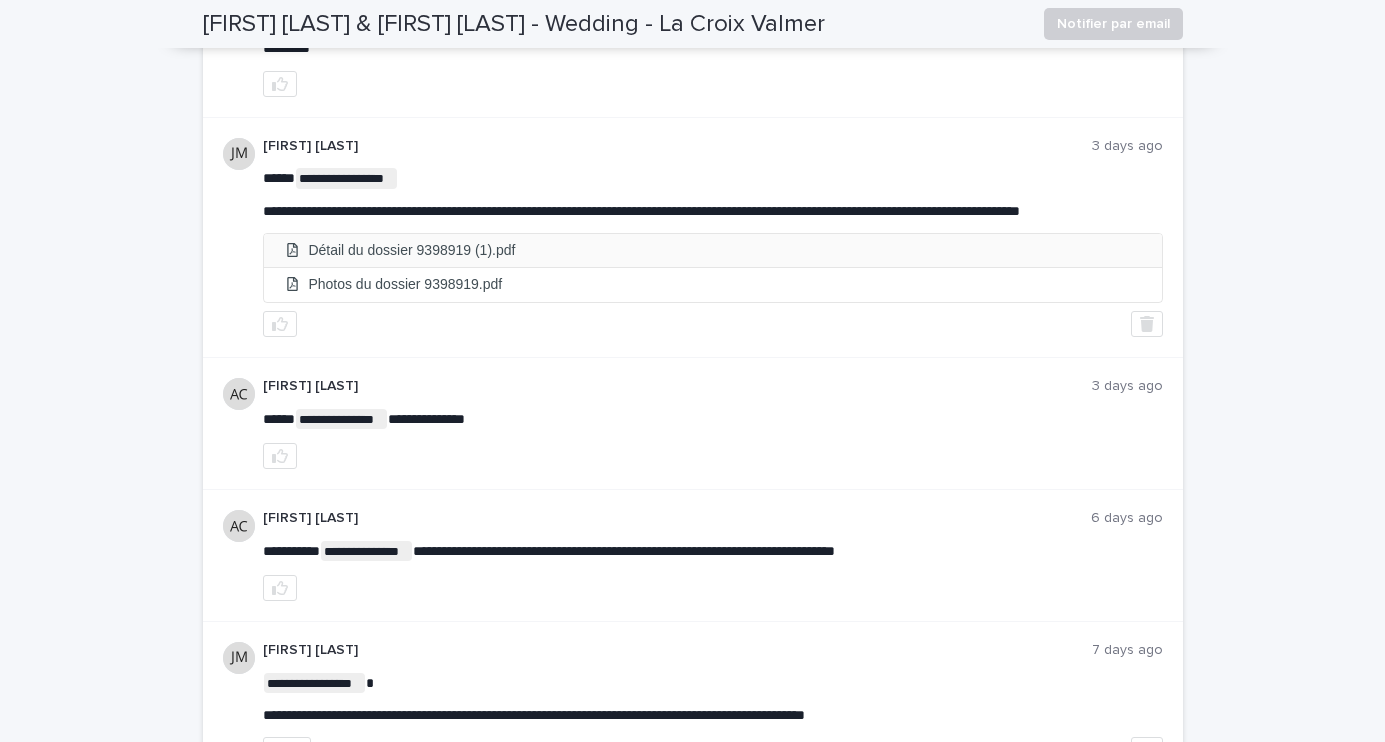 click on "Détail du dossier 9398919 (1).pdf" at bounding box center [713, 250] 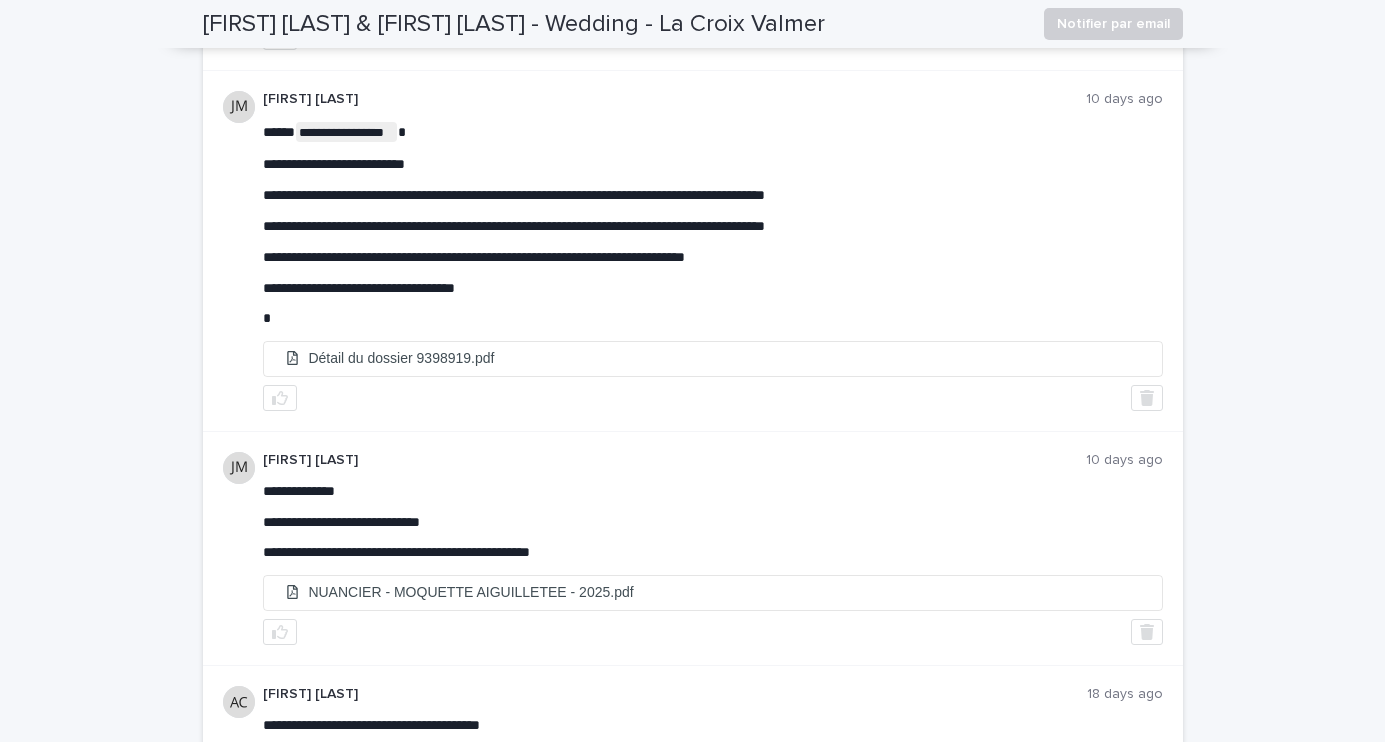 scroll, scrollTop: 2709, scrollLeft: 0, axis: vertical 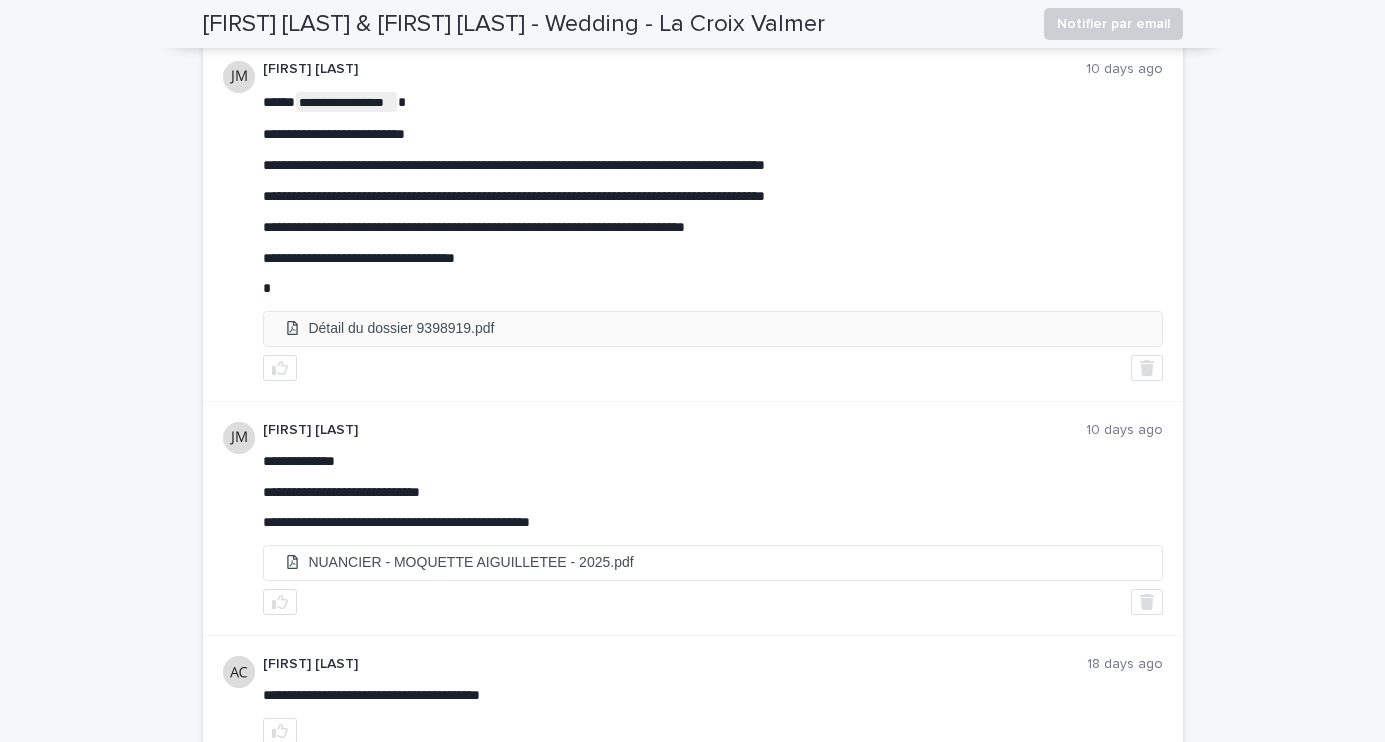 click on "Détail du dossier 9398919.pdf" at bounding box center (713, 328) 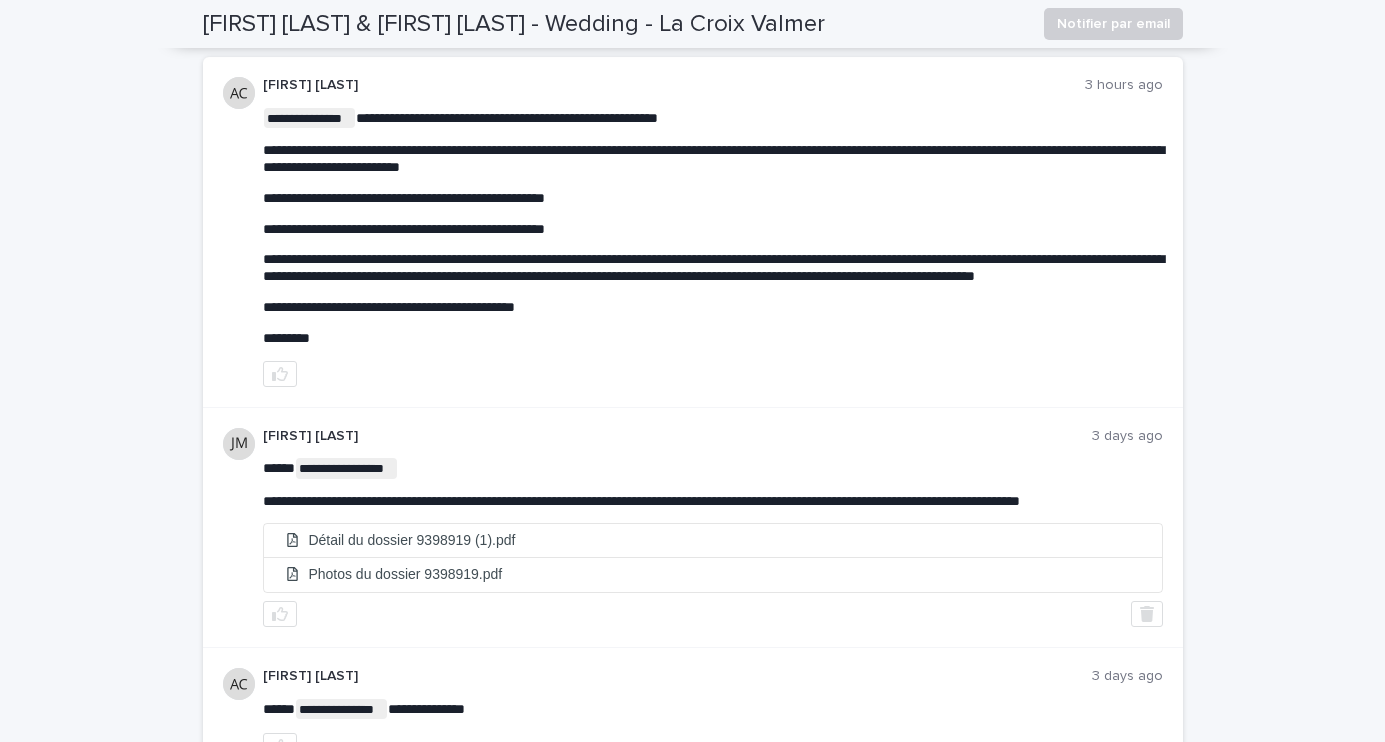 scroll, scrollTop: 0, scrollLeft: 0, axis: both 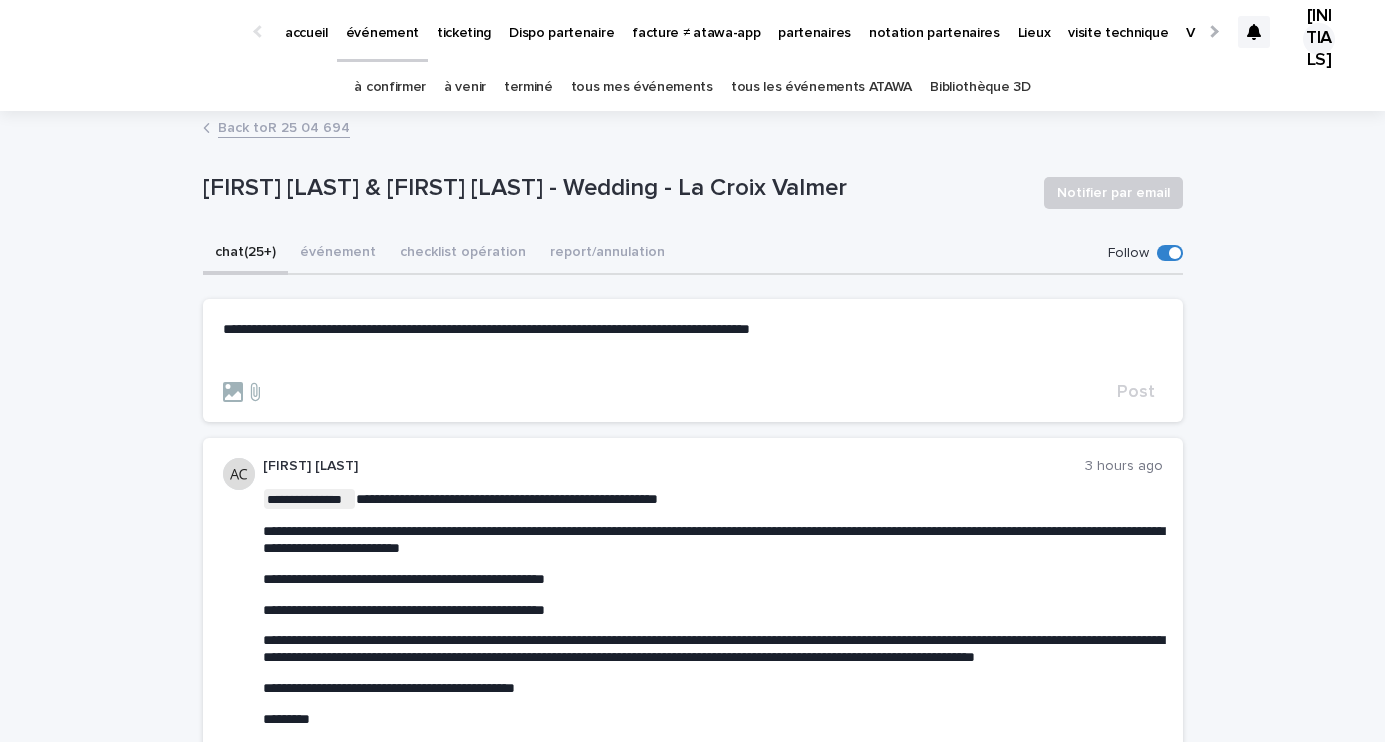 click on "**********" at bounding box center [693, 345] 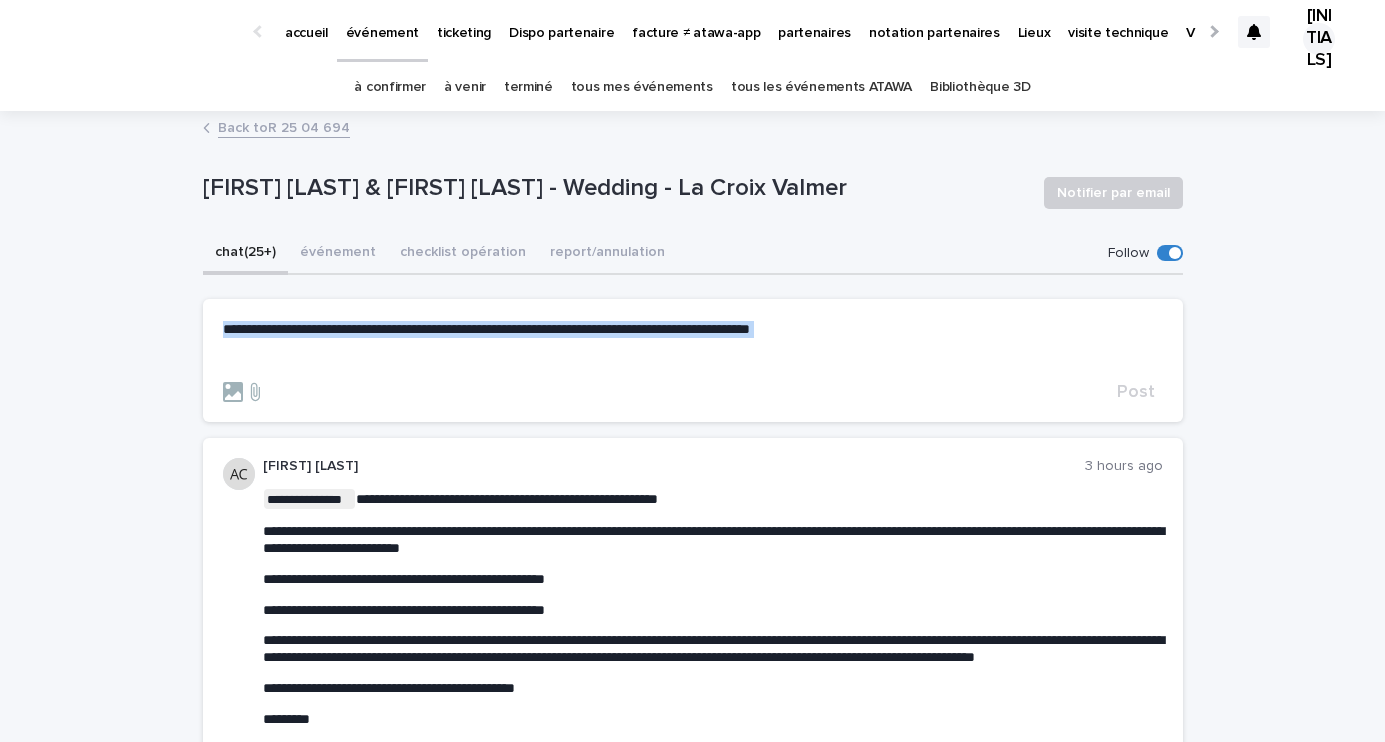 drag, startPoint x: 889, startPoint y: 344, endPoint x: 341, endPoint y: 284, distance: 551.2749 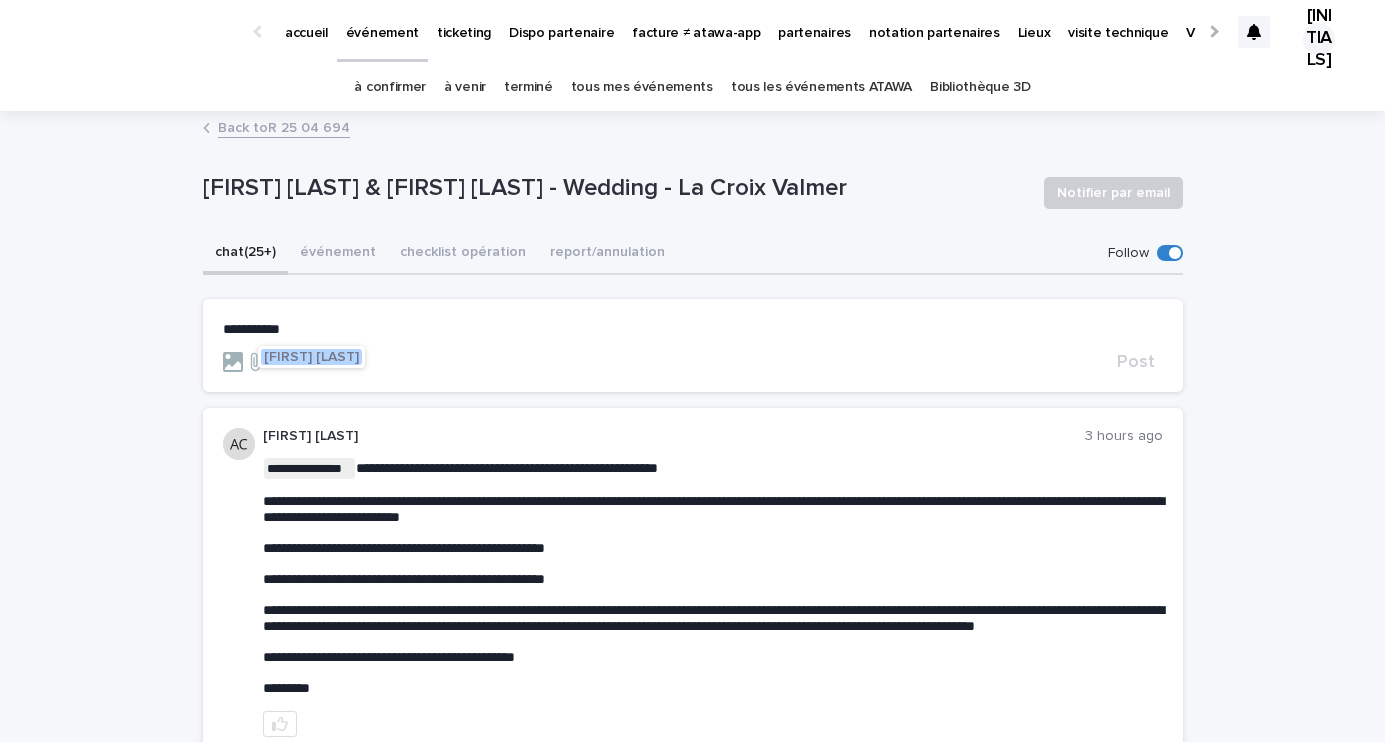 click at bounding box center (666, 362) 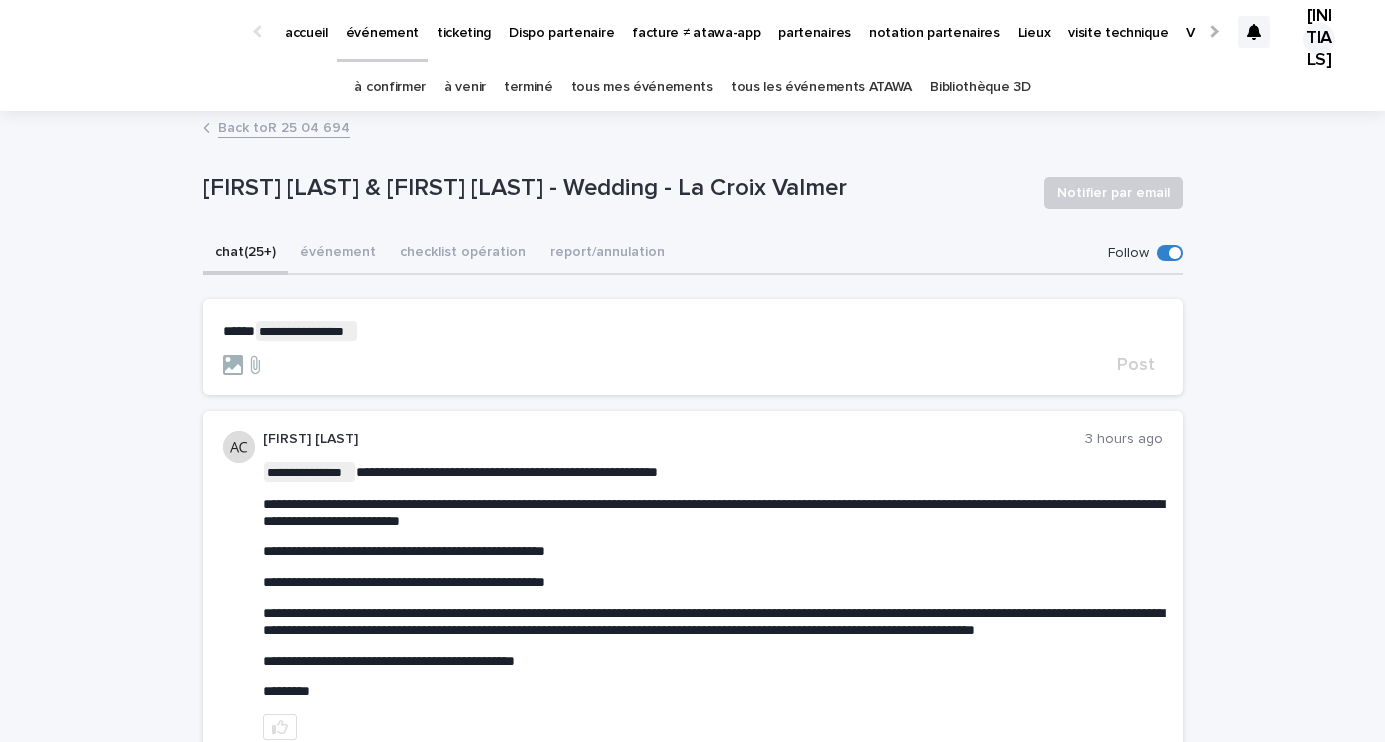click on "**********" at bounding box center (693, 331) 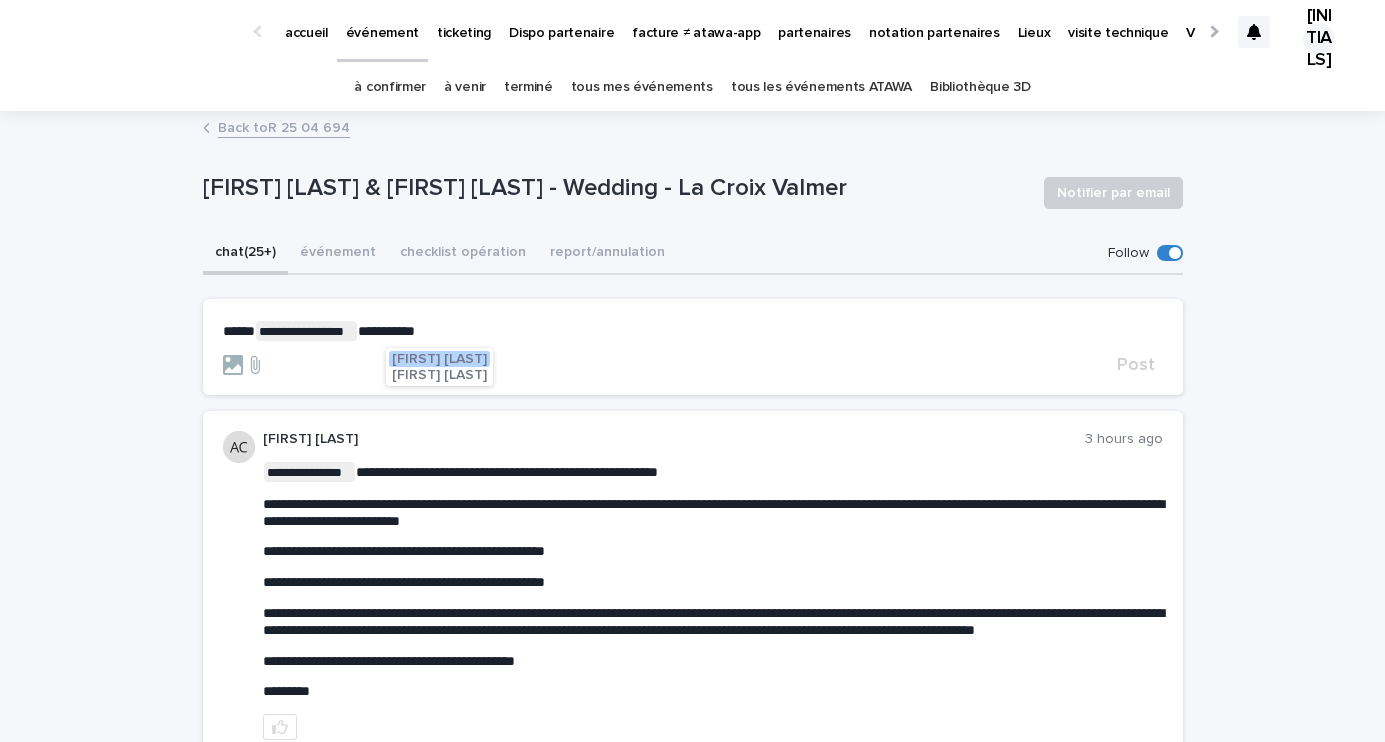 click on "[FIRST]
[LAST]" at bounding box center [439, 359] 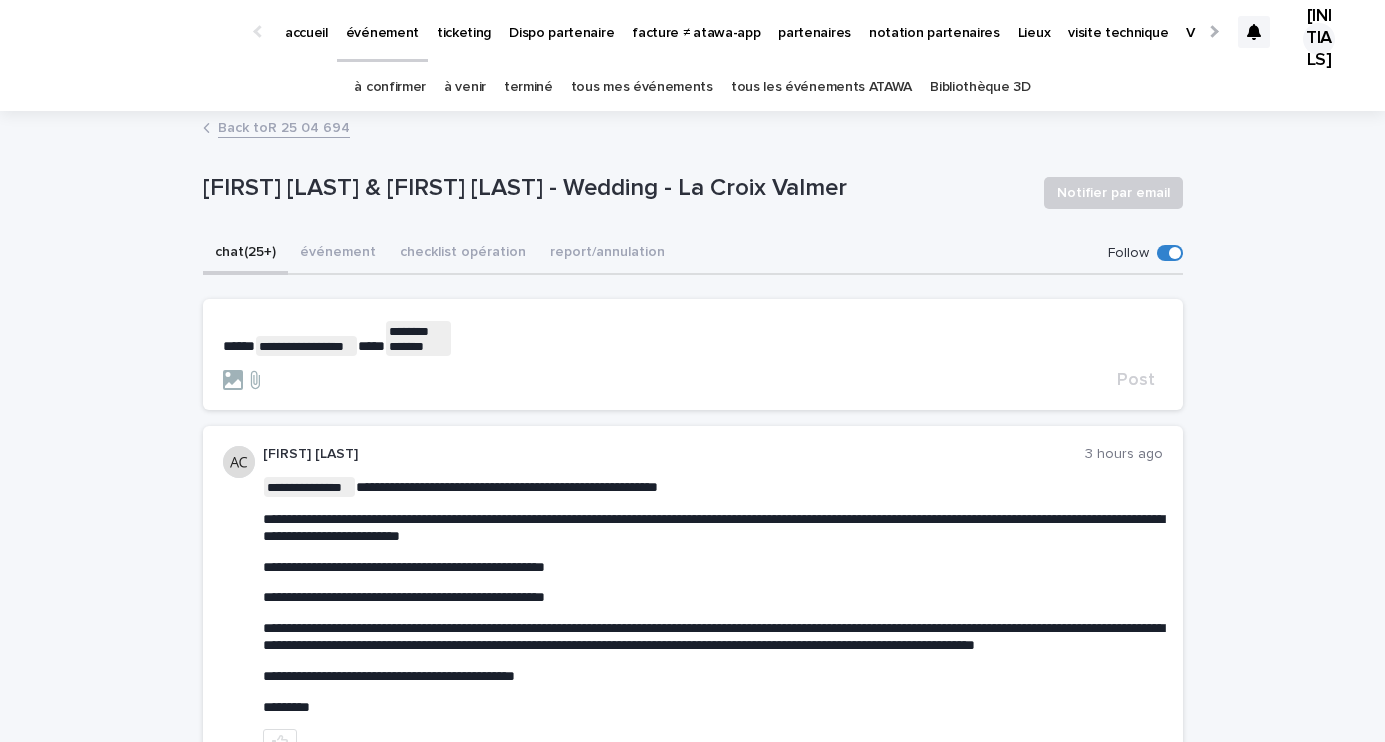 click on "**********" 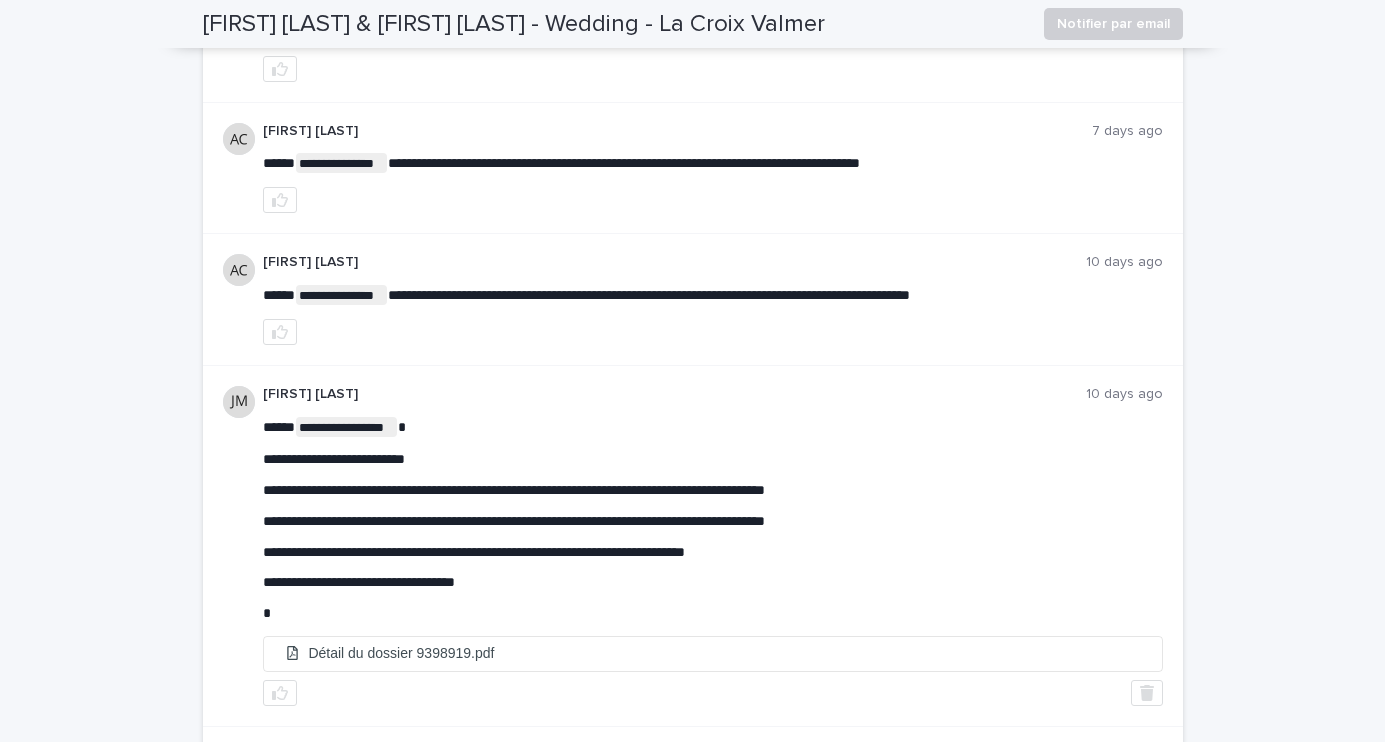 scroll, scrollTop: 2618, scrollLeft: 0, axis: vertical 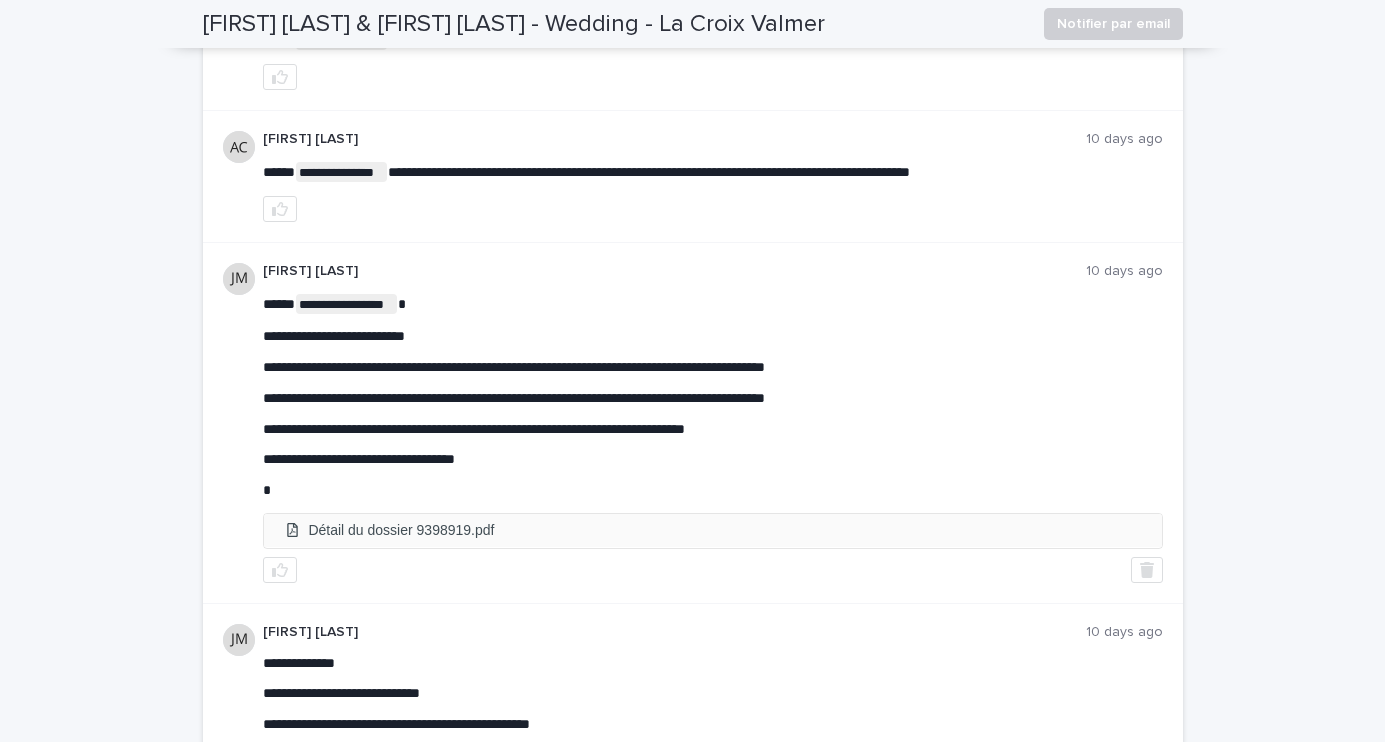 click on "Détail du dossier 9398919.pdf" at bounding box center [713, 530] 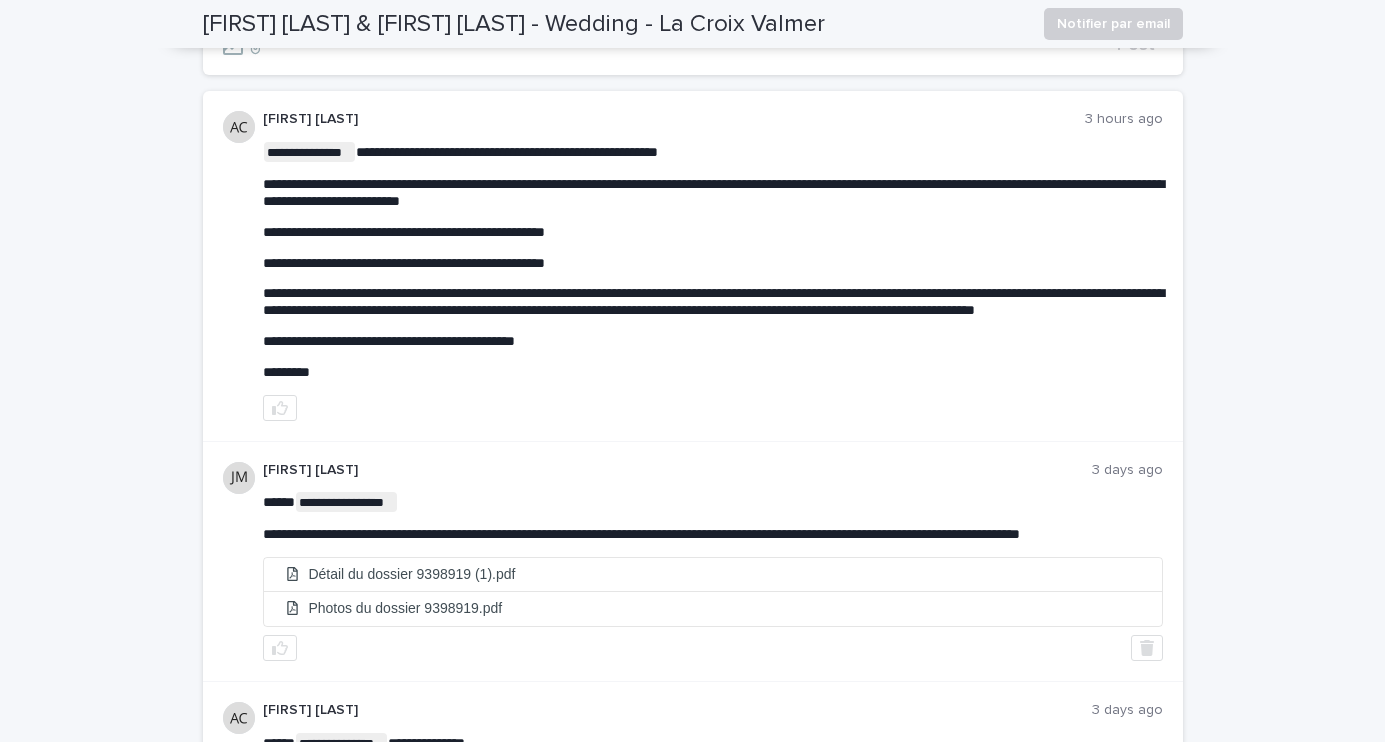 scroll, scrollTop: 0, scrollLeft: 0, axis: both 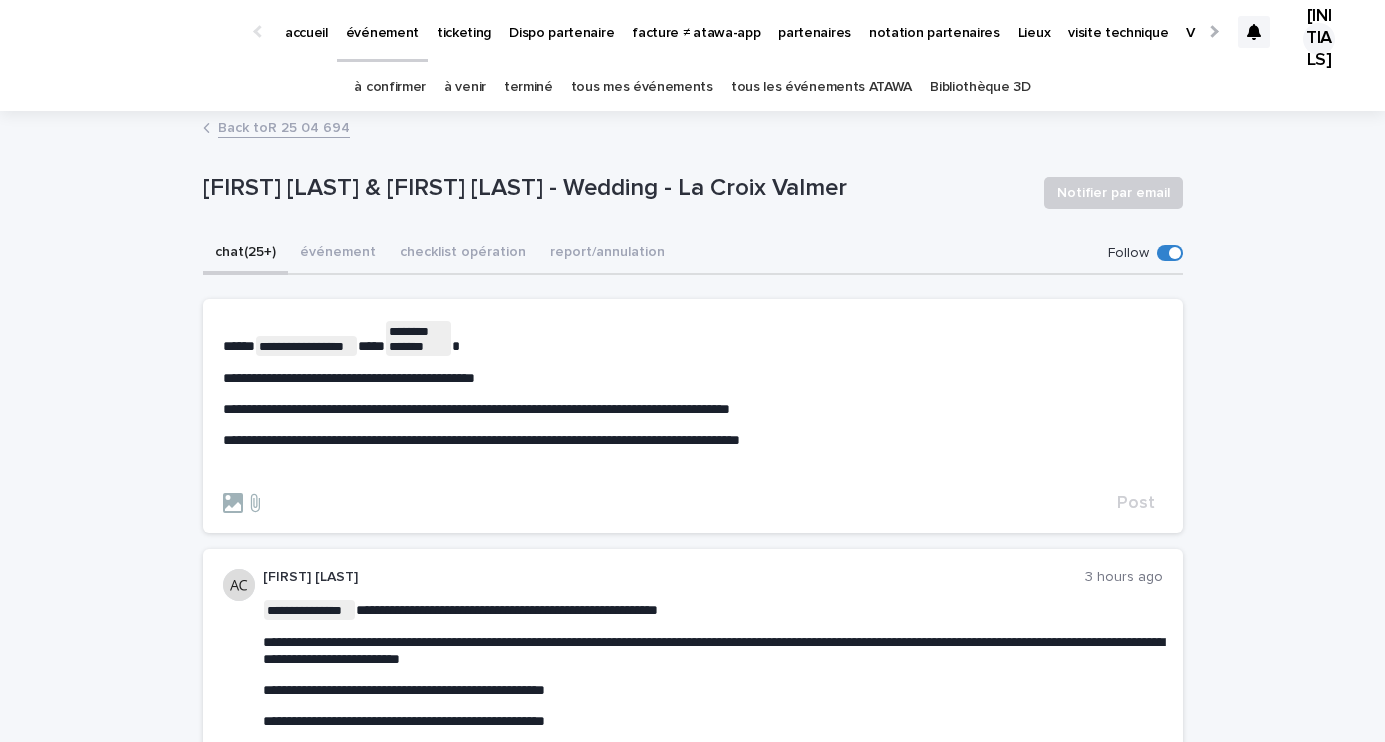 click on "**********" at bounding box center (693, 440) 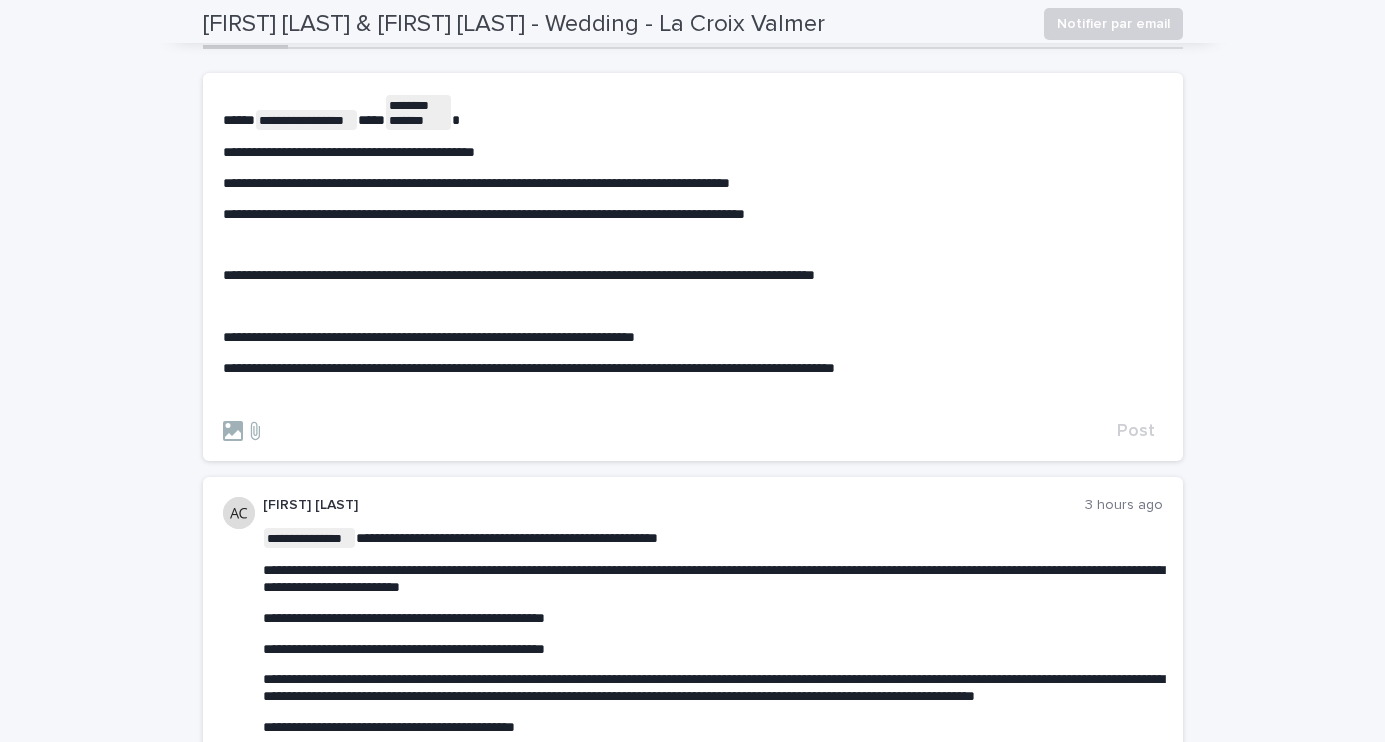 scroll, scrollTop: 0, scrollLeft: 0, axis: both 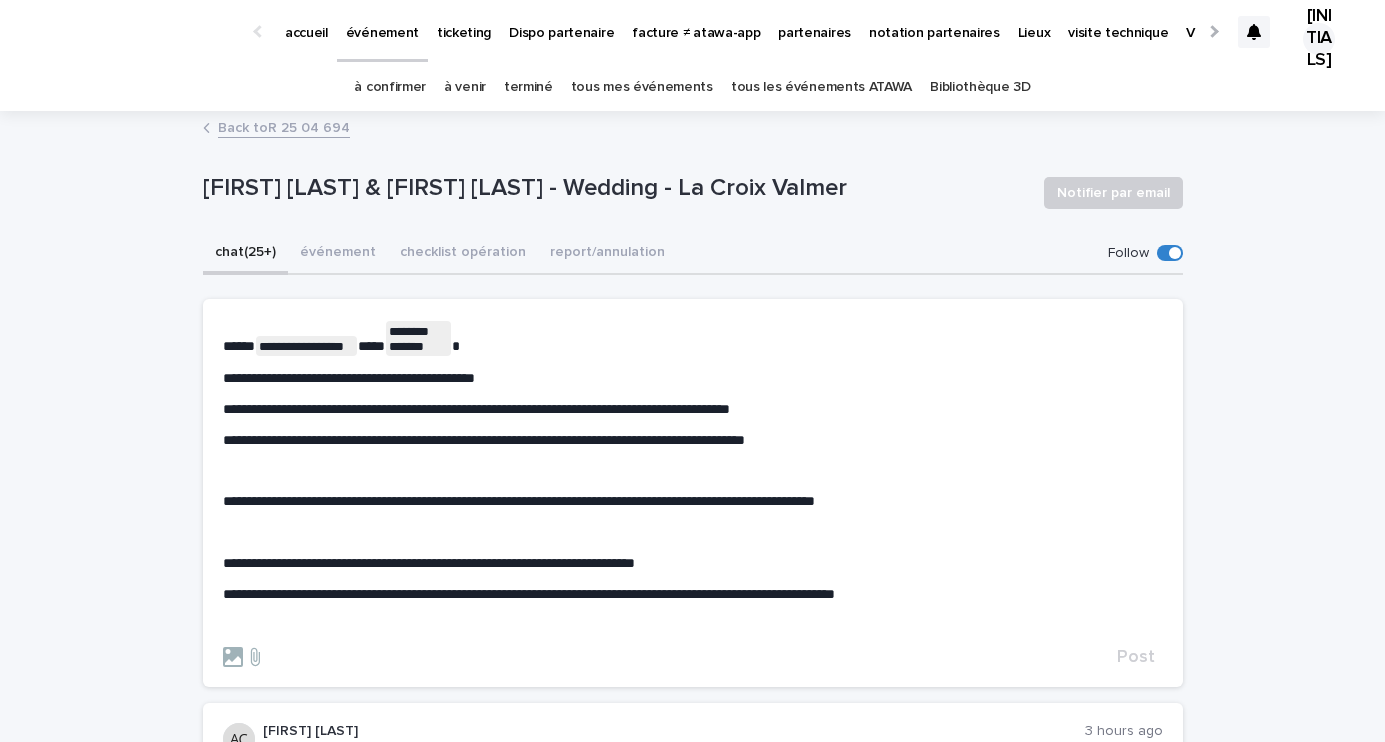 click on "**********" at bounding box center (693, 594) 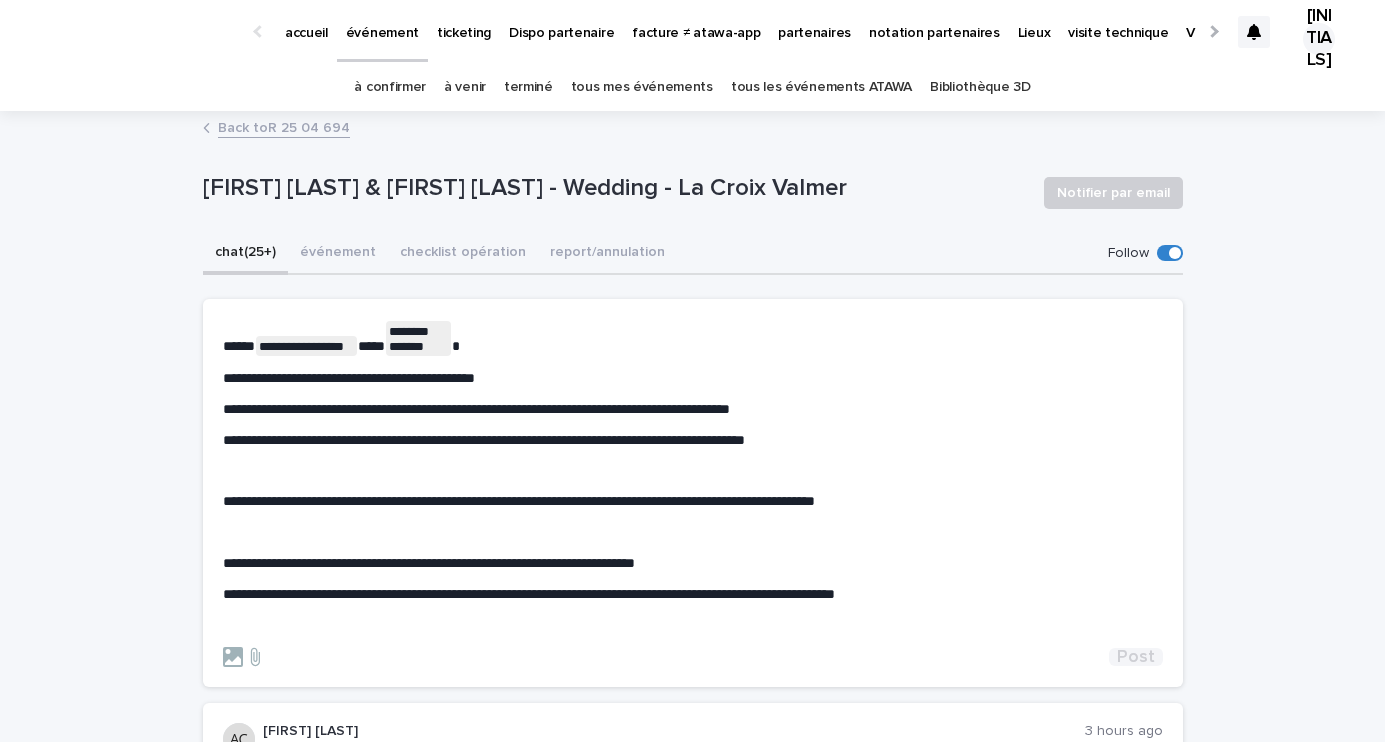 click on "Post" at bounding box center [1136, 657] 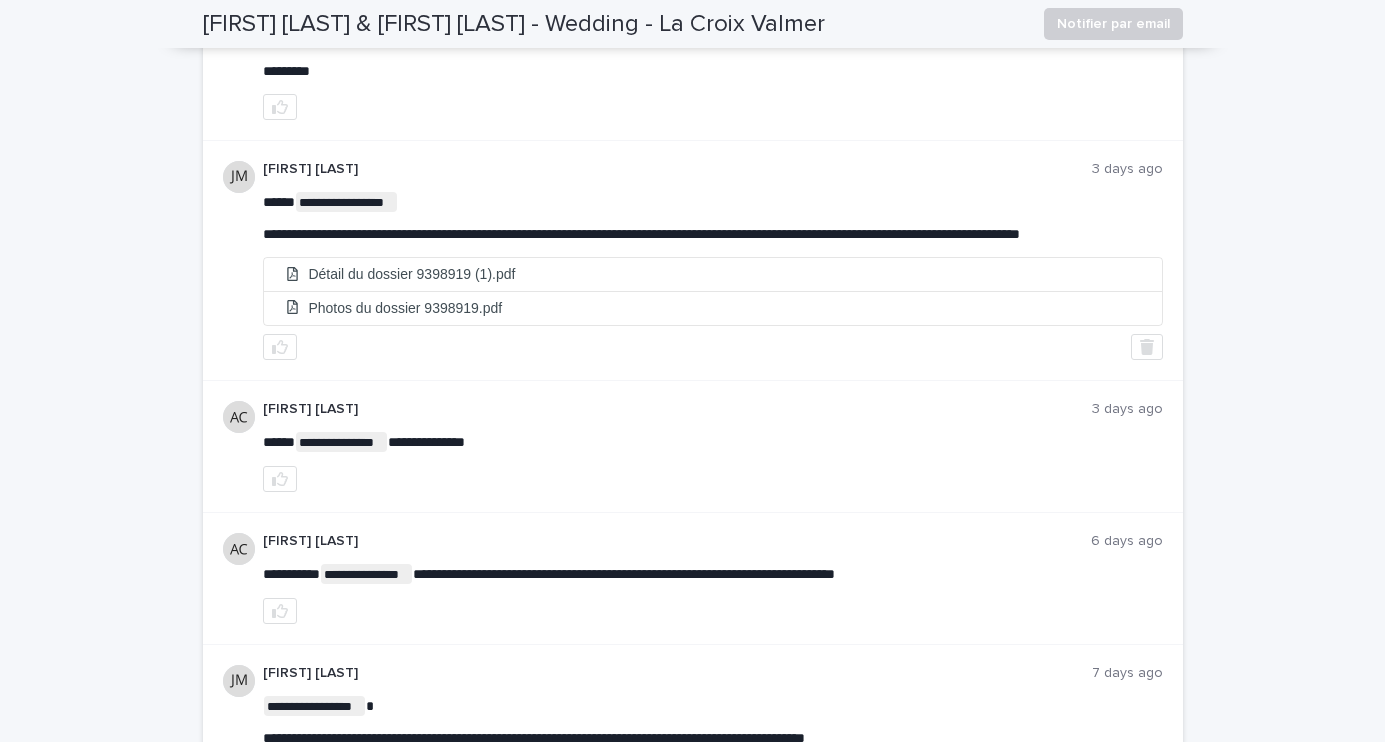 scroll, scrollTop: 0, scrollLeft: 0, axis: both 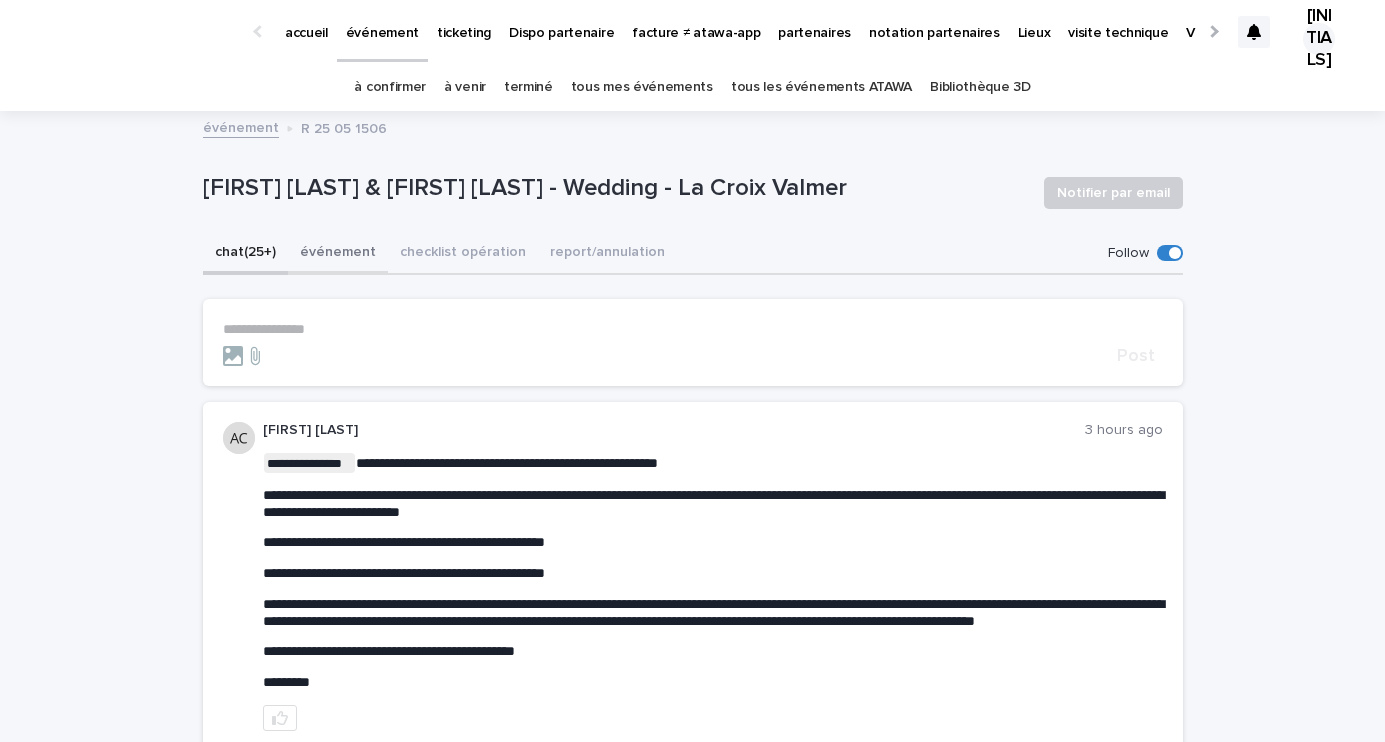 click on "événement" at bounding box center [338, 254] 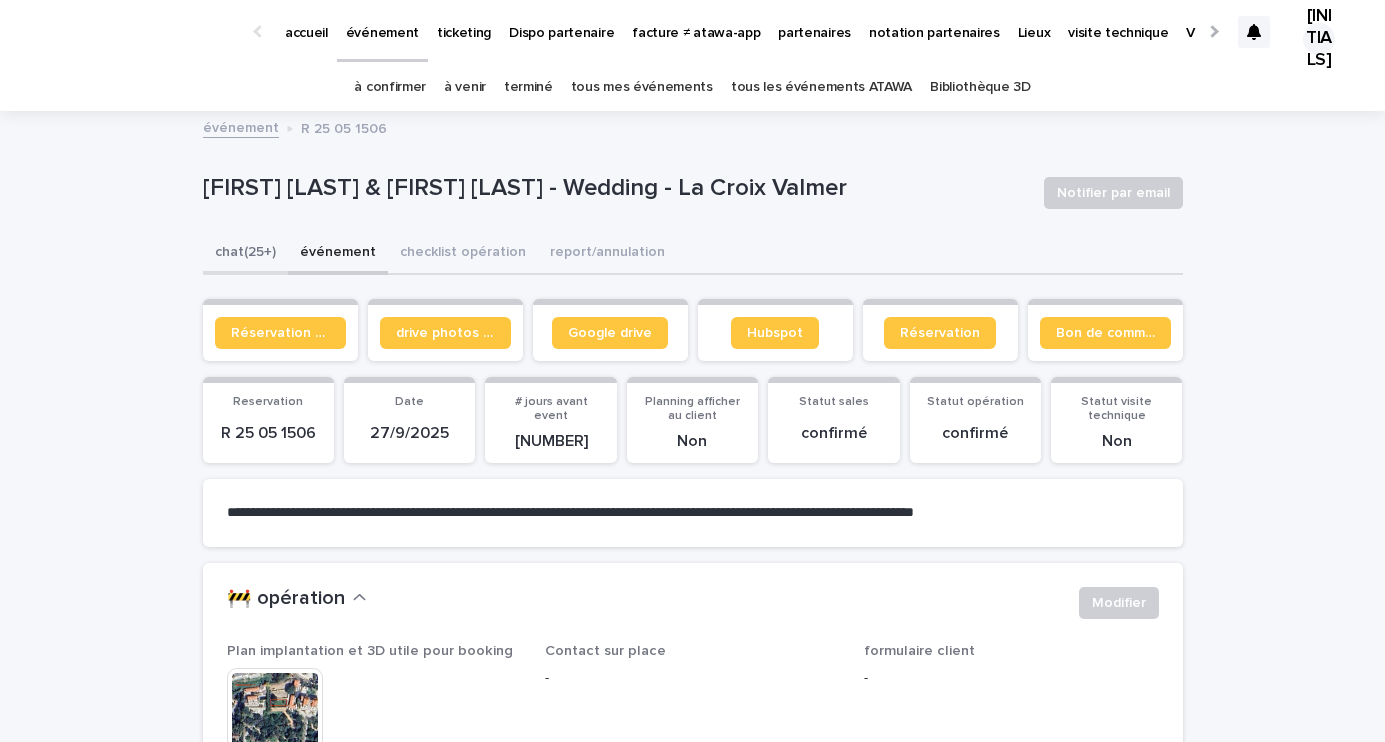 click on "chat  (25+)" at bounding box center [245, 254] 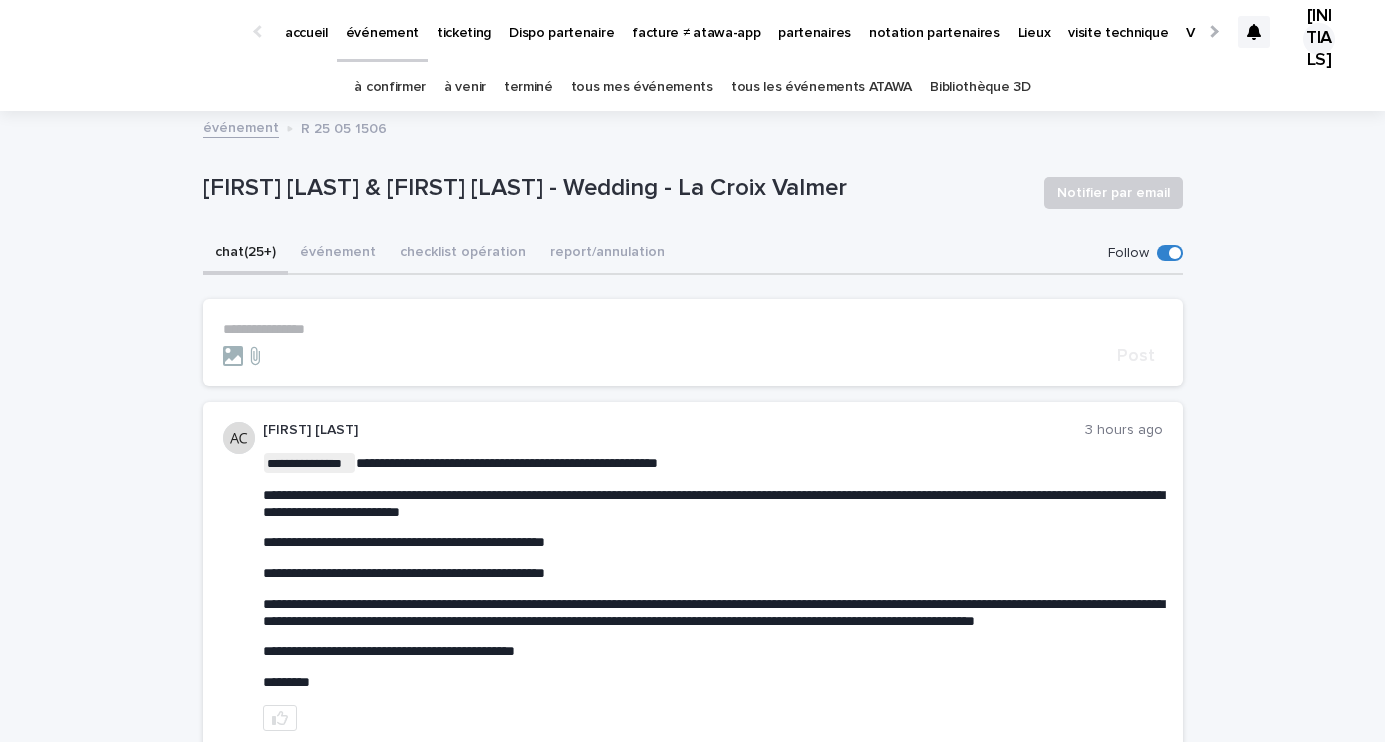 scroll, scrollTop: 377, scrollLeft: 0, axis: vertical 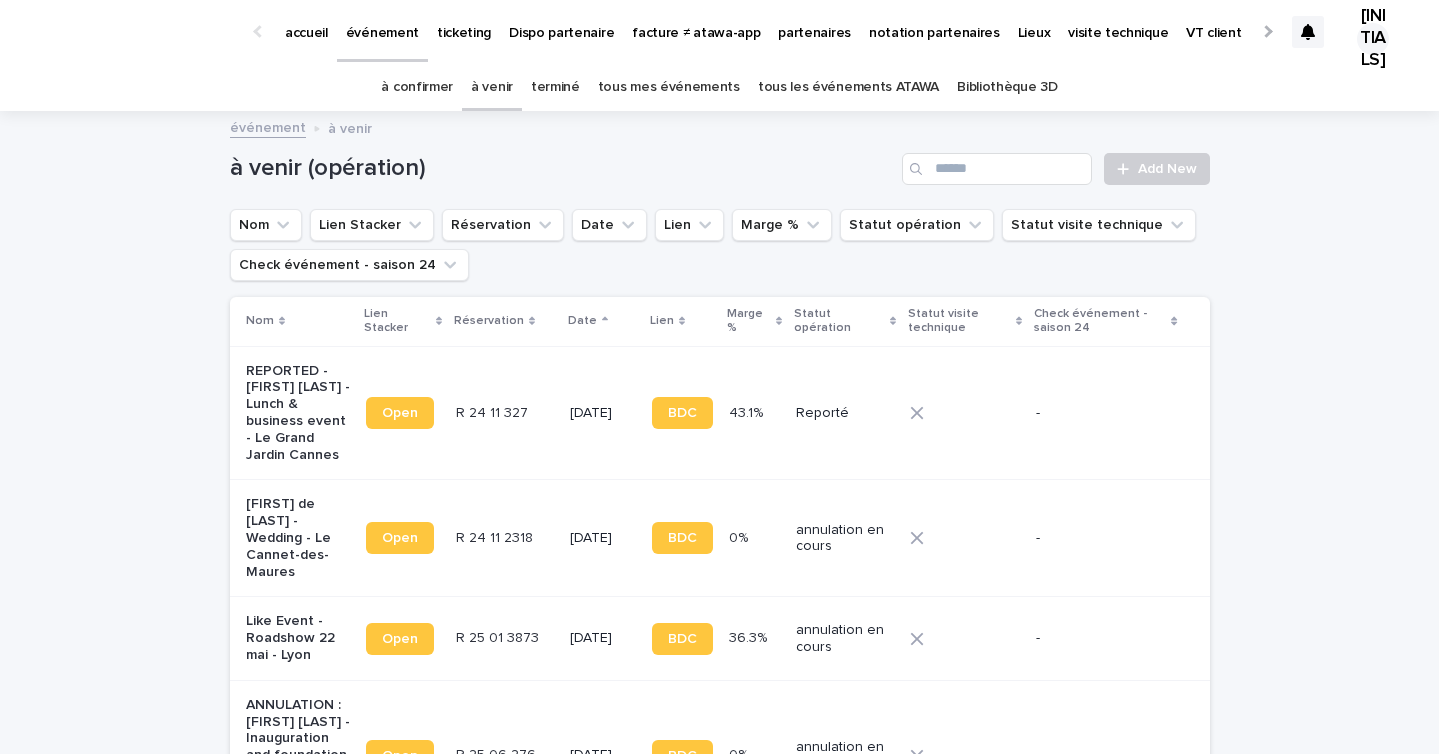click on "à confirmer" at bounding box center (417, 87) 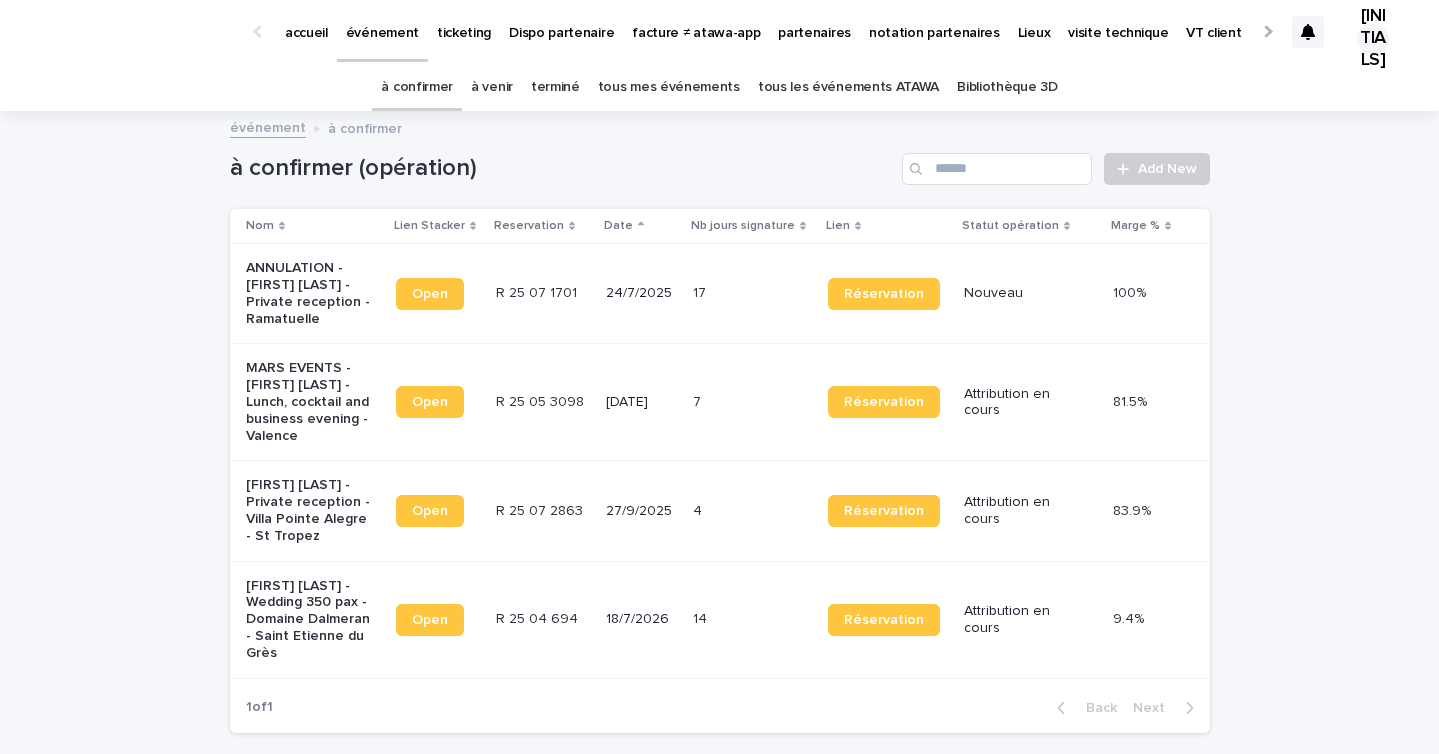 click 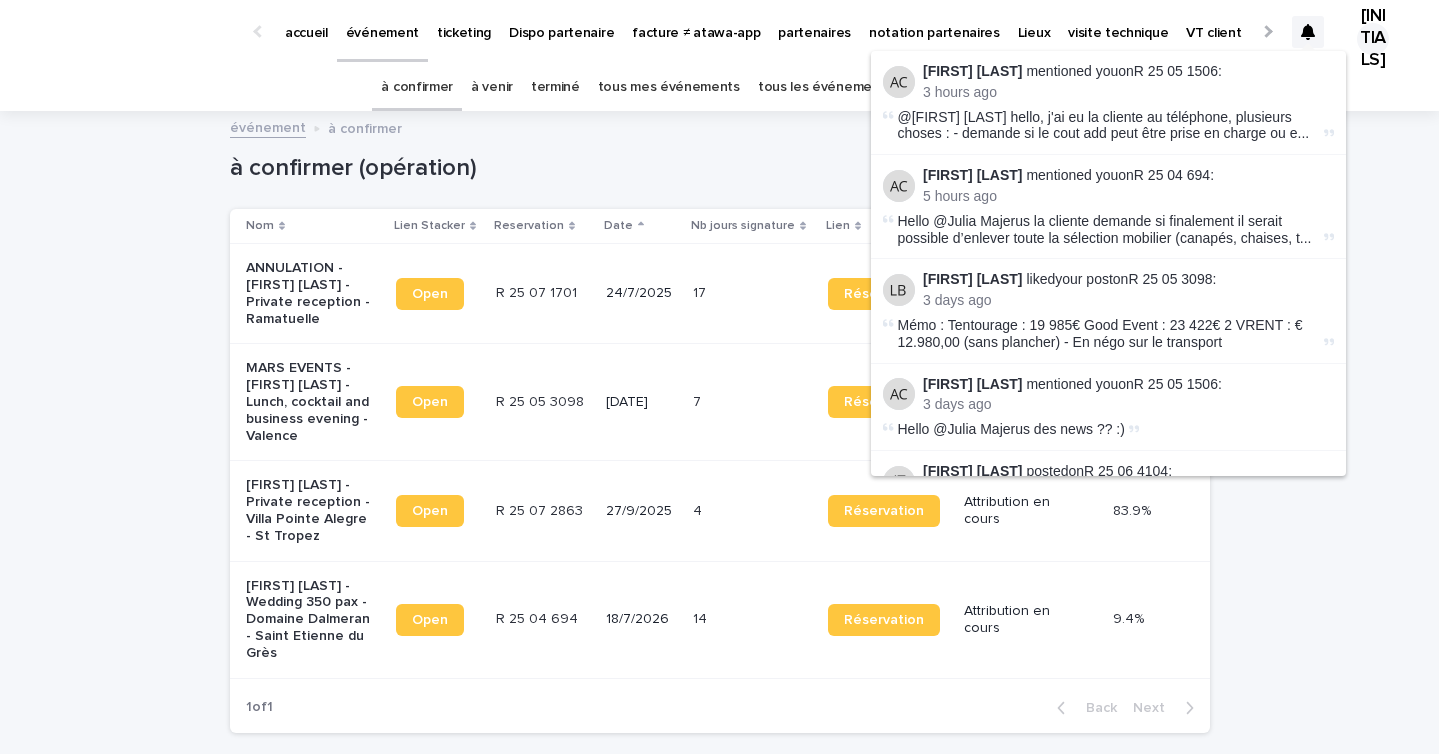click on "Aurélie Cointrel   mentioned you  on  R 25 05 1506 : 3 hours ago @Julia  Majerus   hello, j'ai eu la cliente au téléphone, plusieurs choses :  - demande si le cout add peut être prise en charge ou e ..." at bounding box center (1108, 103) 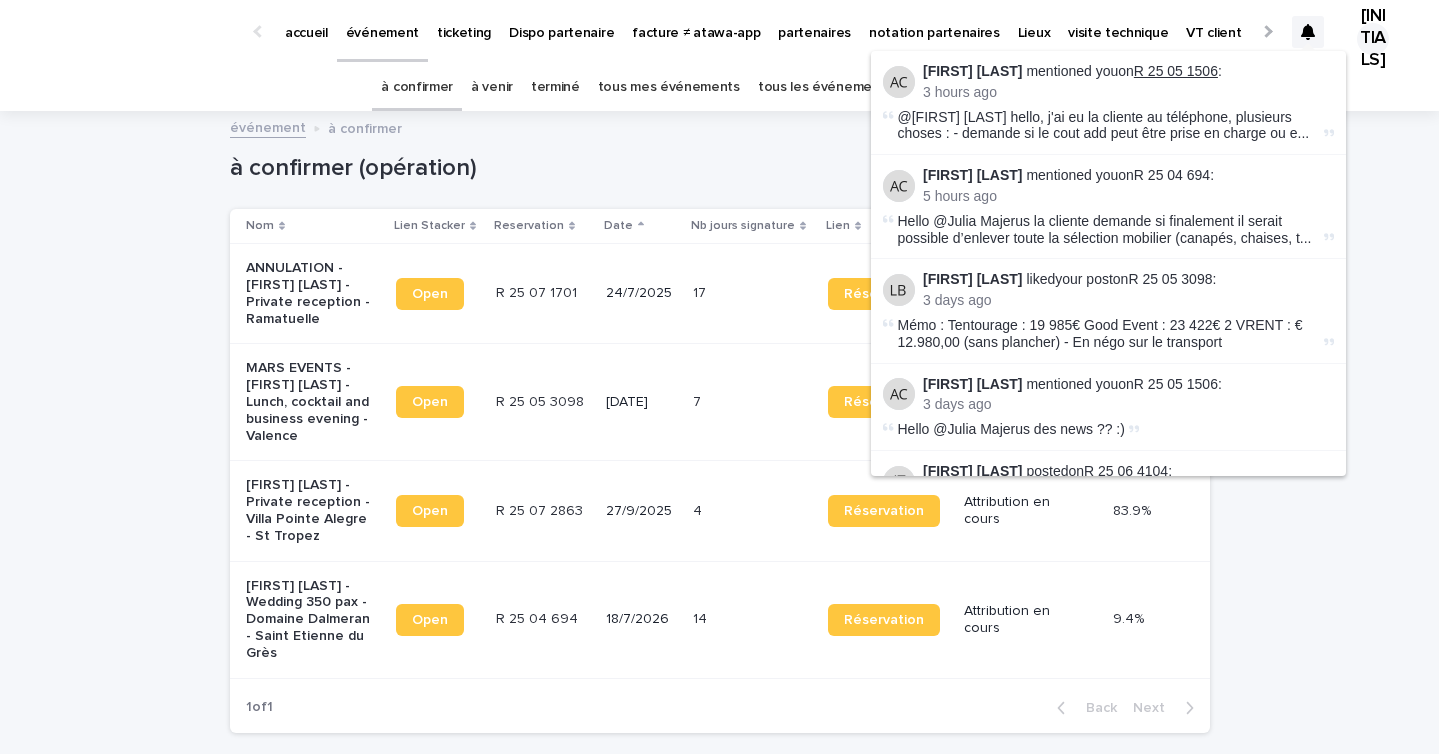 click on "R 25 05 1506" at bounding box center [1176, 71] 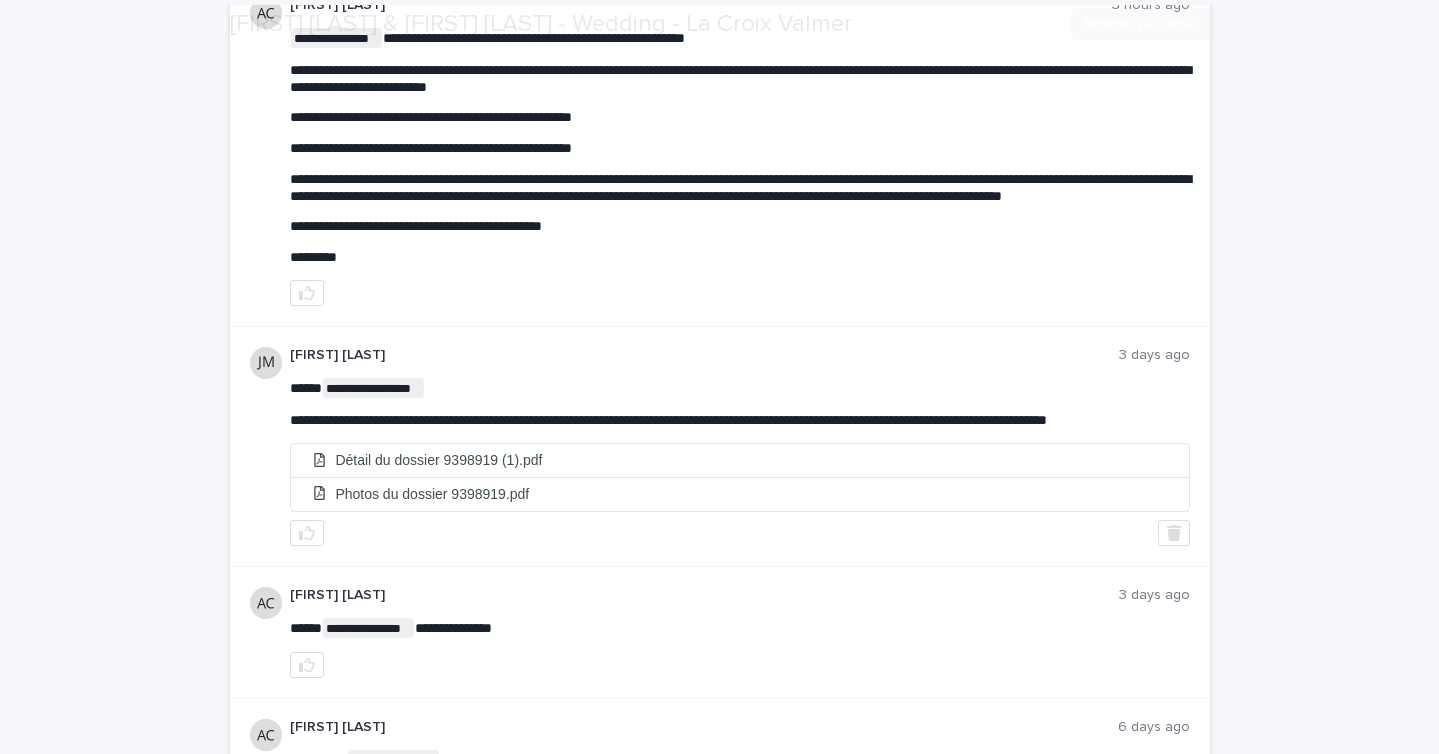 scroll, scrollTop: 432, scrollLeft: 0, axis: vertical 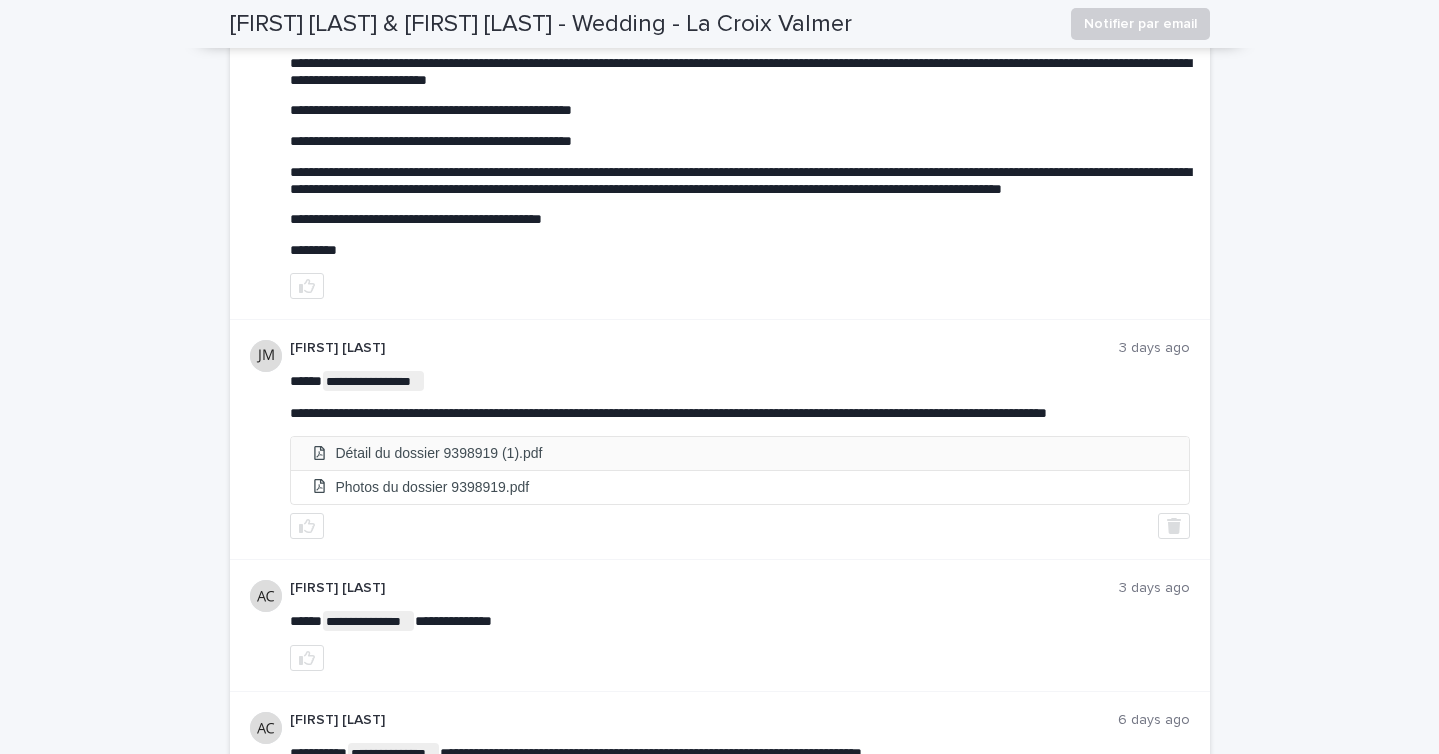 click on "Détail du dossier 9398919 (1).pdf" at bounding box center [740, 453] 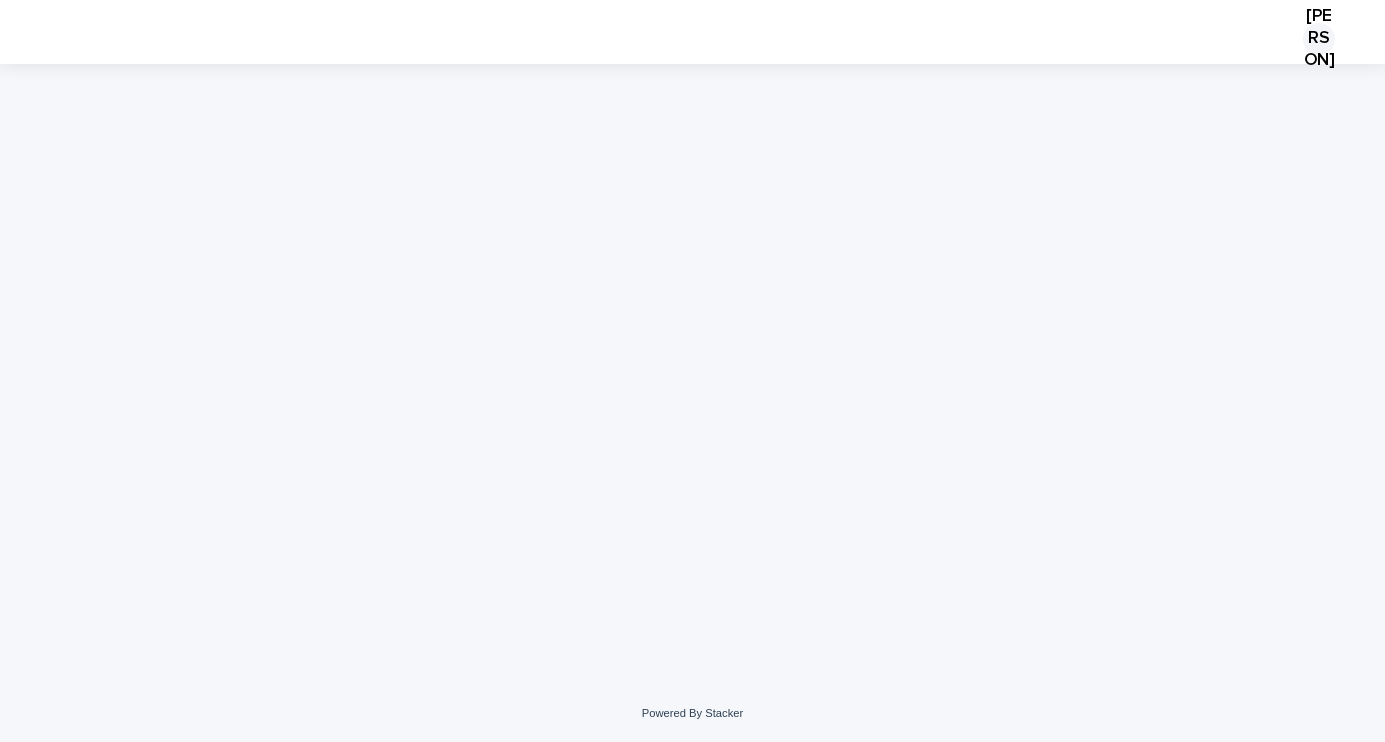 scroll, scrollTop: 0, scrollLeft: 0, axis: both 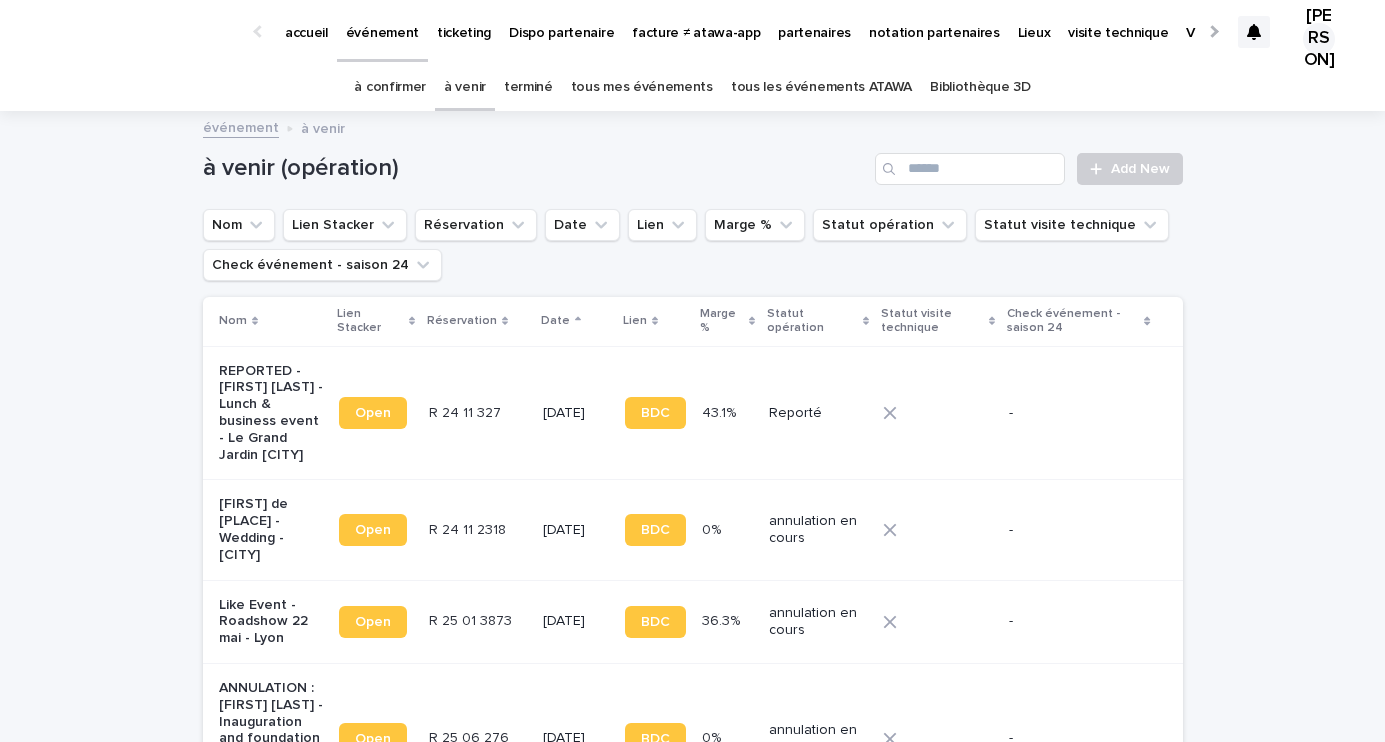 click 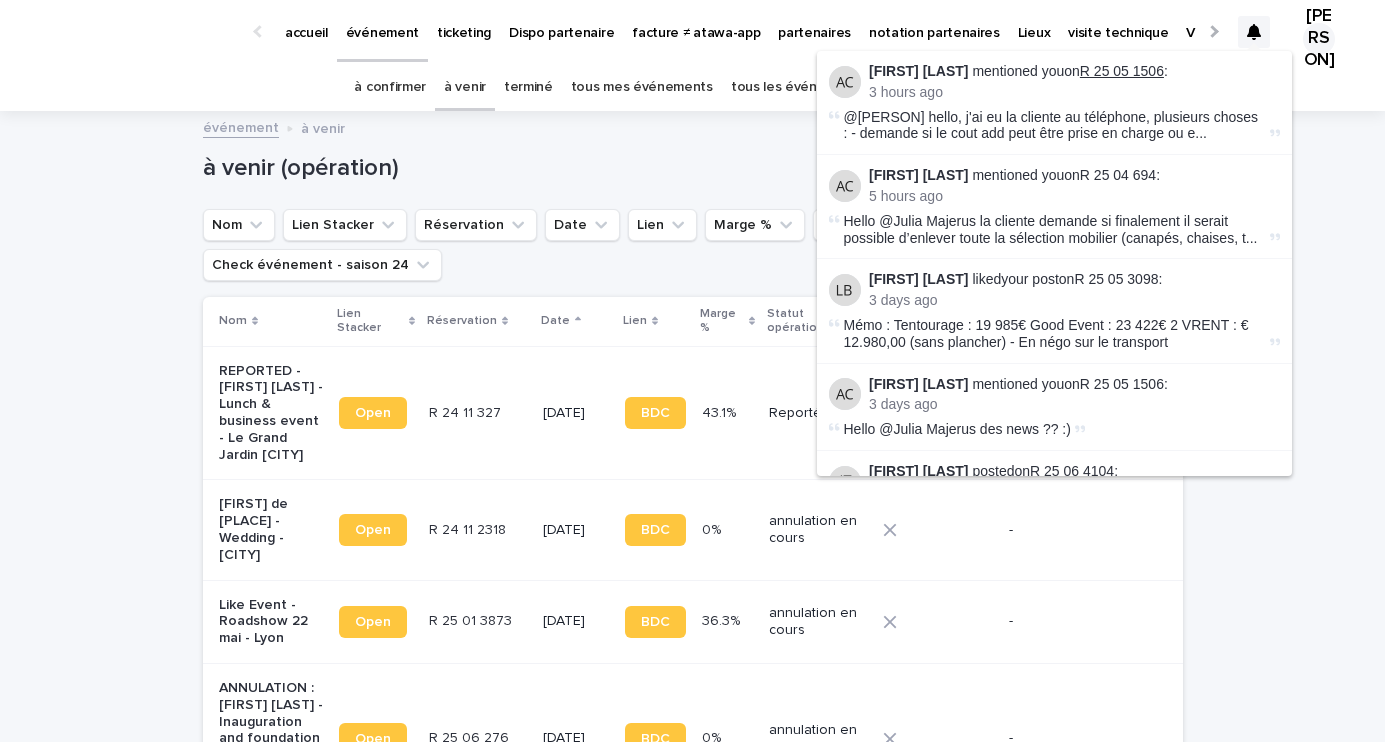 click on "R 25 05 1506" at bounding box center (1122, 71) 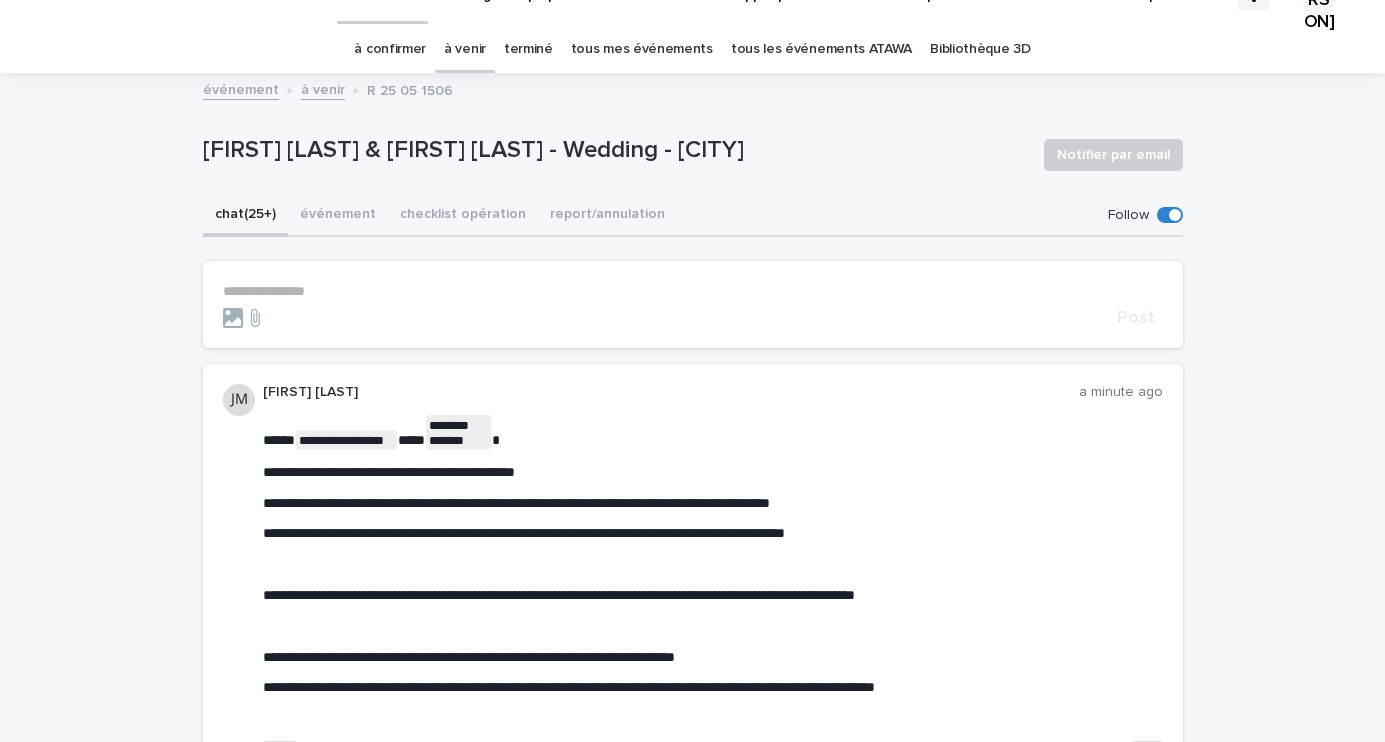 scroll, scrollTop: 24, scrollLeft: 0, axis: vertical 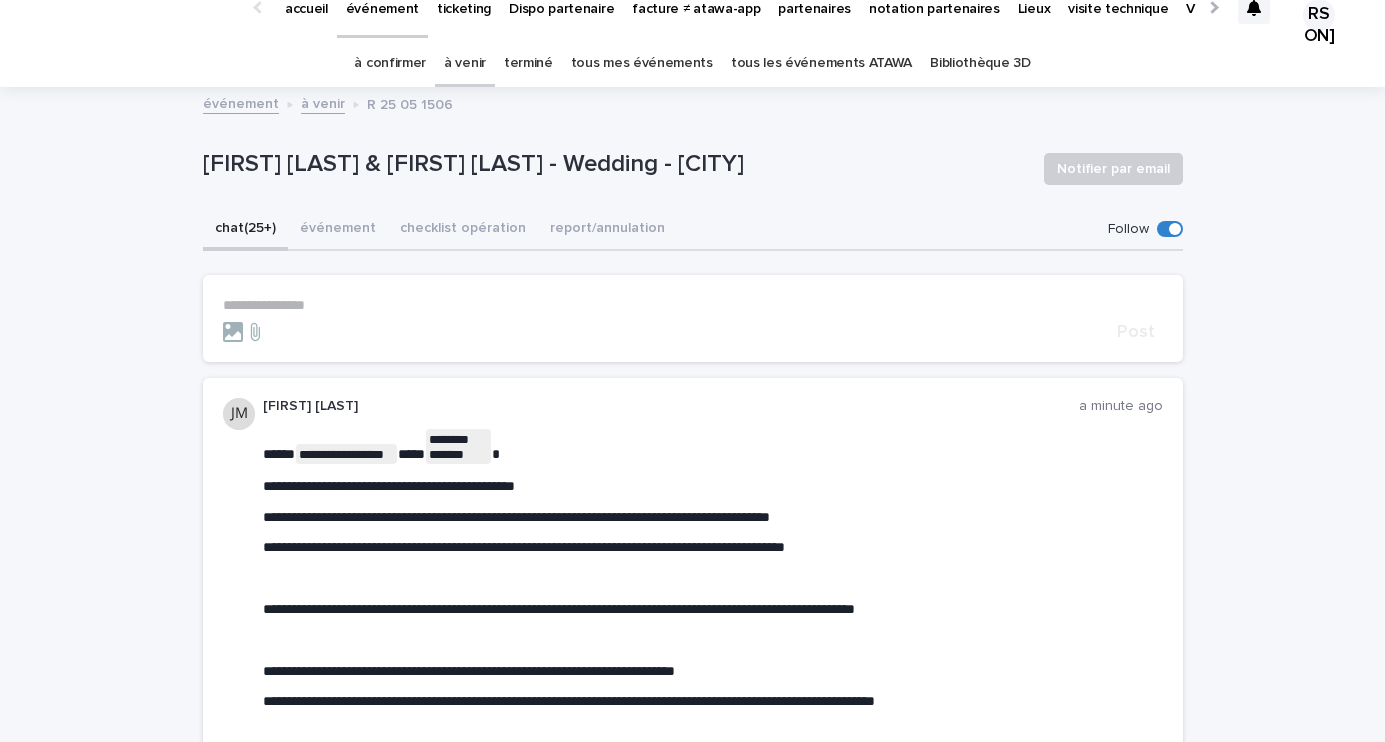 click on "à confirmer" at bounding box center (390, 63) 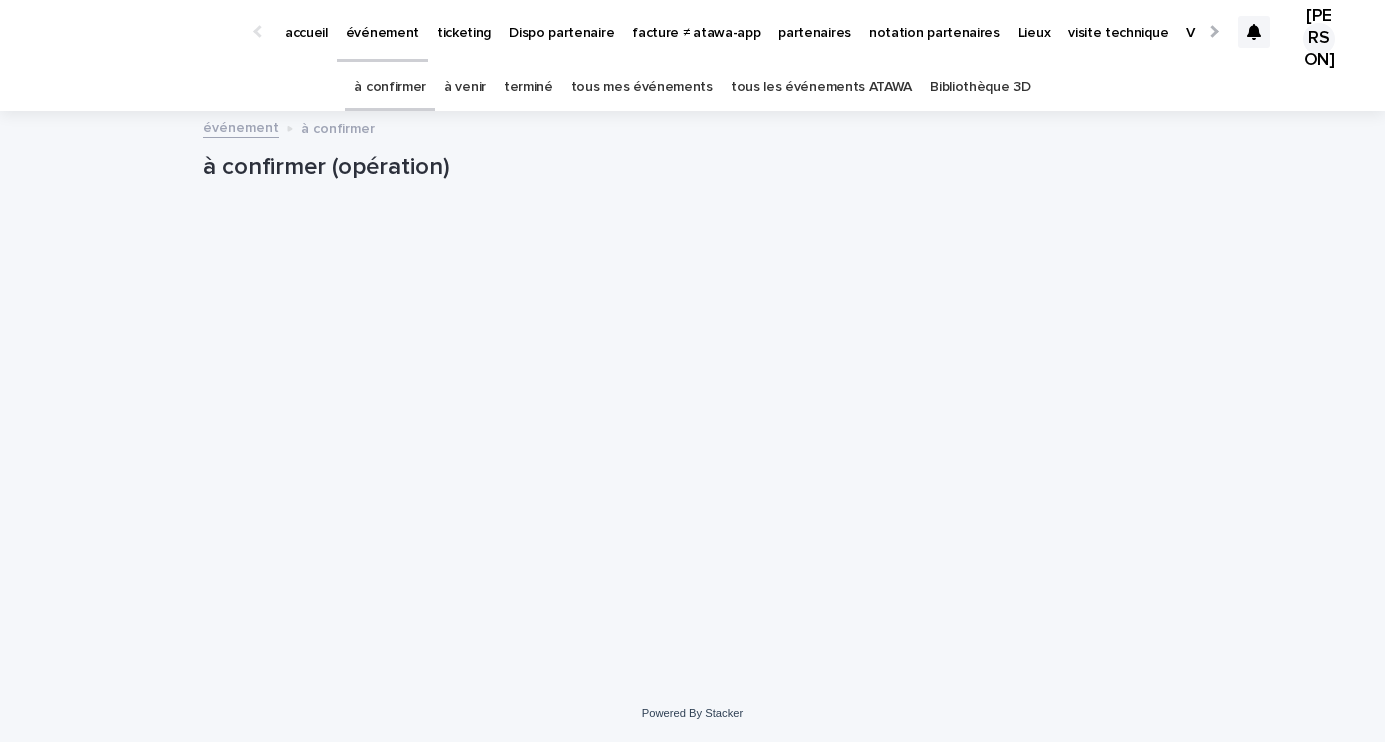 scroll, scrollTop: 0, scrollLeft: 0, axis: both 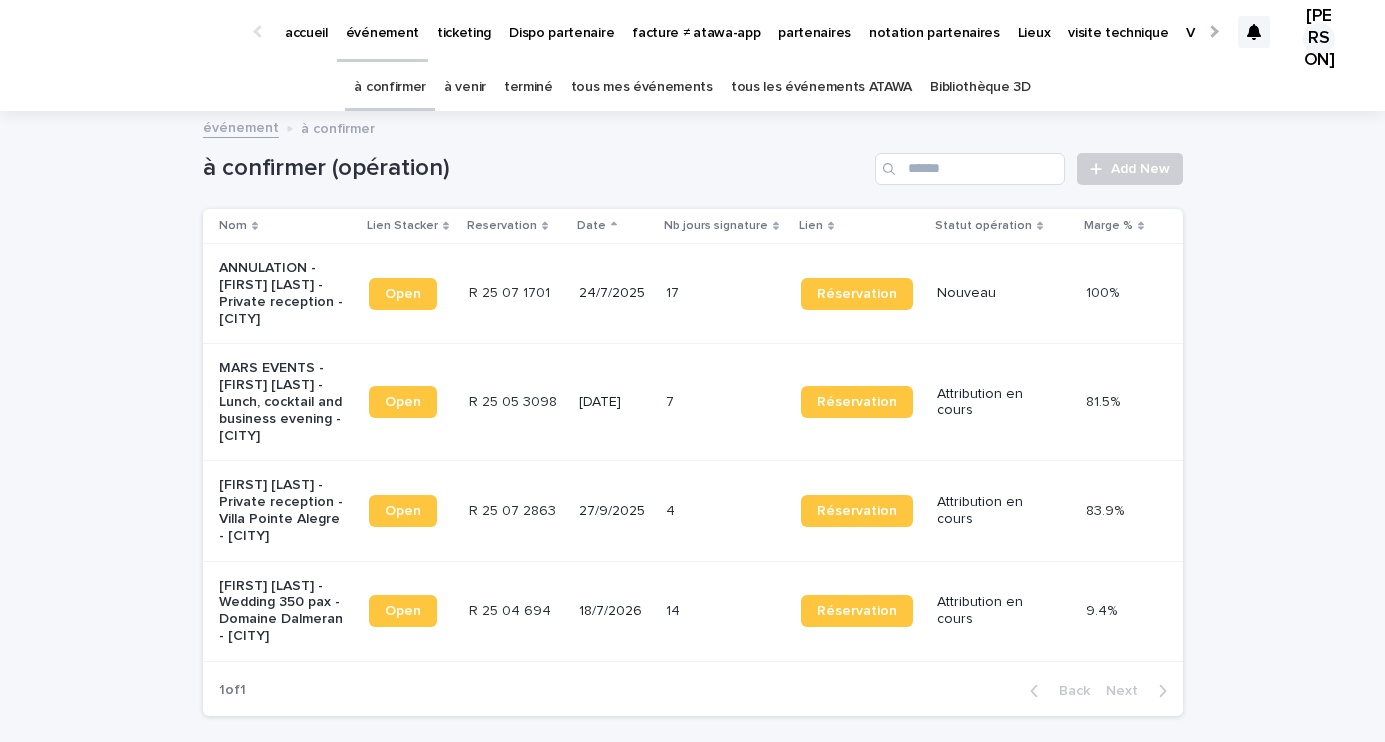 click on "18/7/2026" at bounding box center (614, 611) 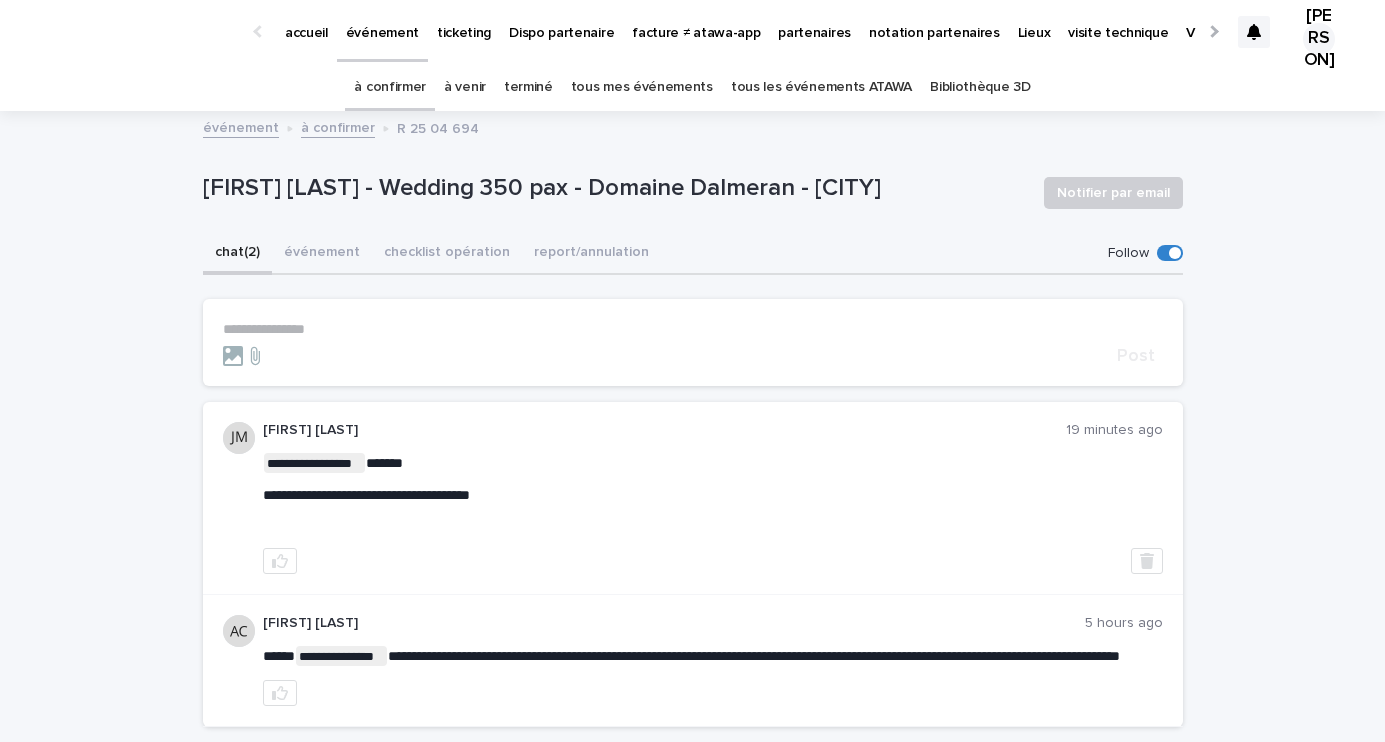 click on "tous les événements ATAWA" at bounding box center [821, 87] 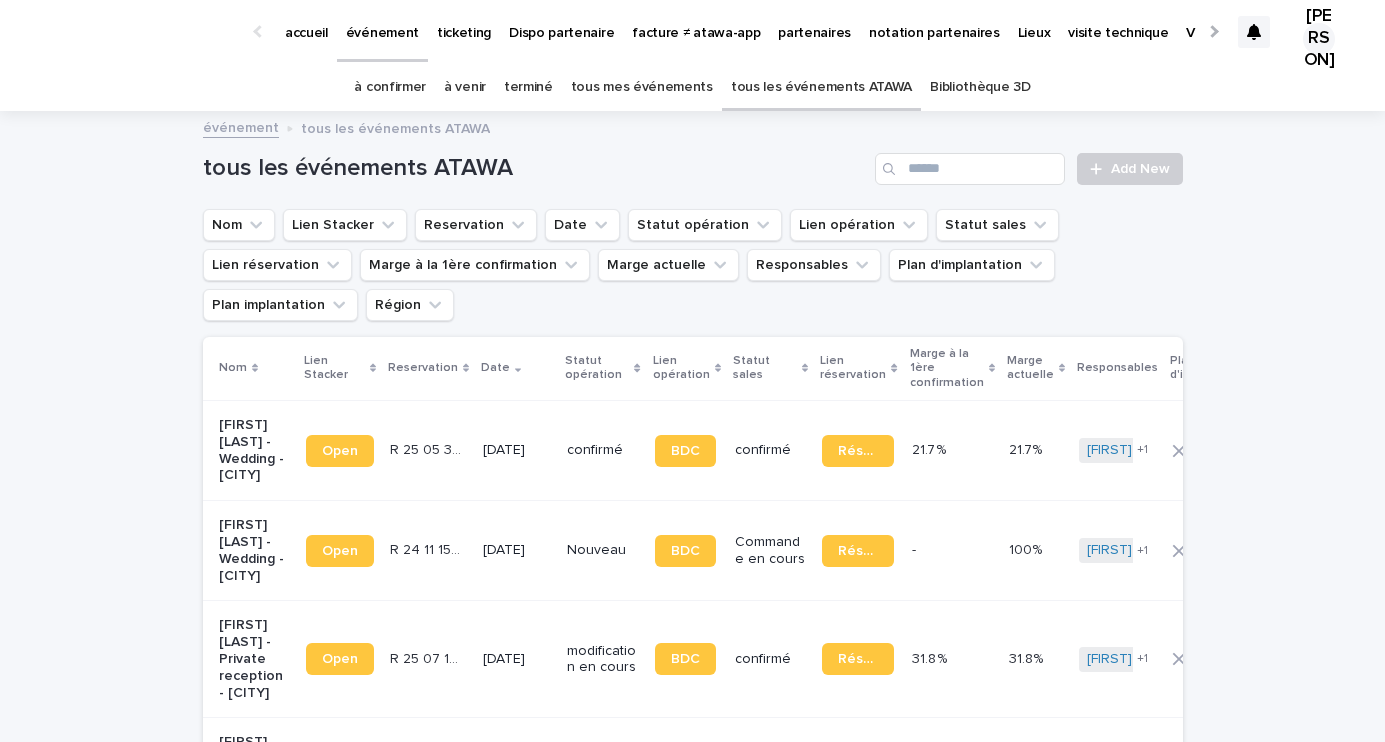 click at bounding box center [891, 169] 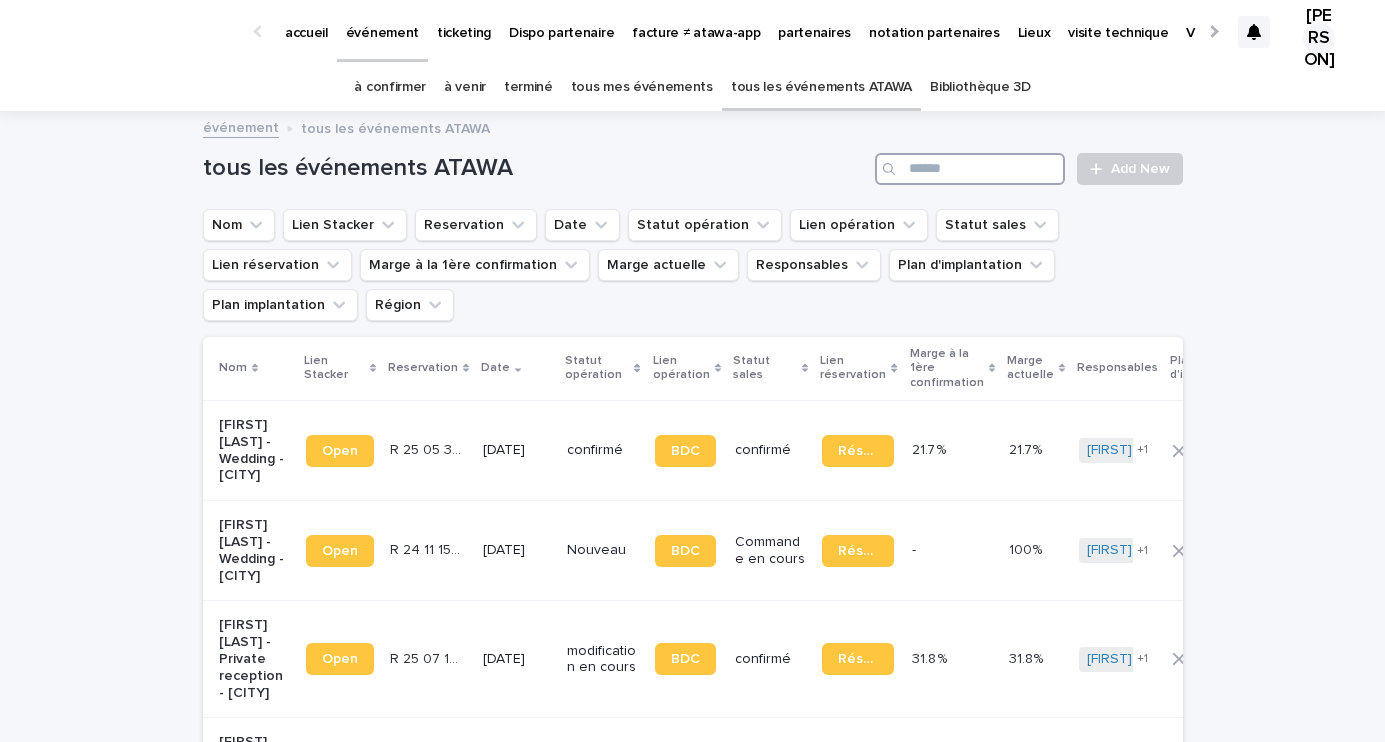 click at bounding box center (970, 169) 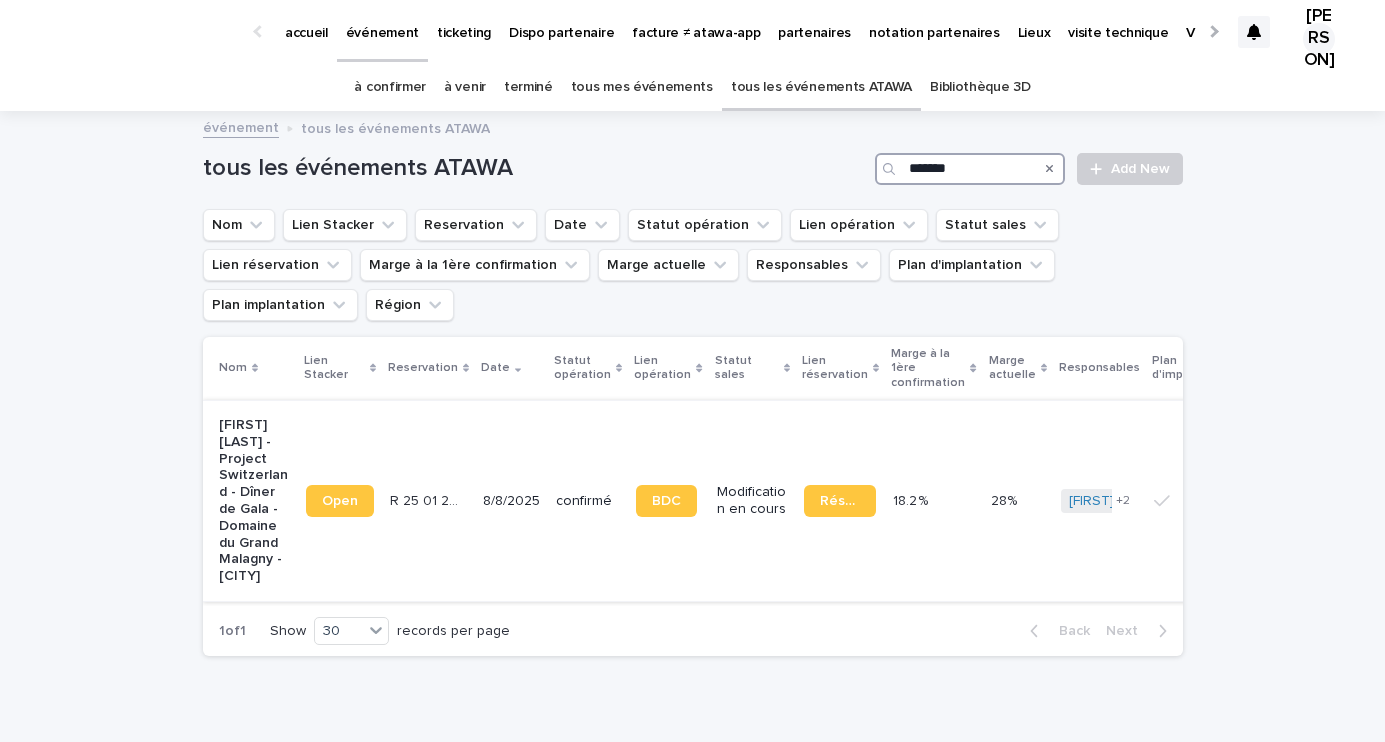 type on "*******" 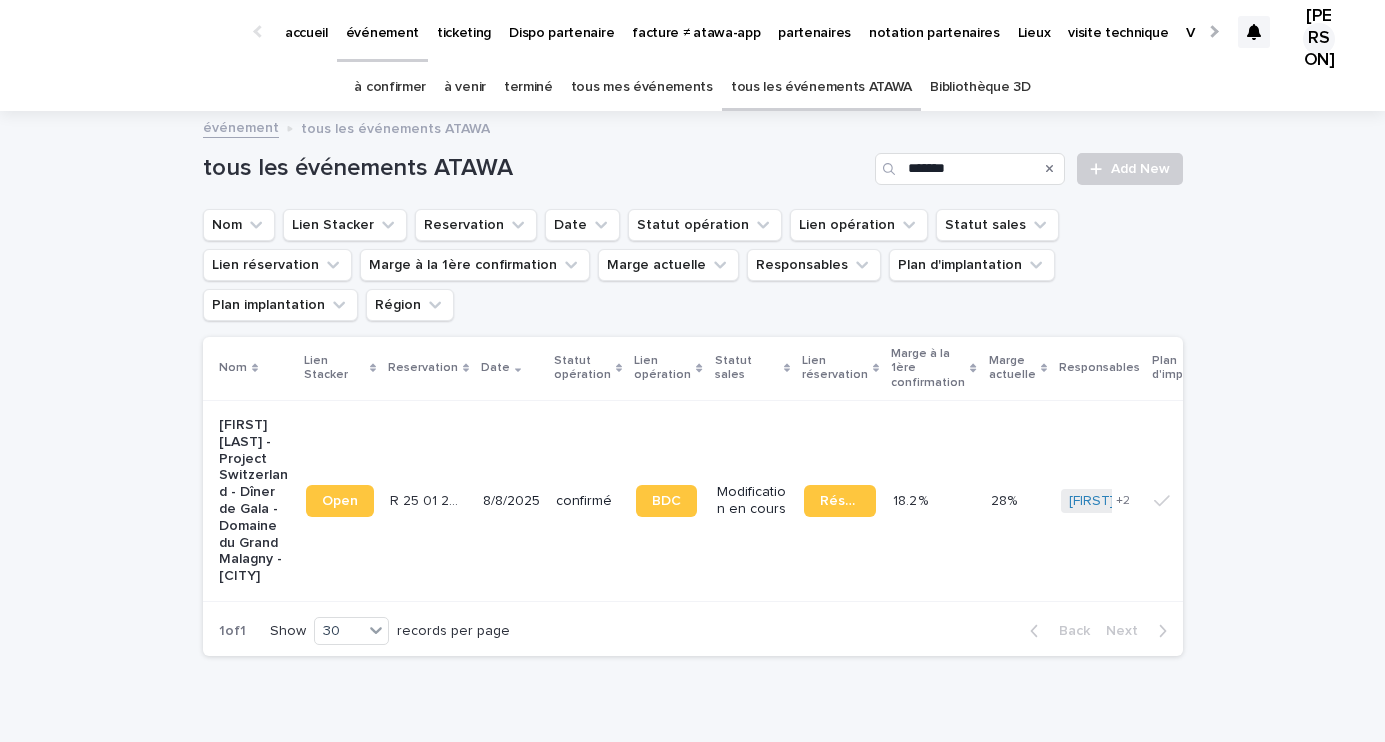 click on "8/8/2025" at bounding box center [511, 500] 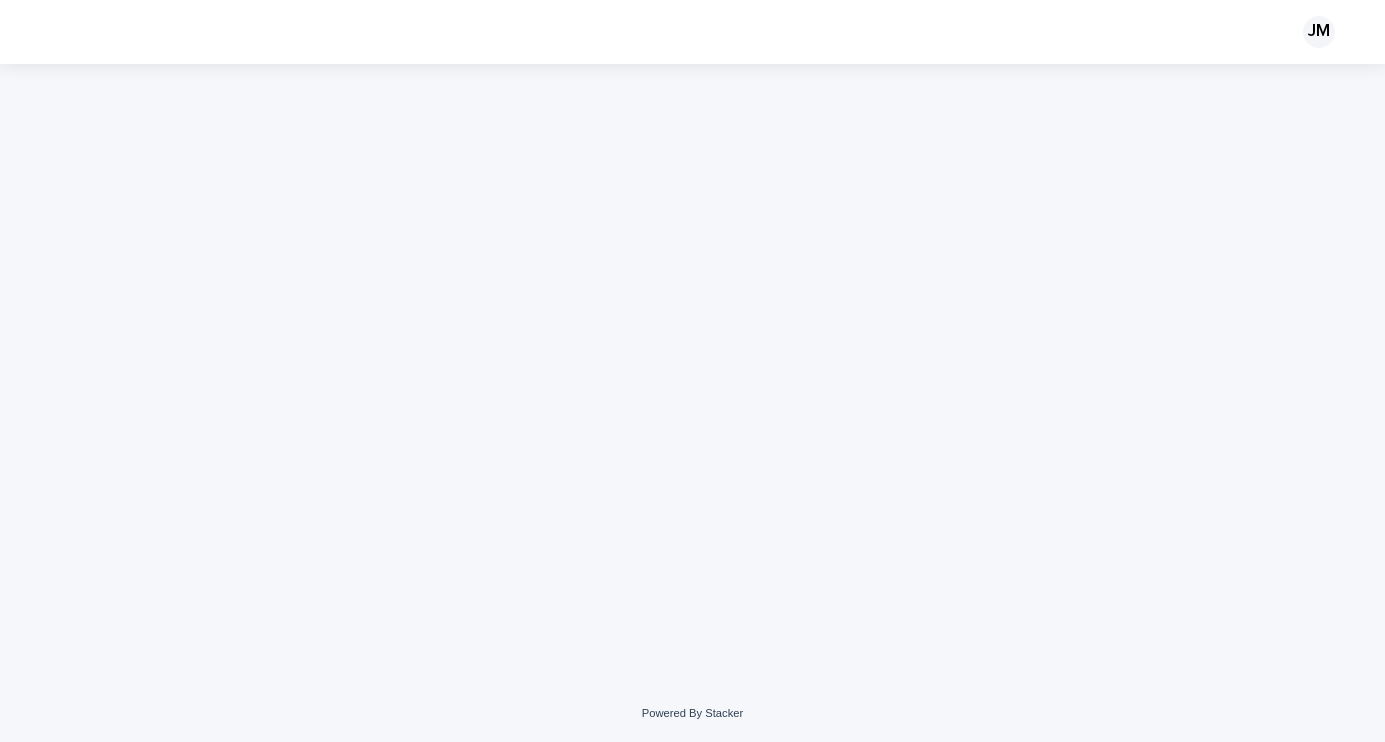 scroll, scrollTop: 0, scrollLeft: 0, axis: both 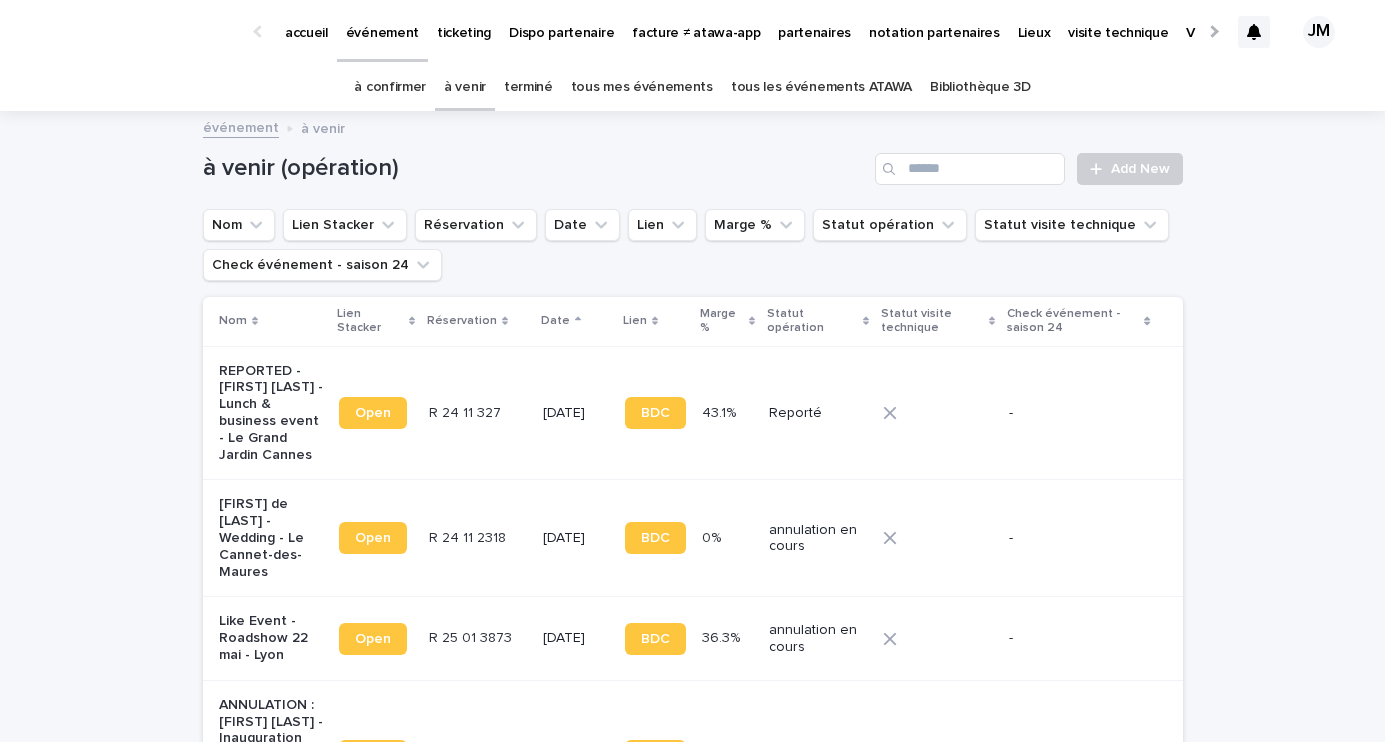 click on "tous les événements ATAWA" at bounding box center [821, 87] 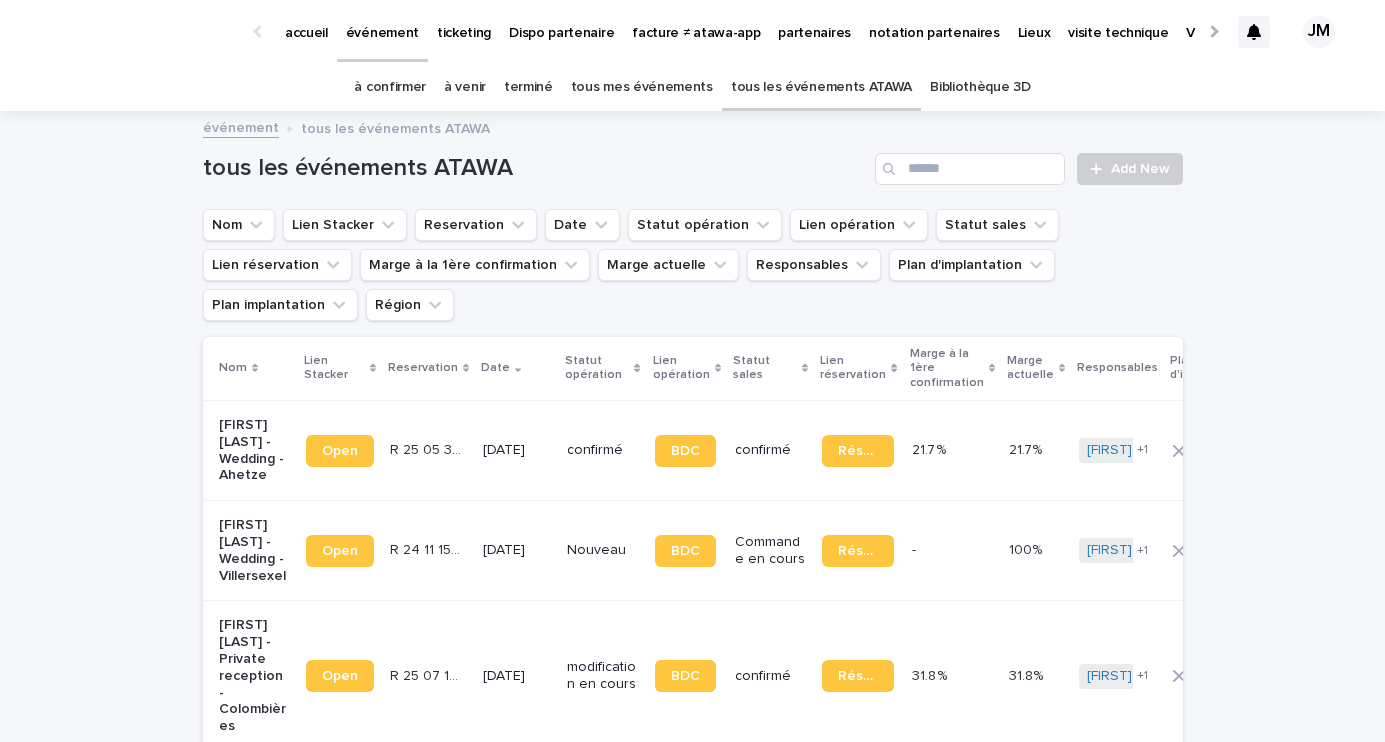 click 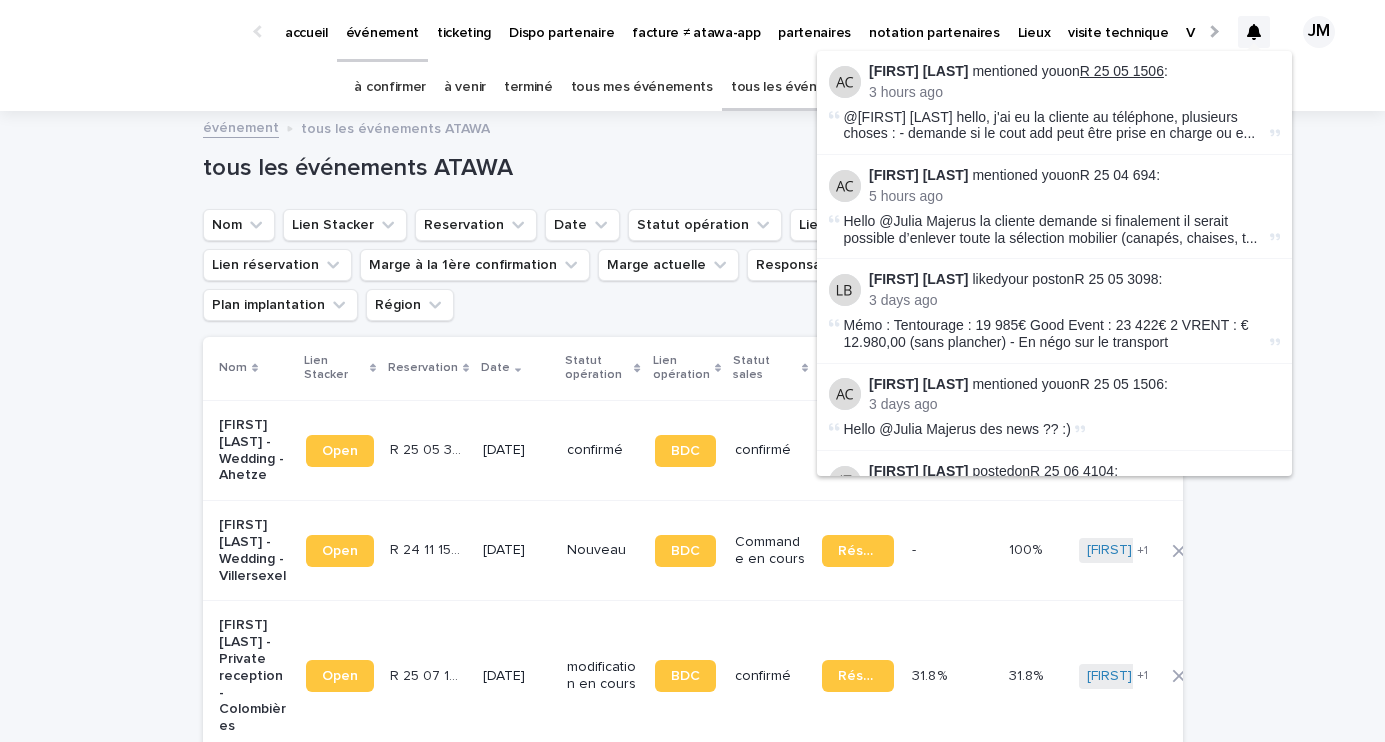 click on "R 25 05 1506" at bounding box center (1122, 71) 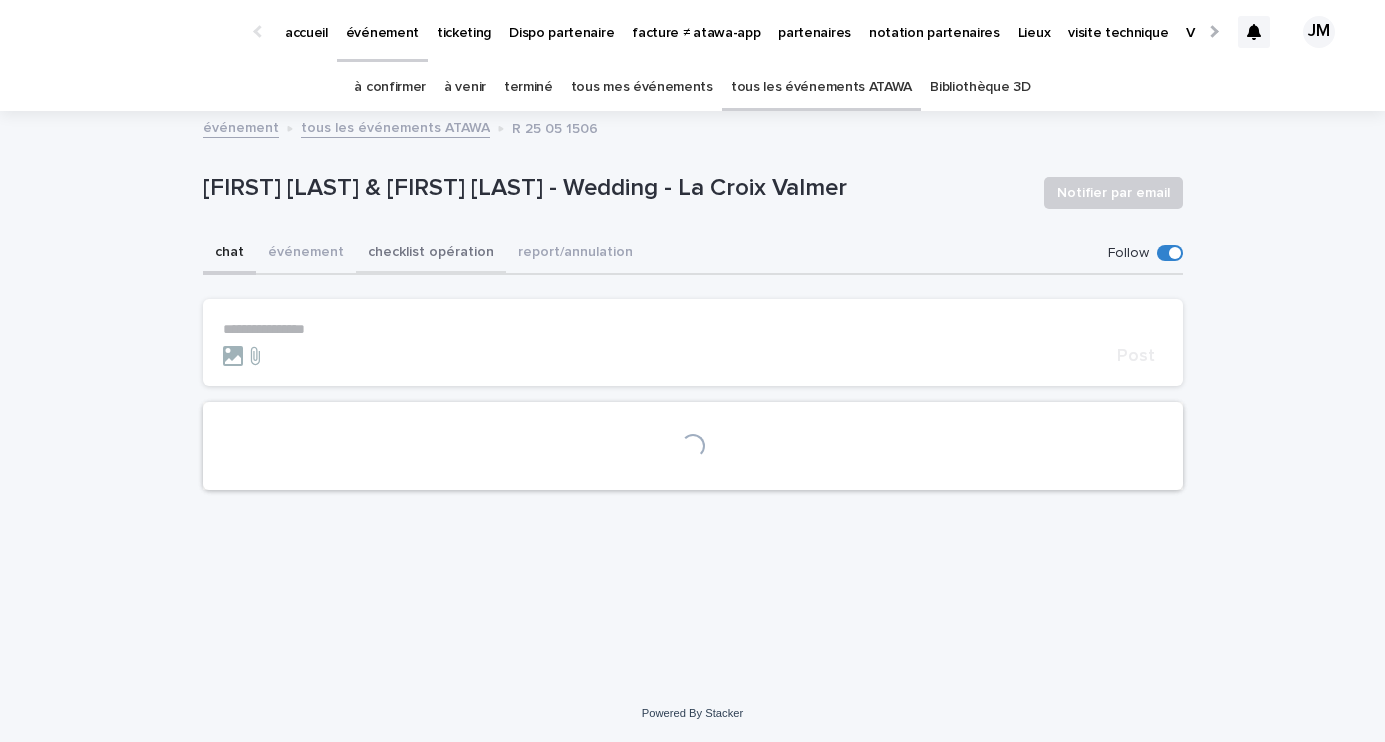 click on "checklist opération" at bounding box center (431, 254) 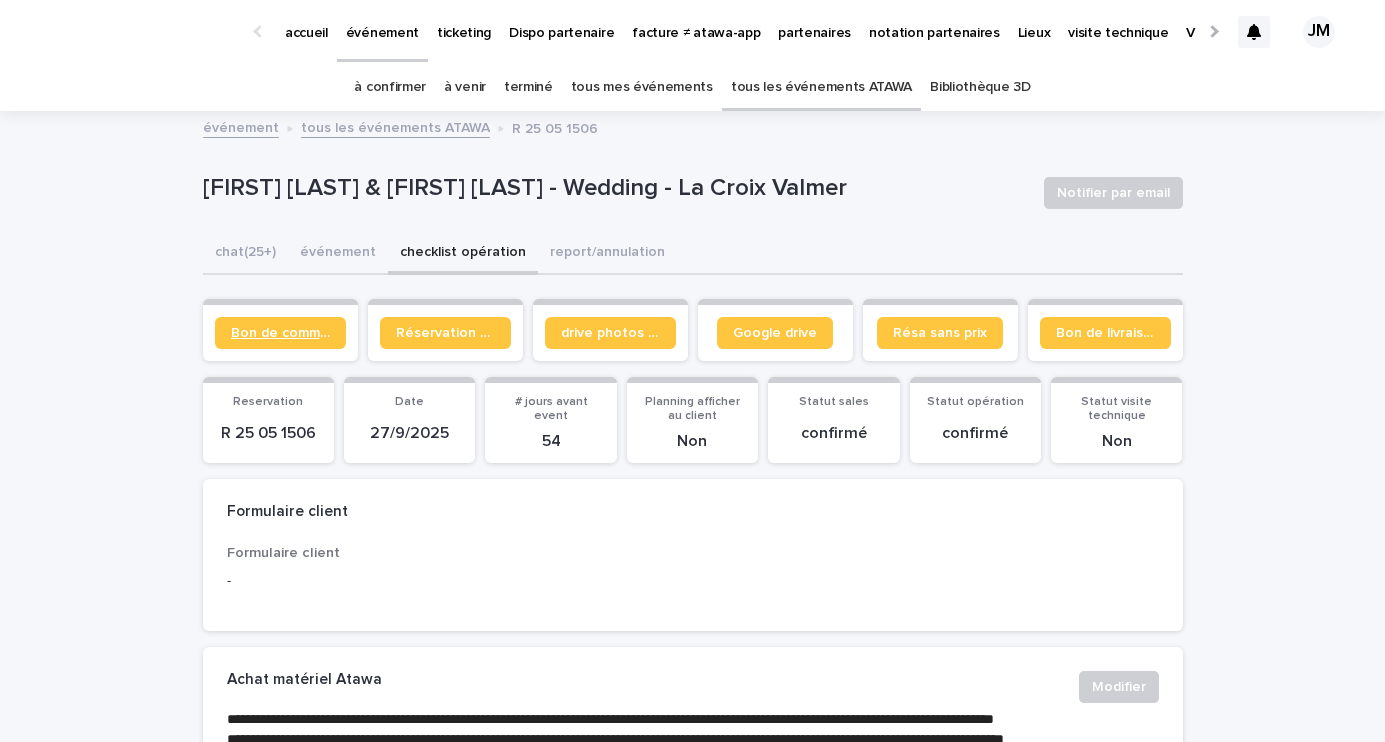 click on "Bon de commande" at bounding box center (280, 333) 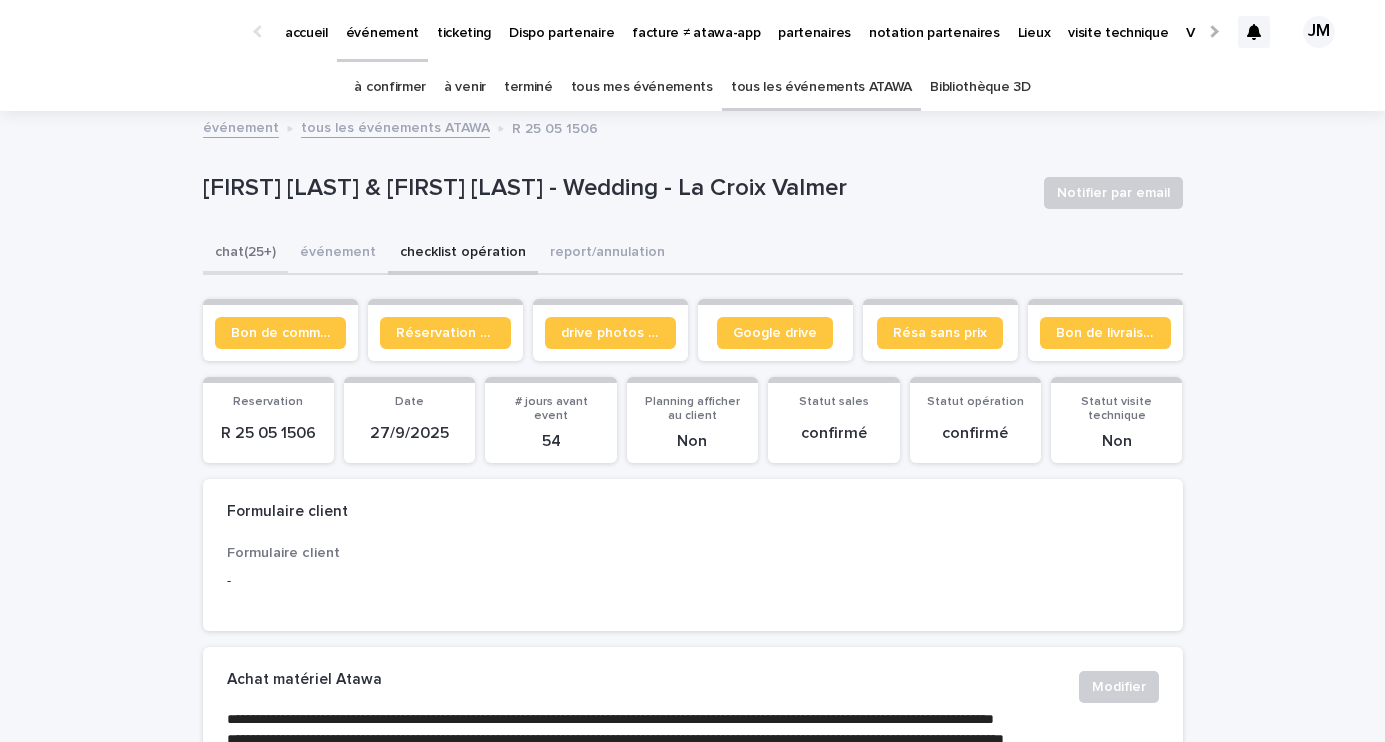 click on "chat  (25+)" at bounding box center (245, 254) 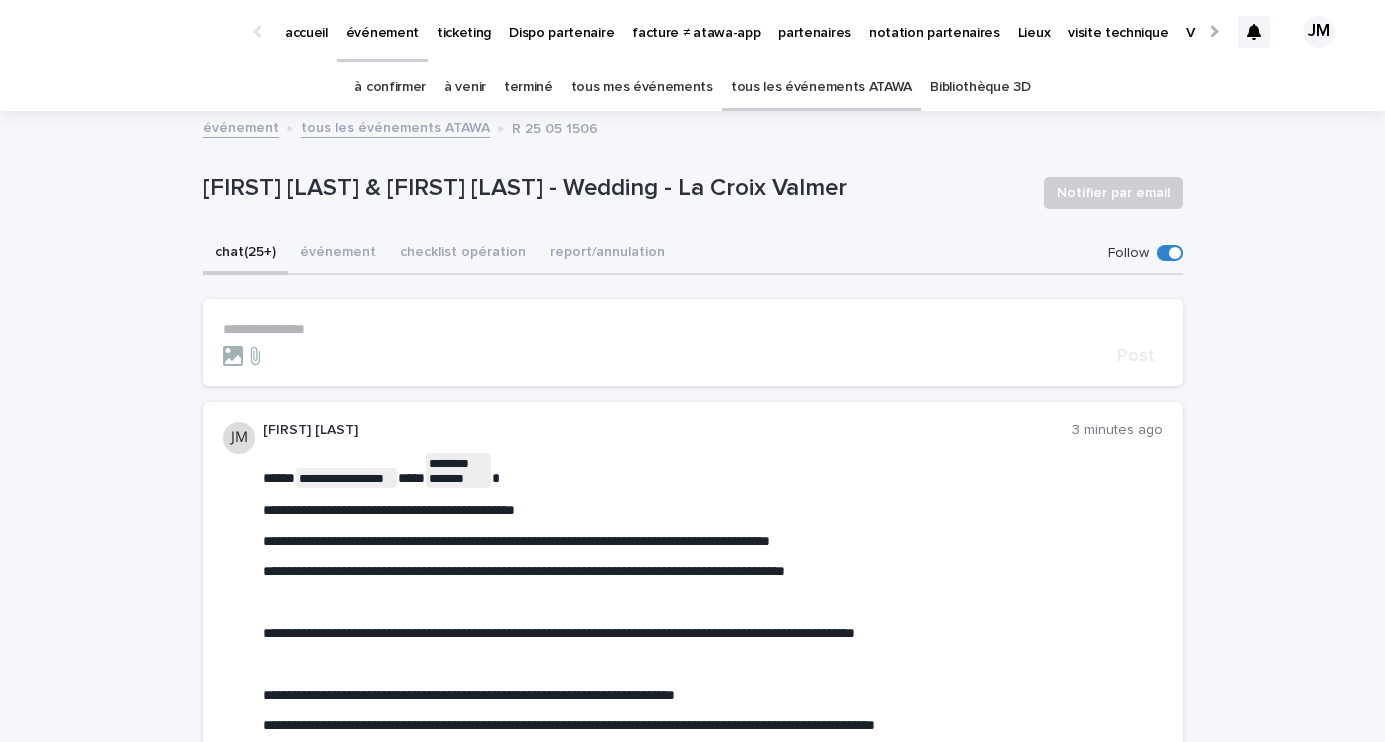 click on "**********" at bounding box center [693, 342] 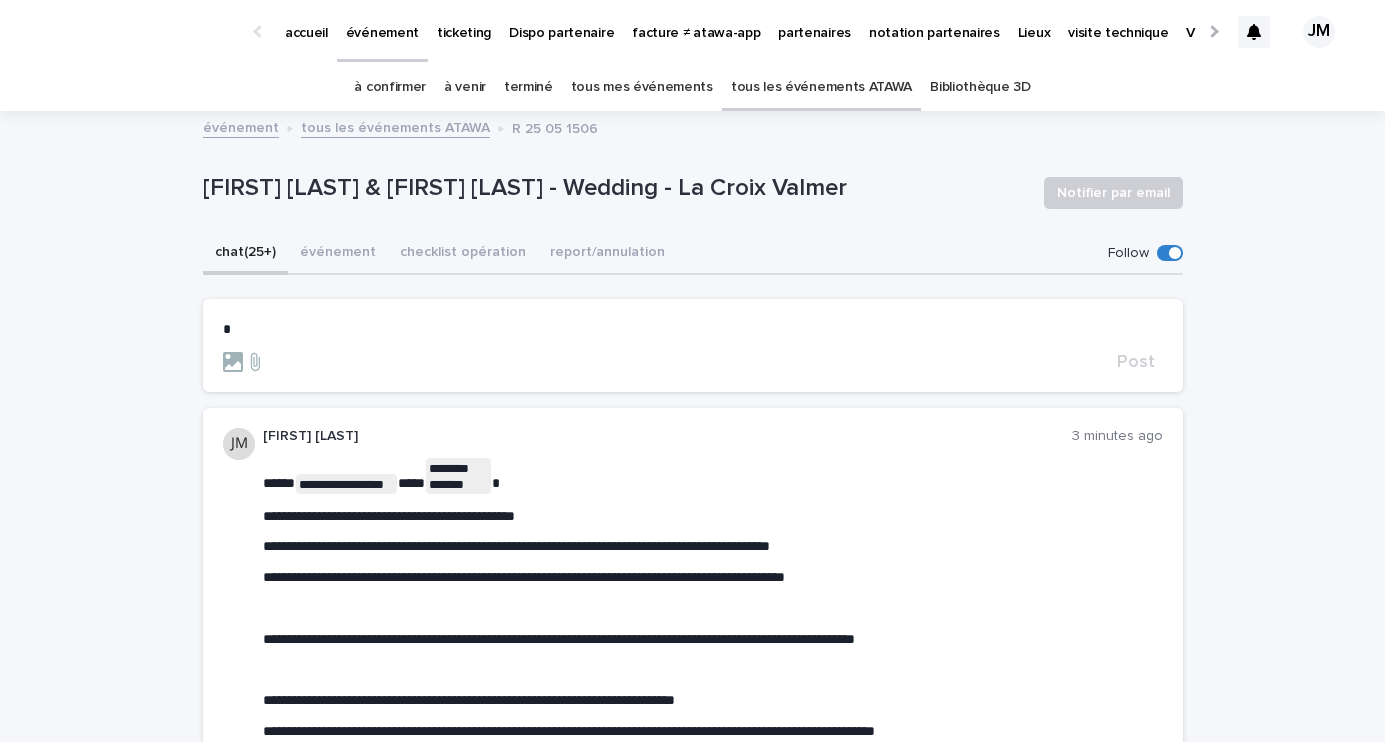 type 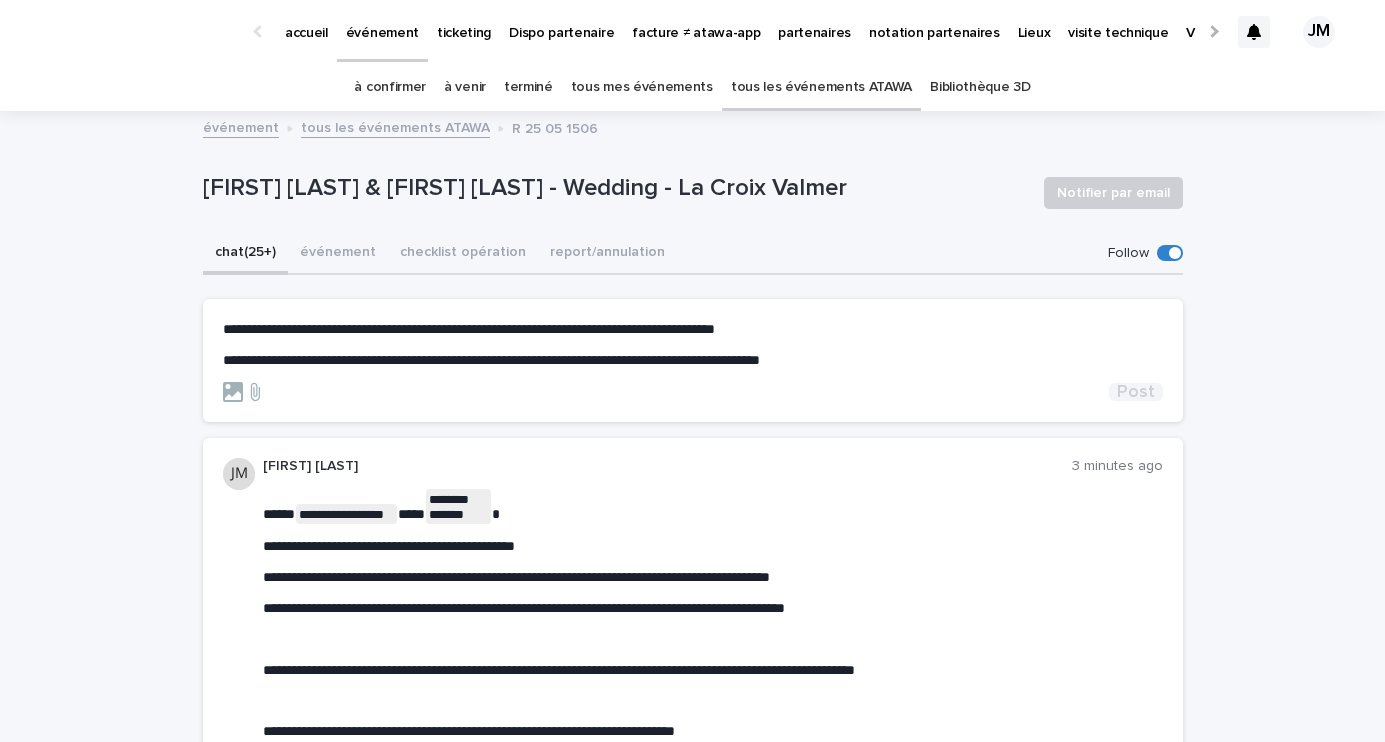 click on "Post" at bounding box center [1136, 392] 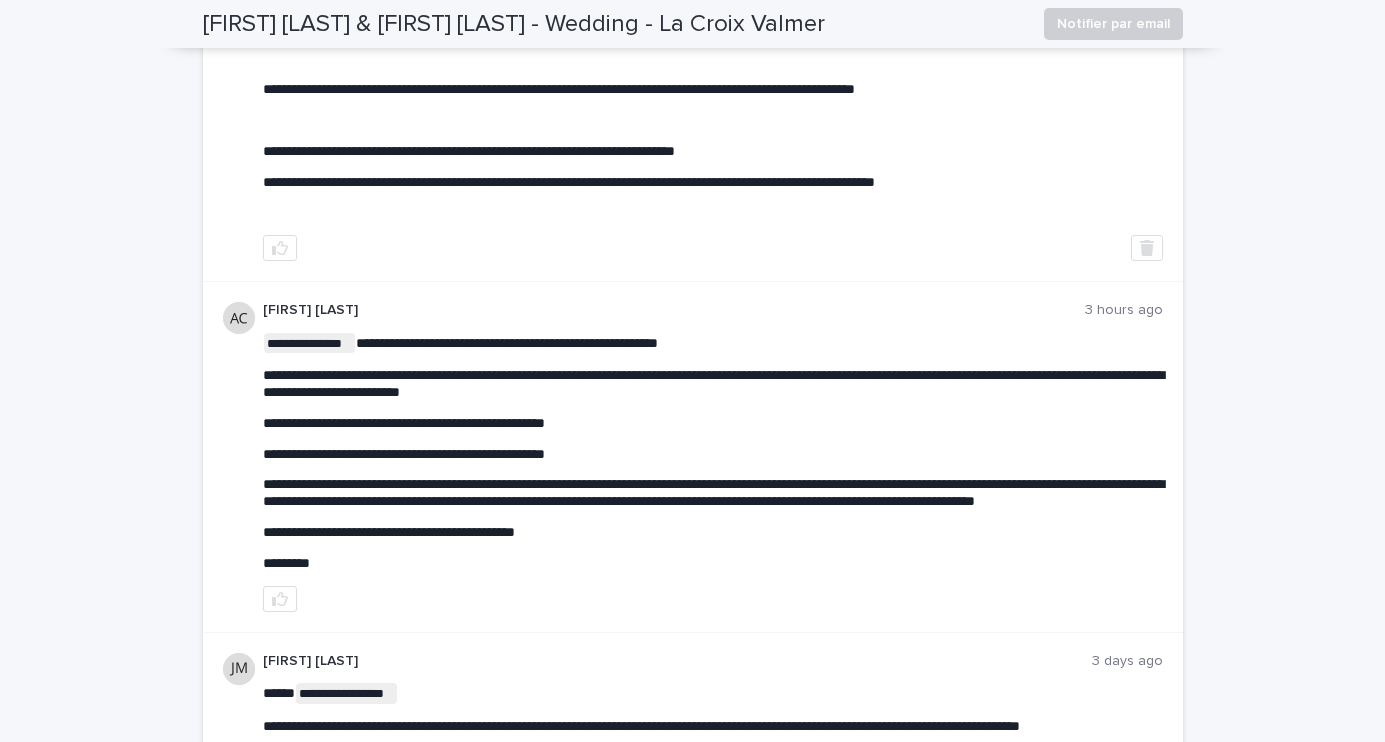 scroll, scrollTop: 0, scrollLeft: 0, axis: both 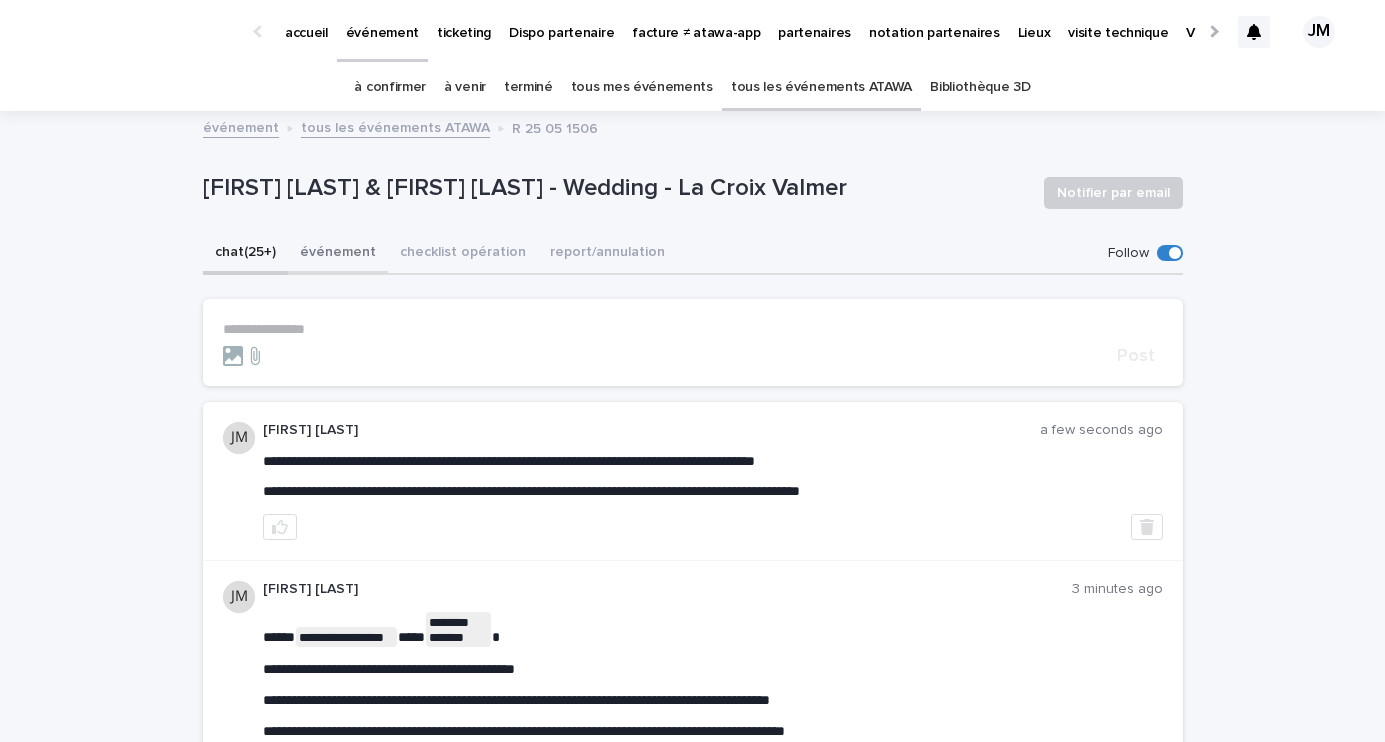 click on "événement" at bounding box center (338, 254) 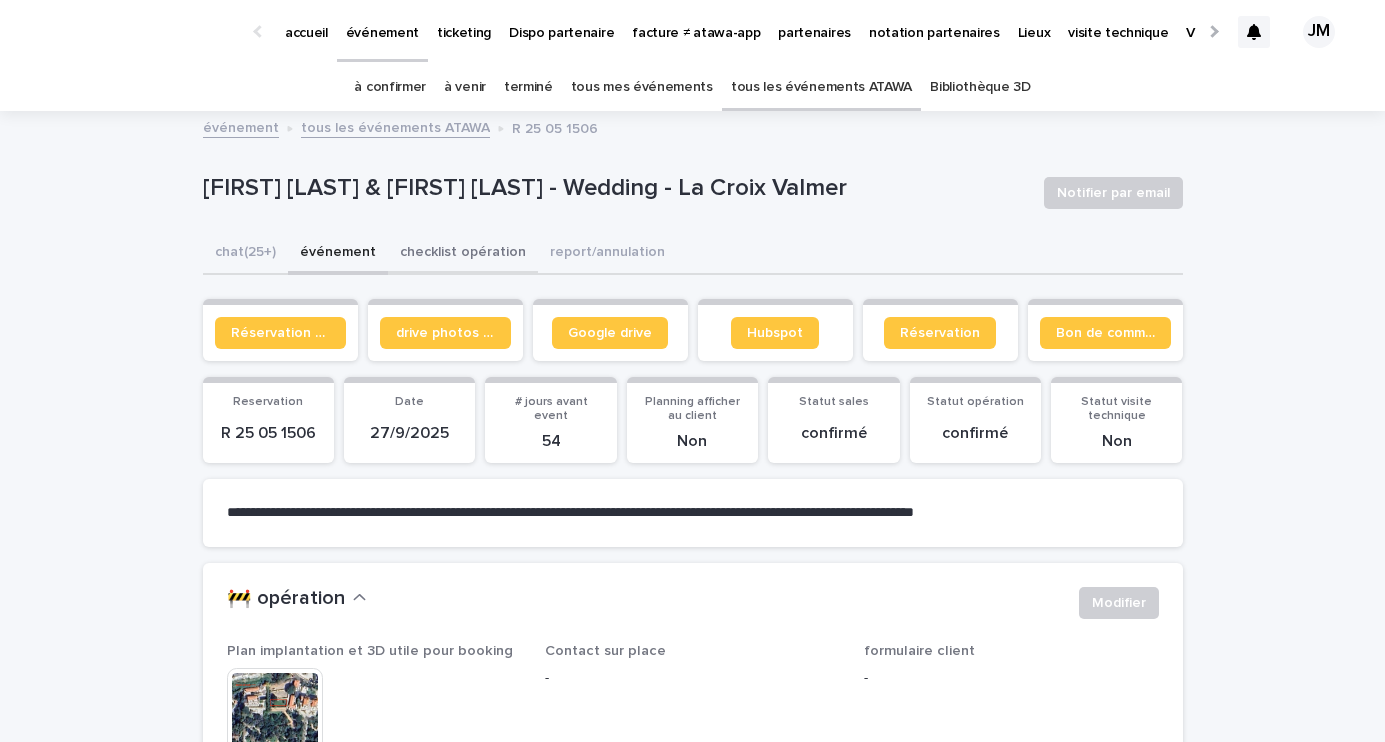 click on "checklist opération" at bounding box center [463, 254] 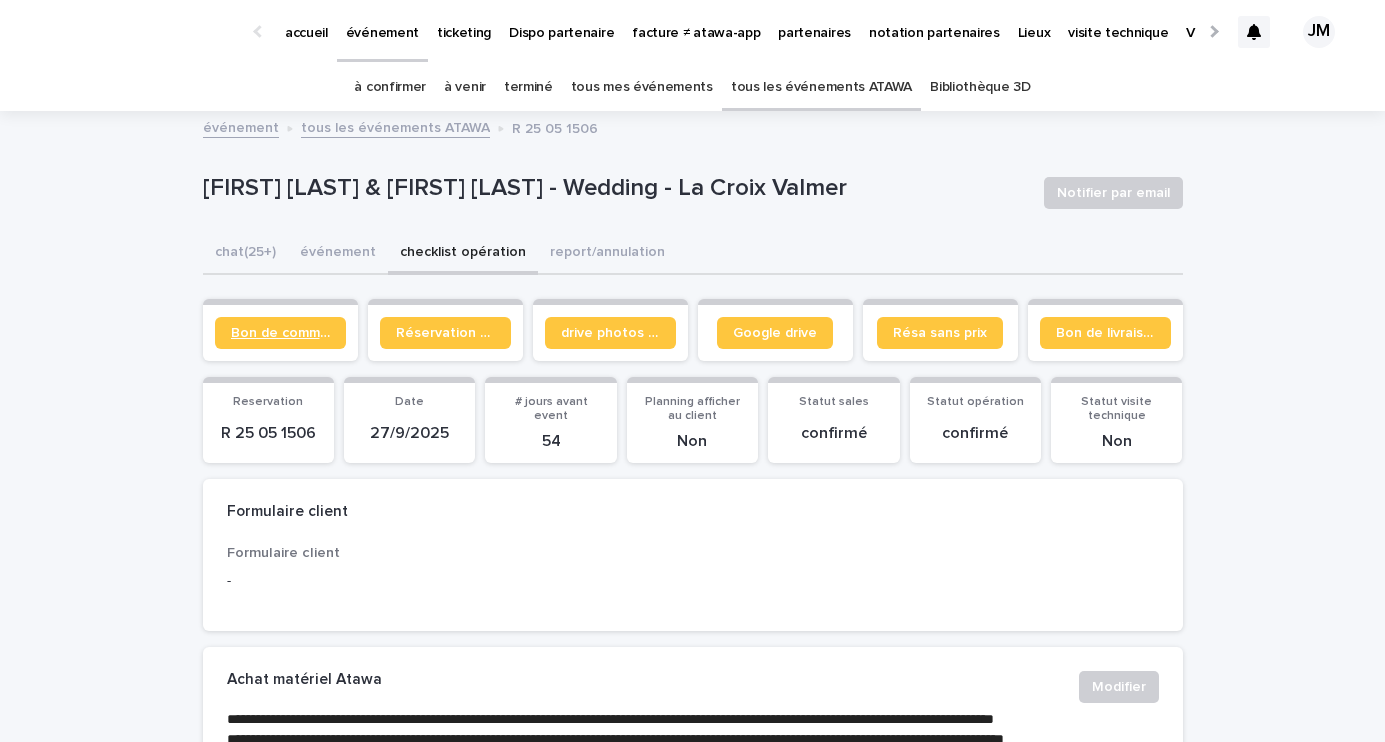 click on "Bon de commande" at bounding box center [280, 333] 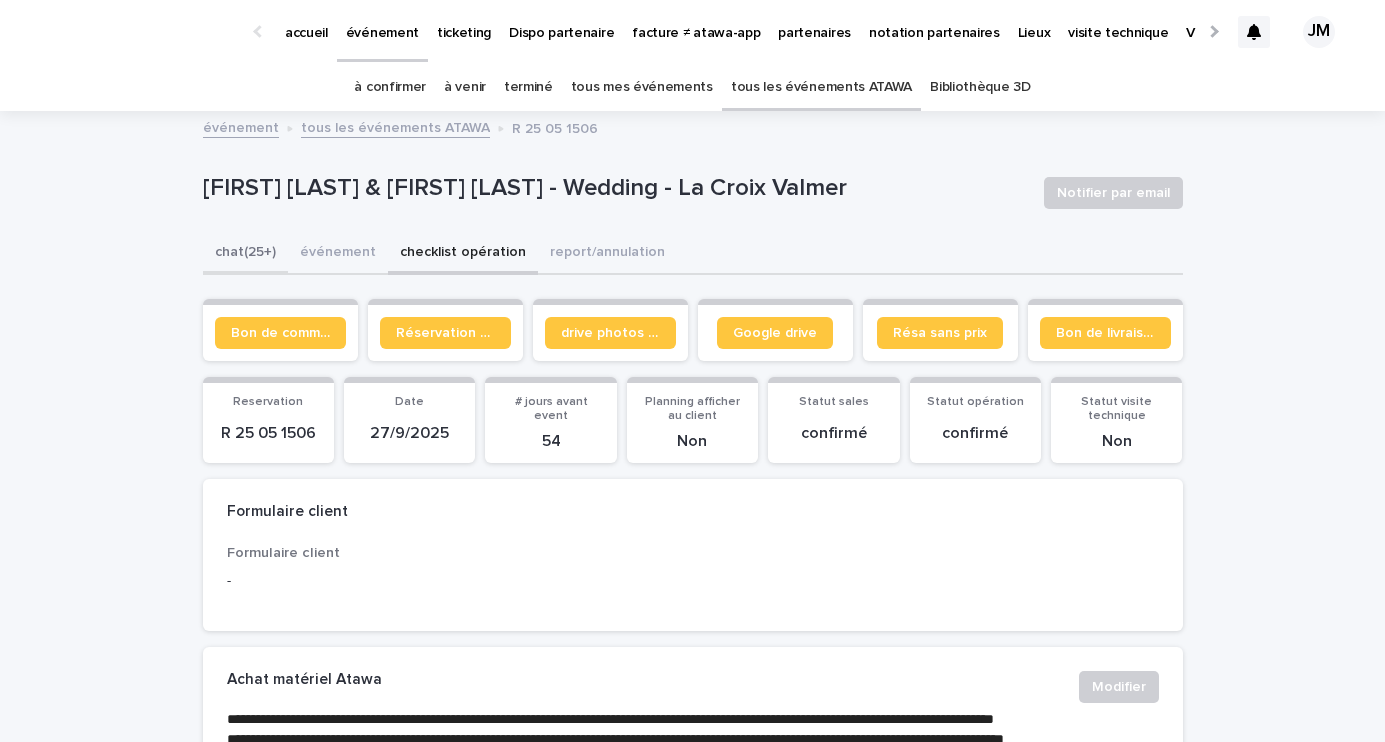 click on "chat  (25+)" at bounding box center [245, 254] 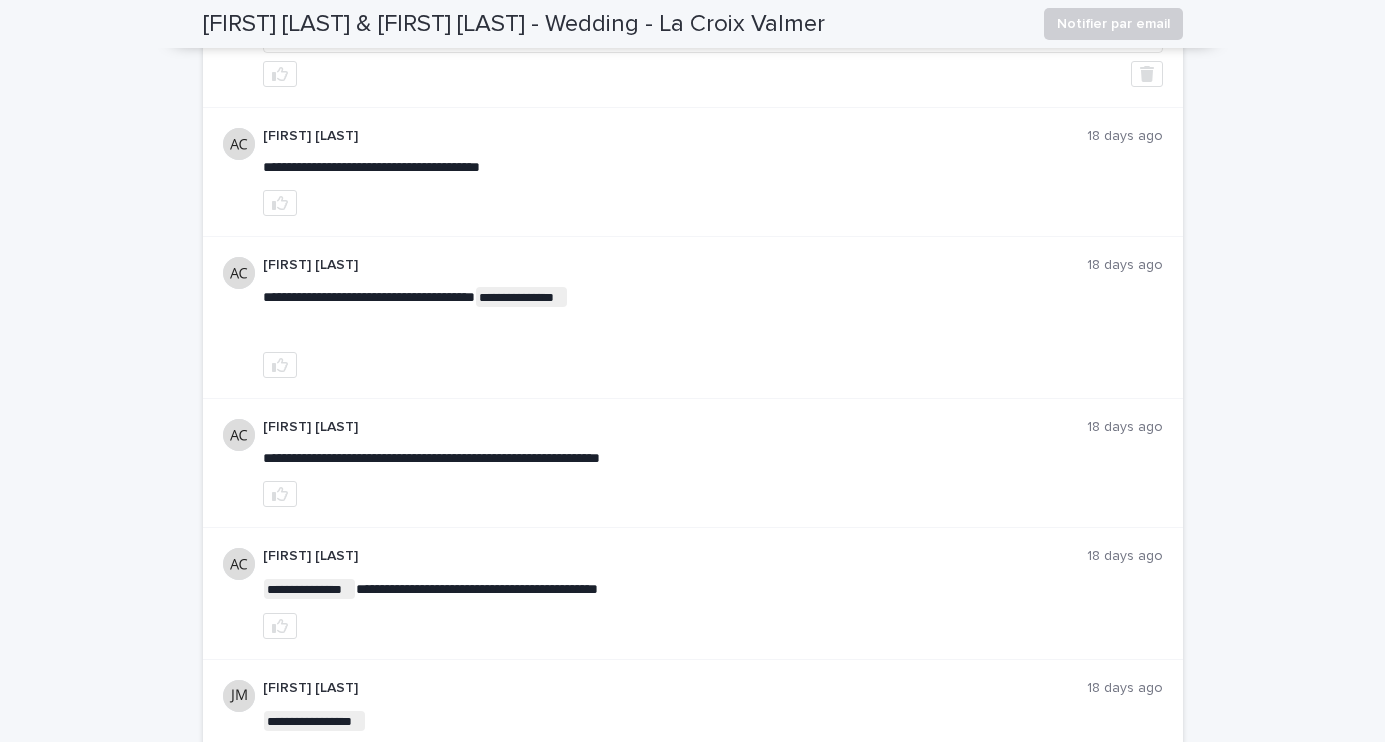 scroll, scrollTop: 3786, scrollLeft: 0, axis: vertical 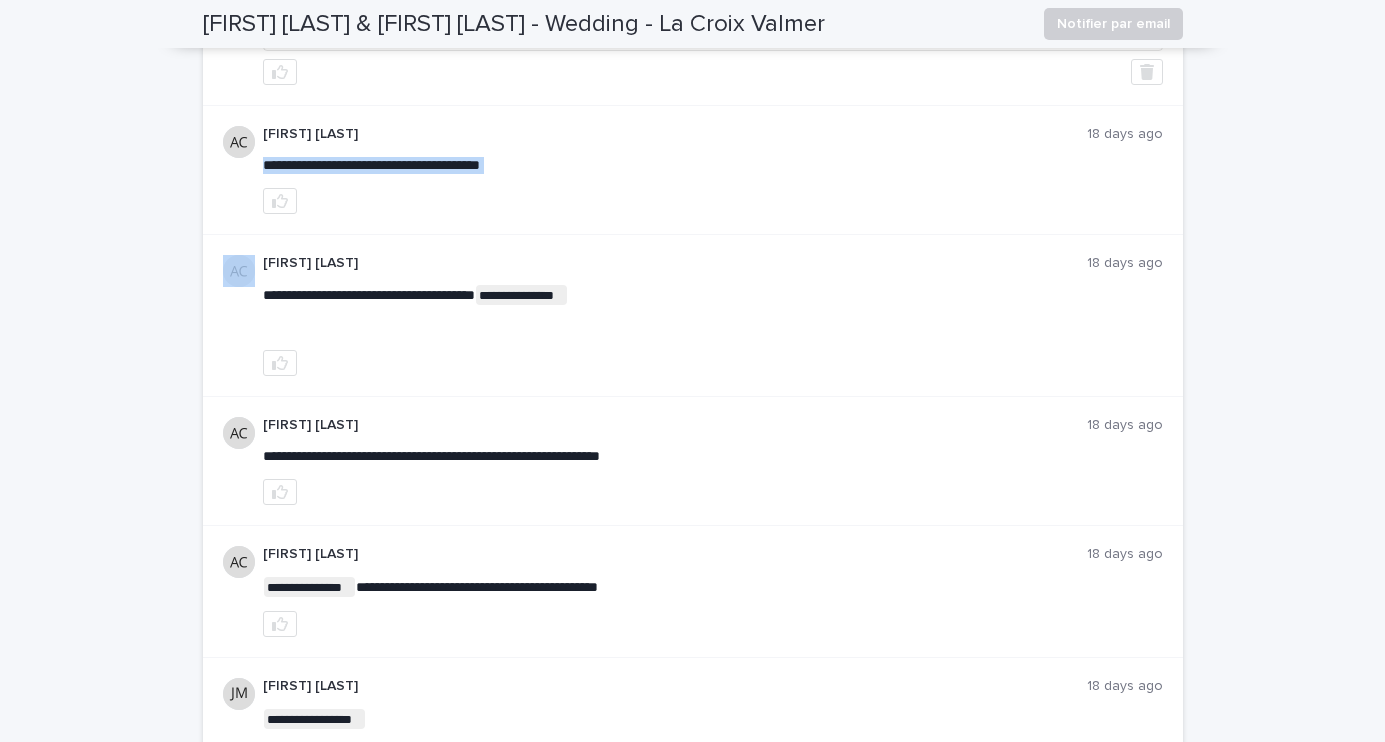 drag, startPoint x: 521, startPoint y: 211, endPoint x: 591, endPoint y: 240, distance: 75.76939 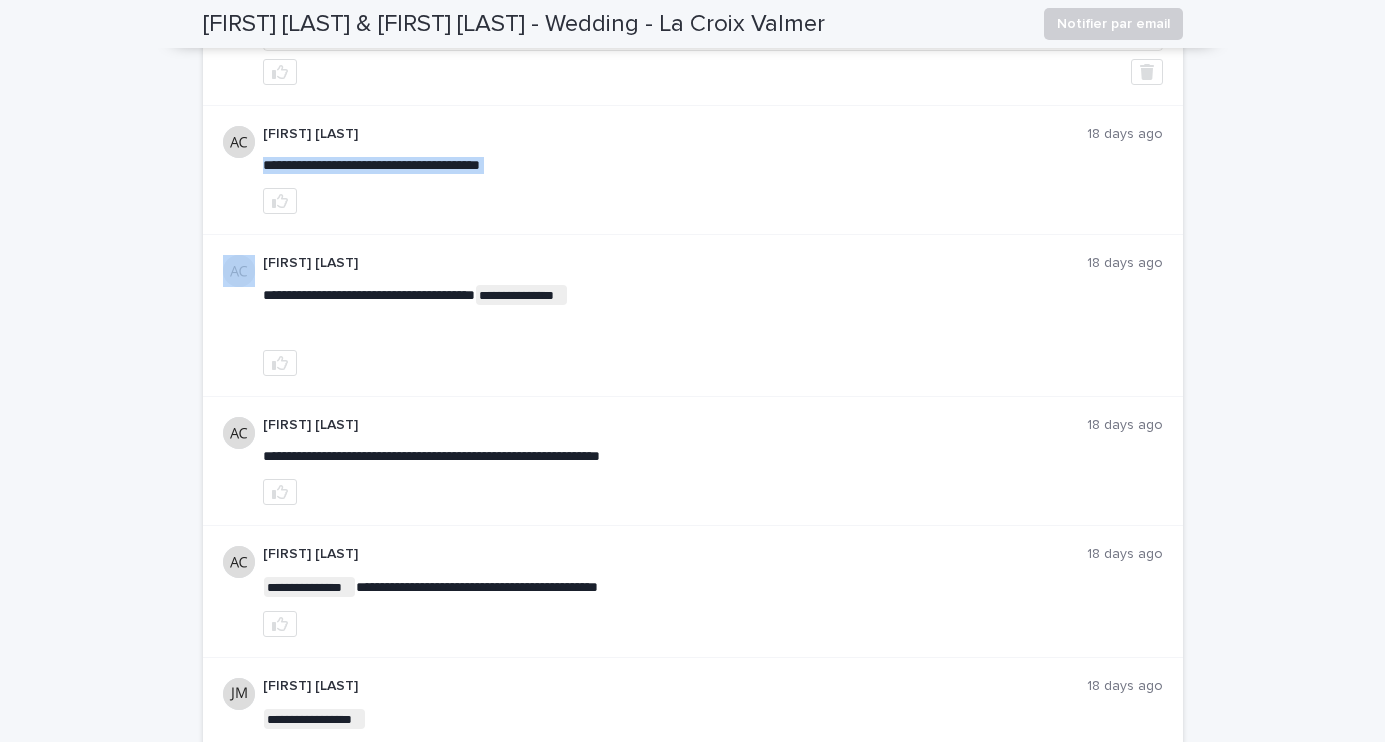 click at bounding box center [713, 201] 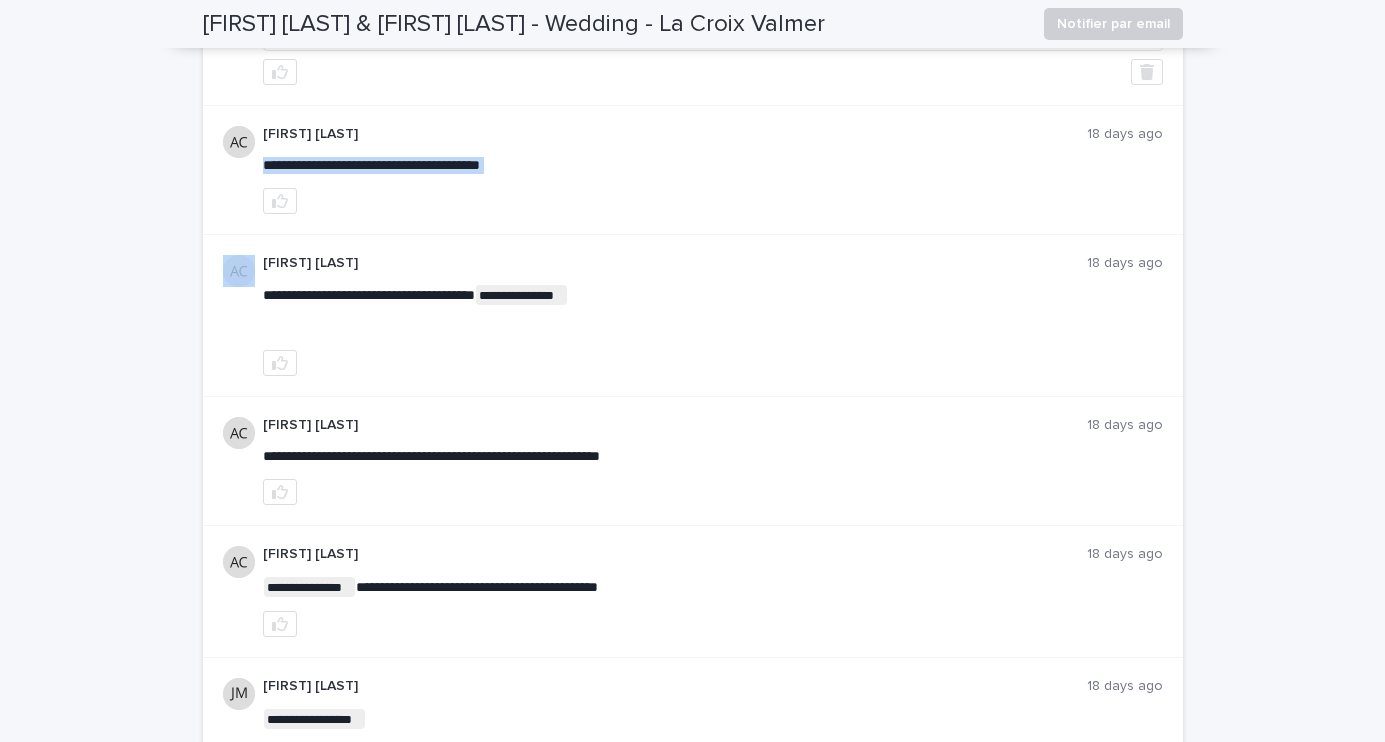 drag, startPoint x: 561, startPoint y: 226, endPoint x: 259, endPoint y: 219, distance: 302.08112 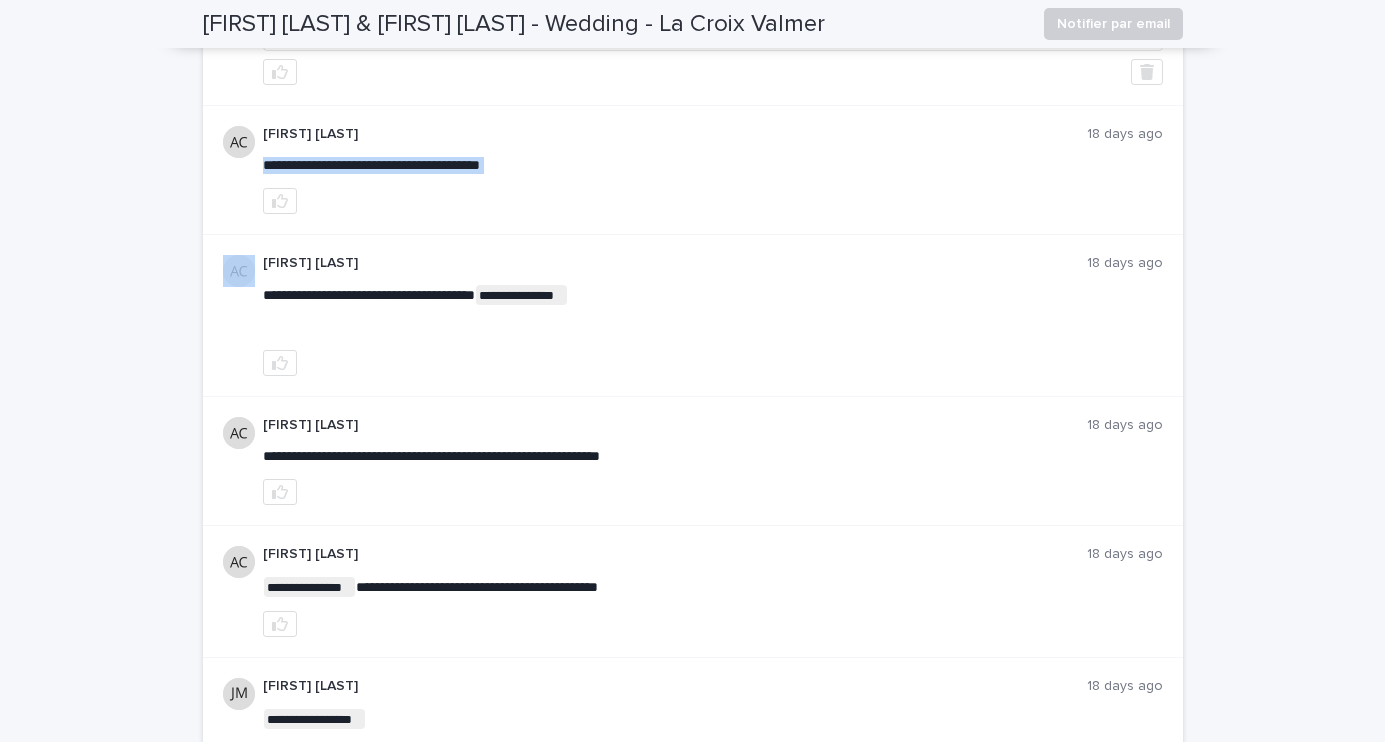 click on "**********" at bounding box center (693, 170) 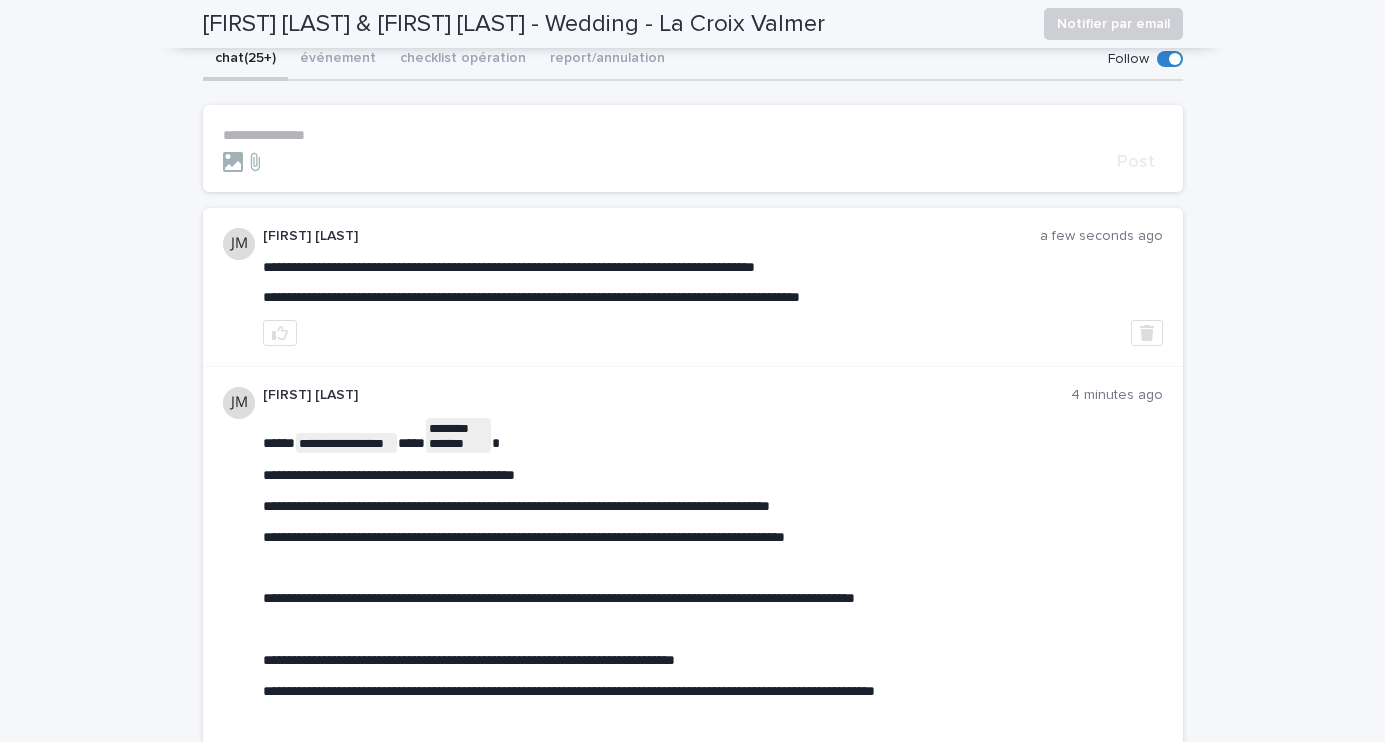 scroll, scrollTop: 0, scrollLeft: 0, axis: both 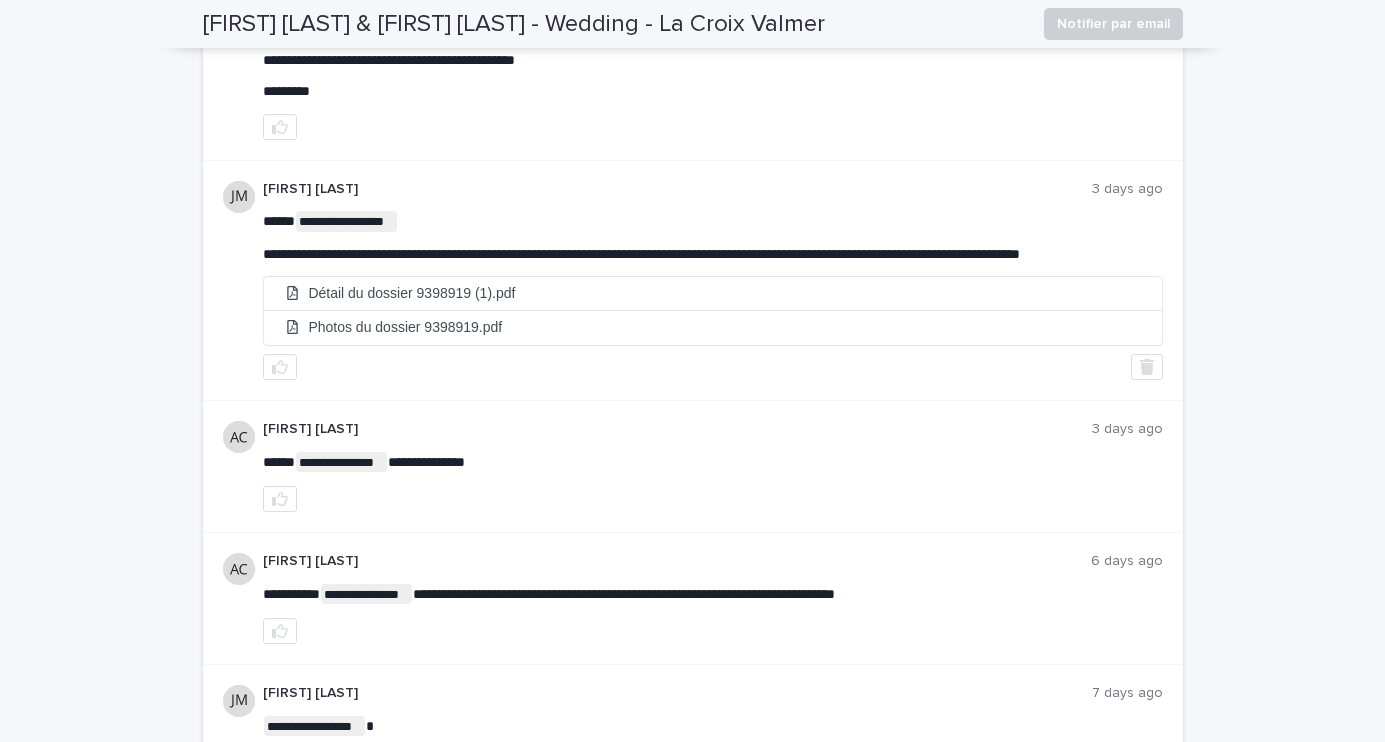 click on "**********" at bounding box center [713, 278] 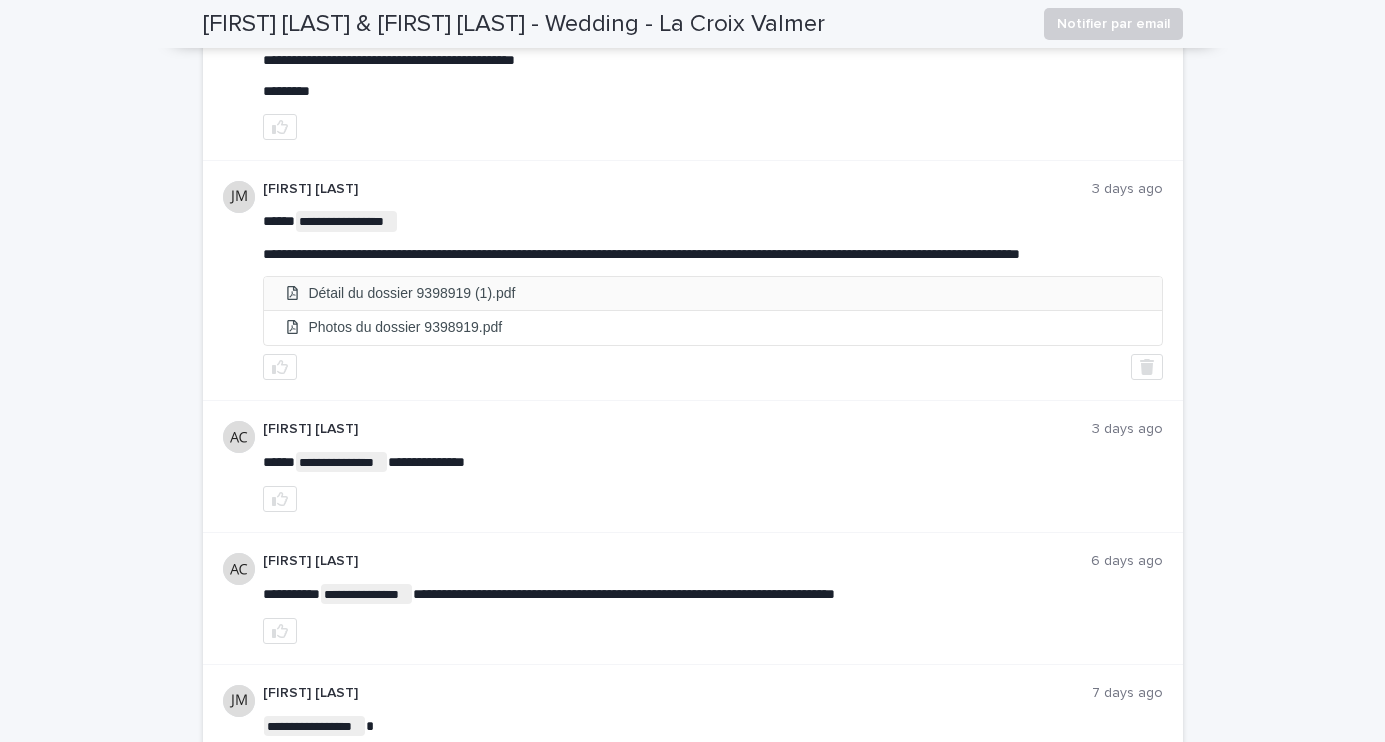 click on "Détail du dossier 9398919 (1).pdf" at bounding box center (713, 293) 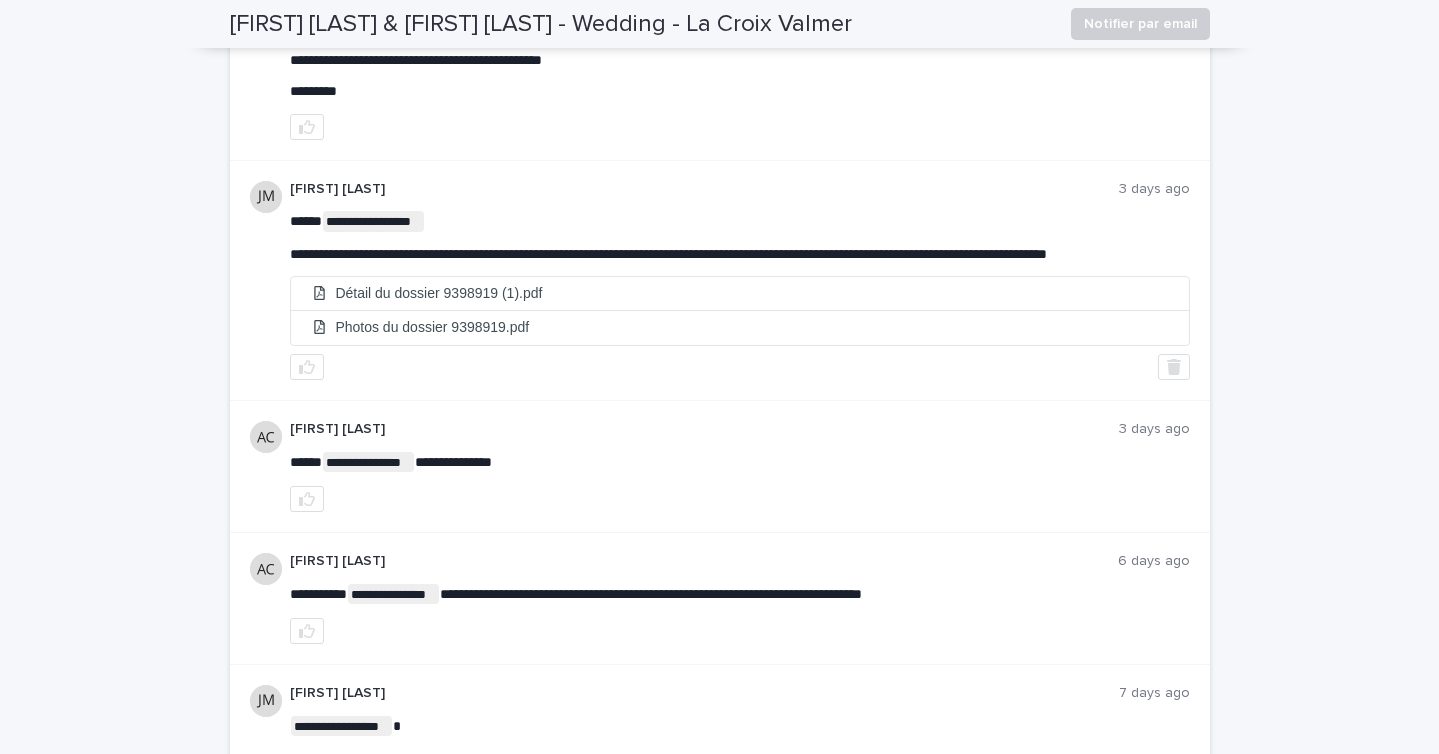 scroll, scrollTop: 1186, scrollLeft: 0, axis: vertical 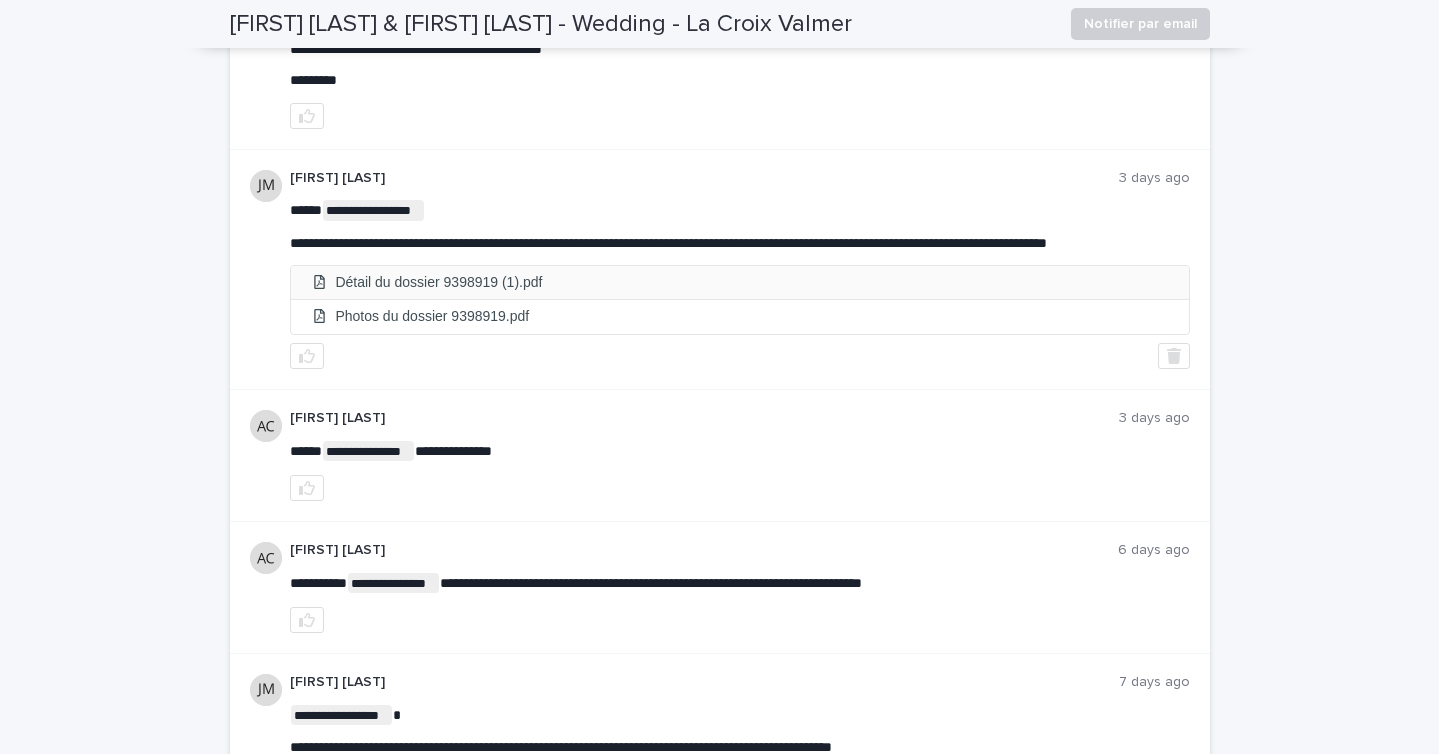 click on "Détail du dossier 9398919 (1).pdf" at bounding box center [740, 282] 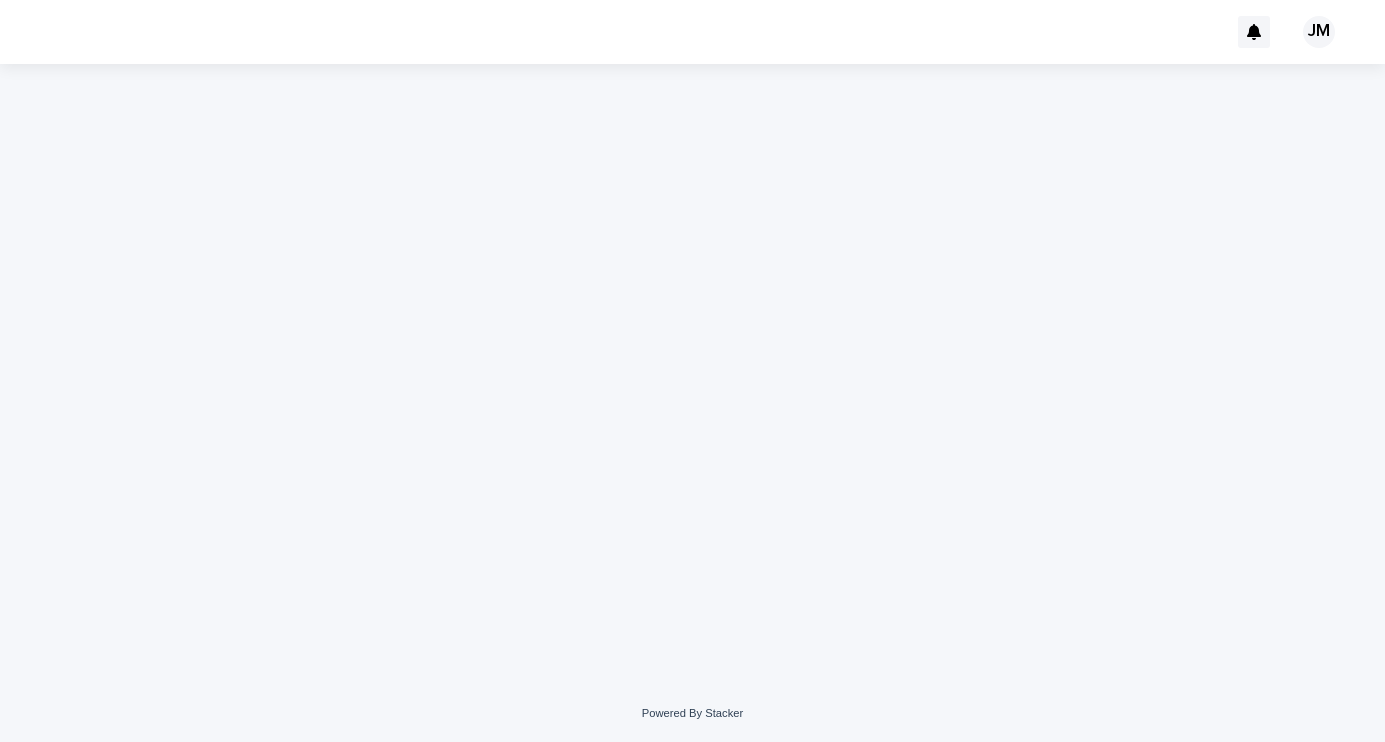 scroll, scrollTop: 0, scrollLeft: 0, axis: both 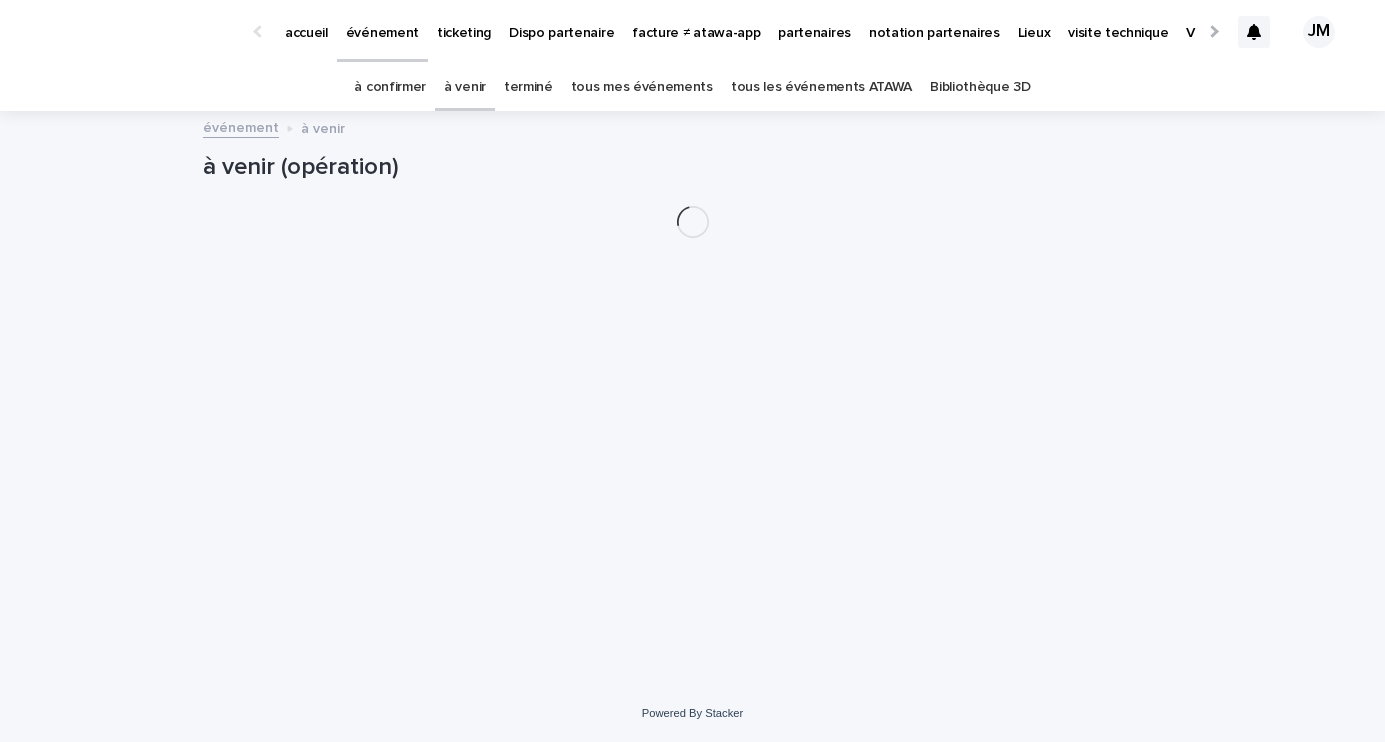 click 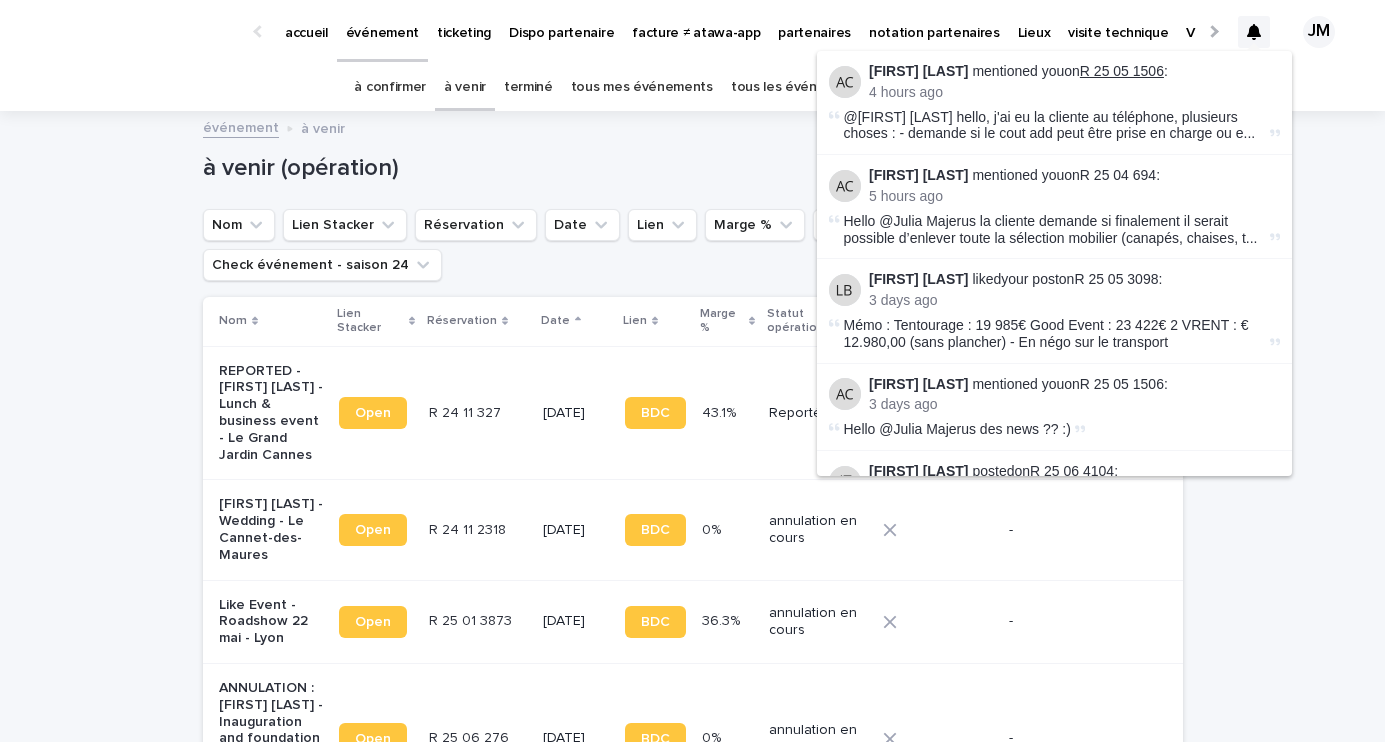 click on "R 25 05 1506" at bounding box center [1122, 71] 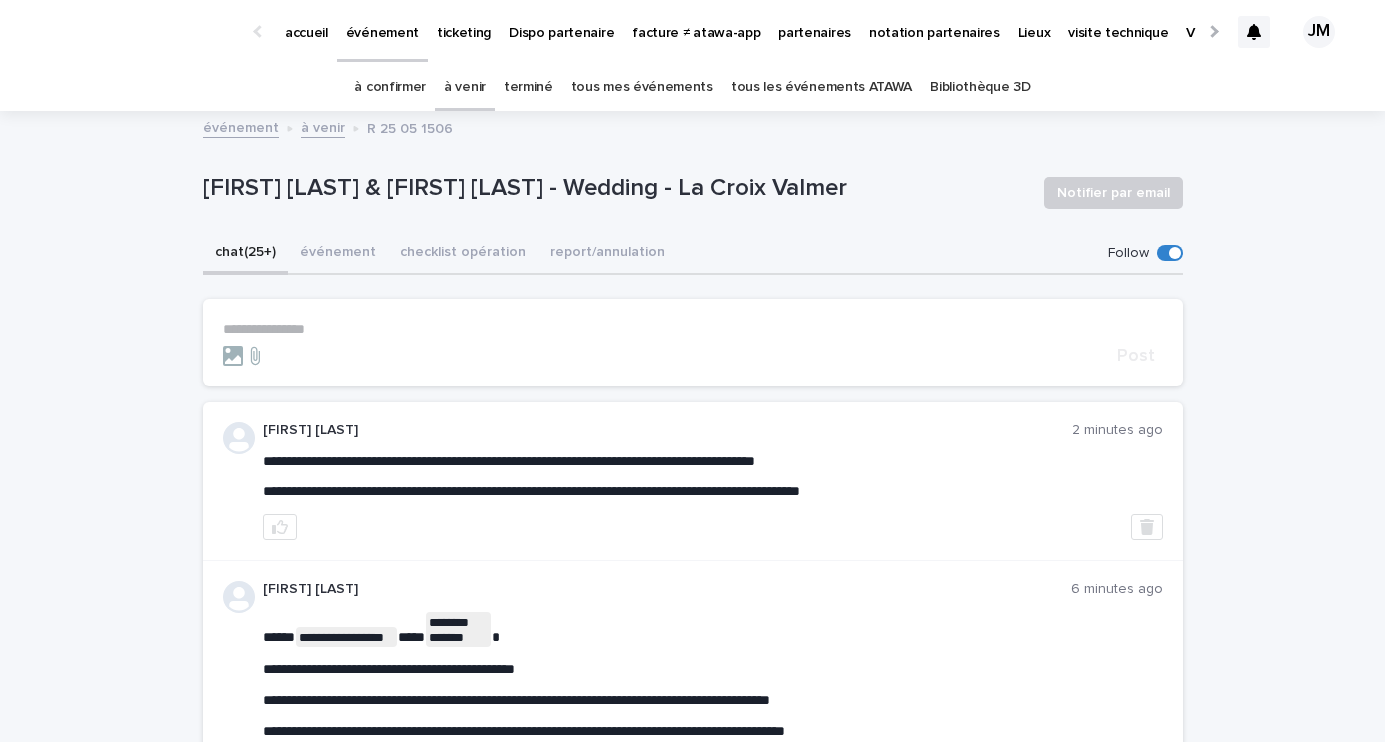 click on "**********" at bounding box center (693, 342) 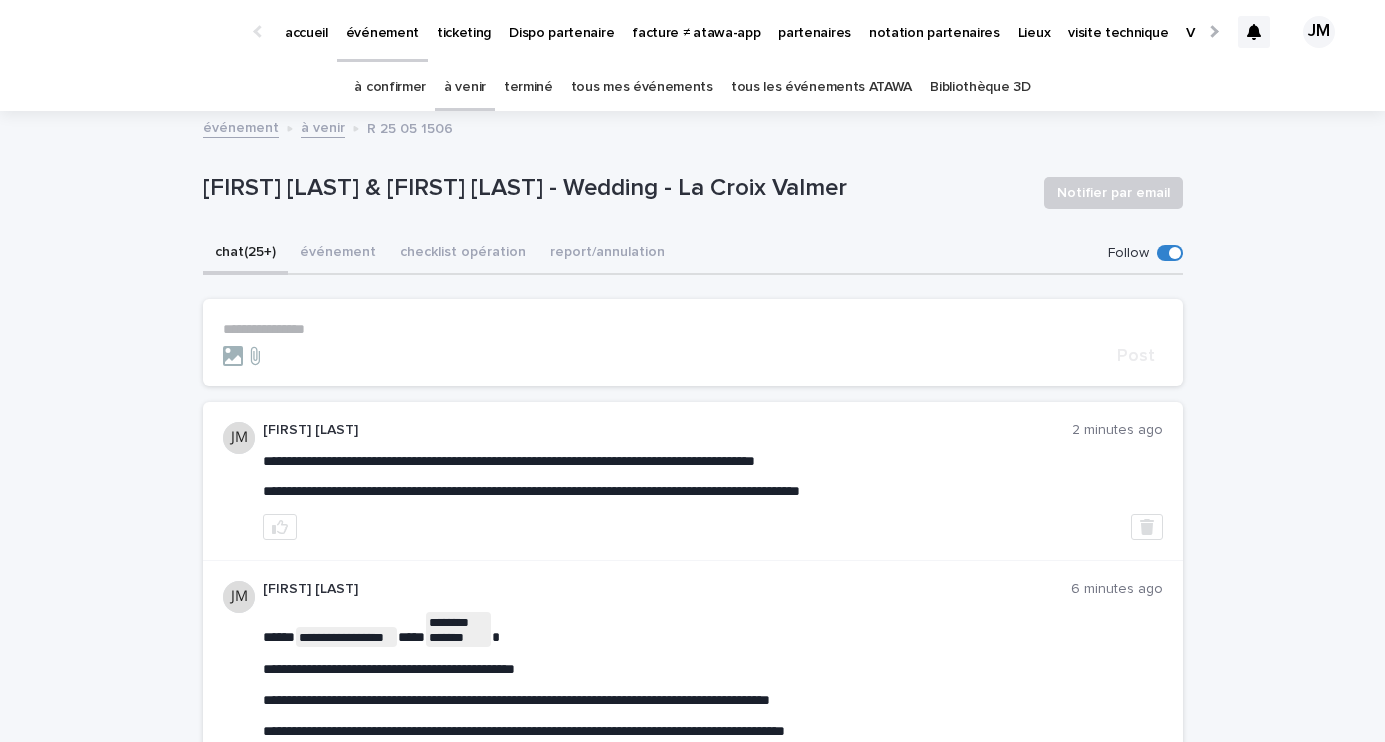 click on "**********" at bounding box center [693, 342] 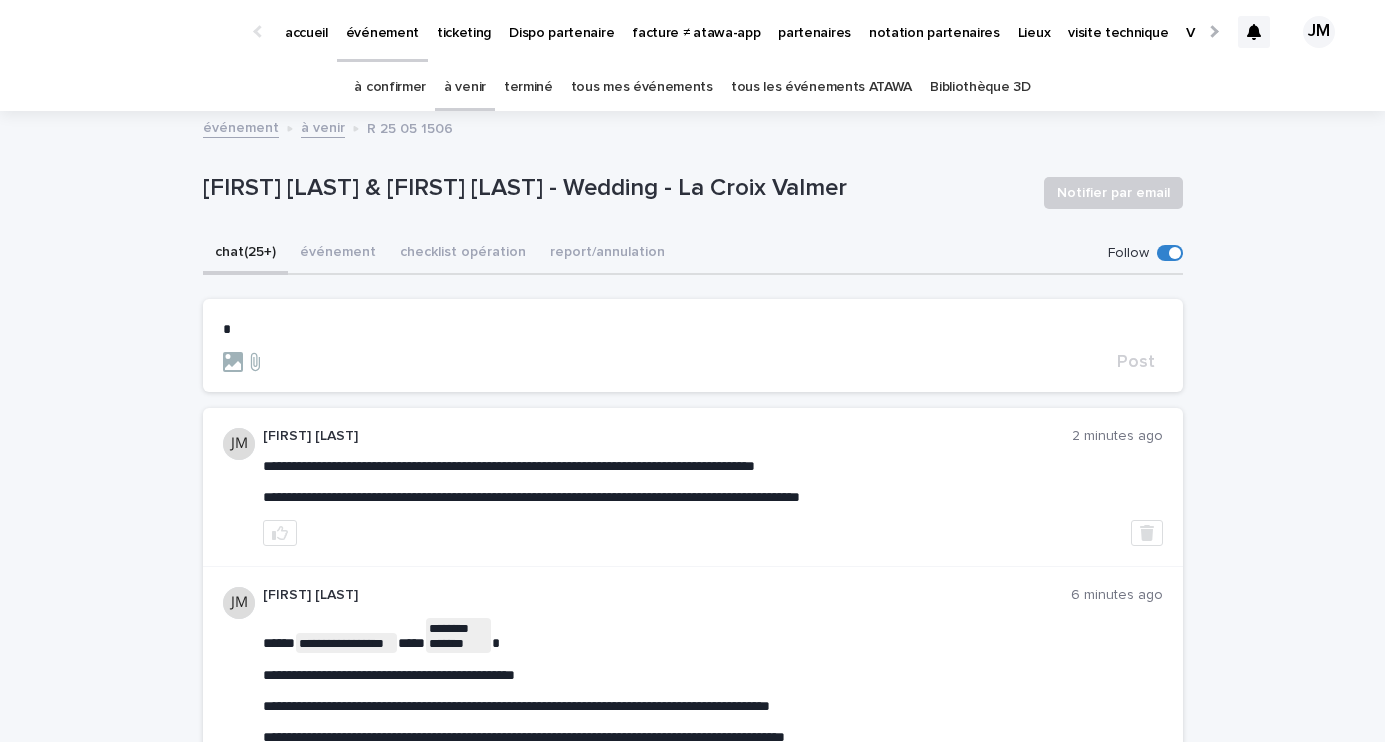 type 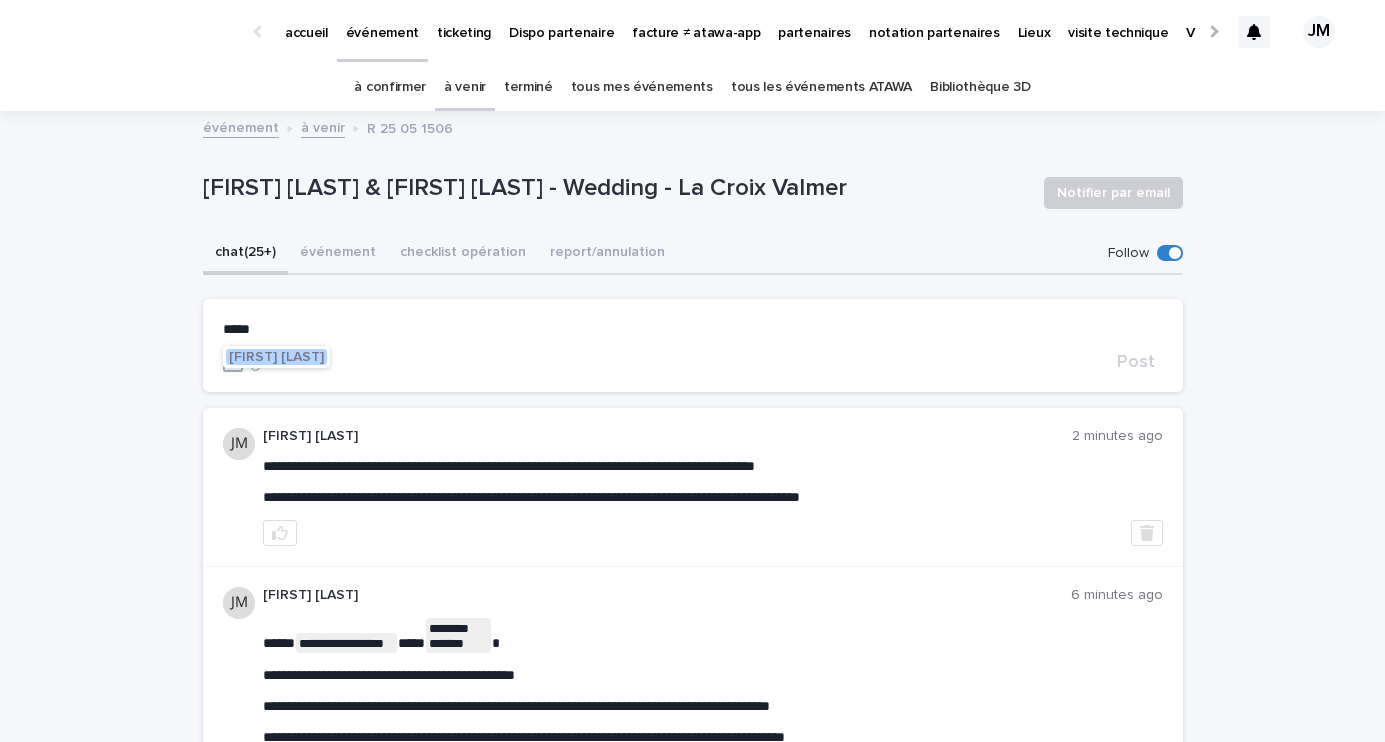 click on "[FIRST] [LAST]" at bounding box center [276, 357] 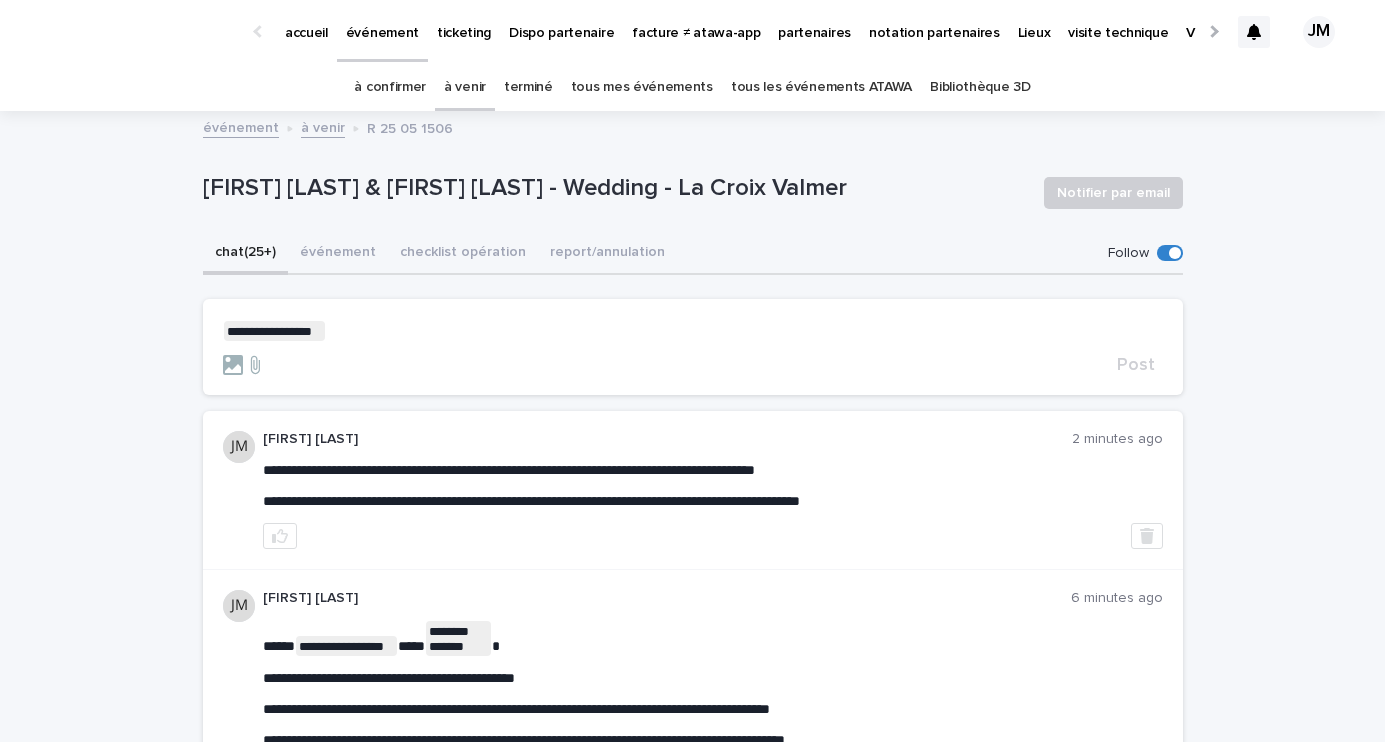 click on "**********" at bounding box center (693, 348) 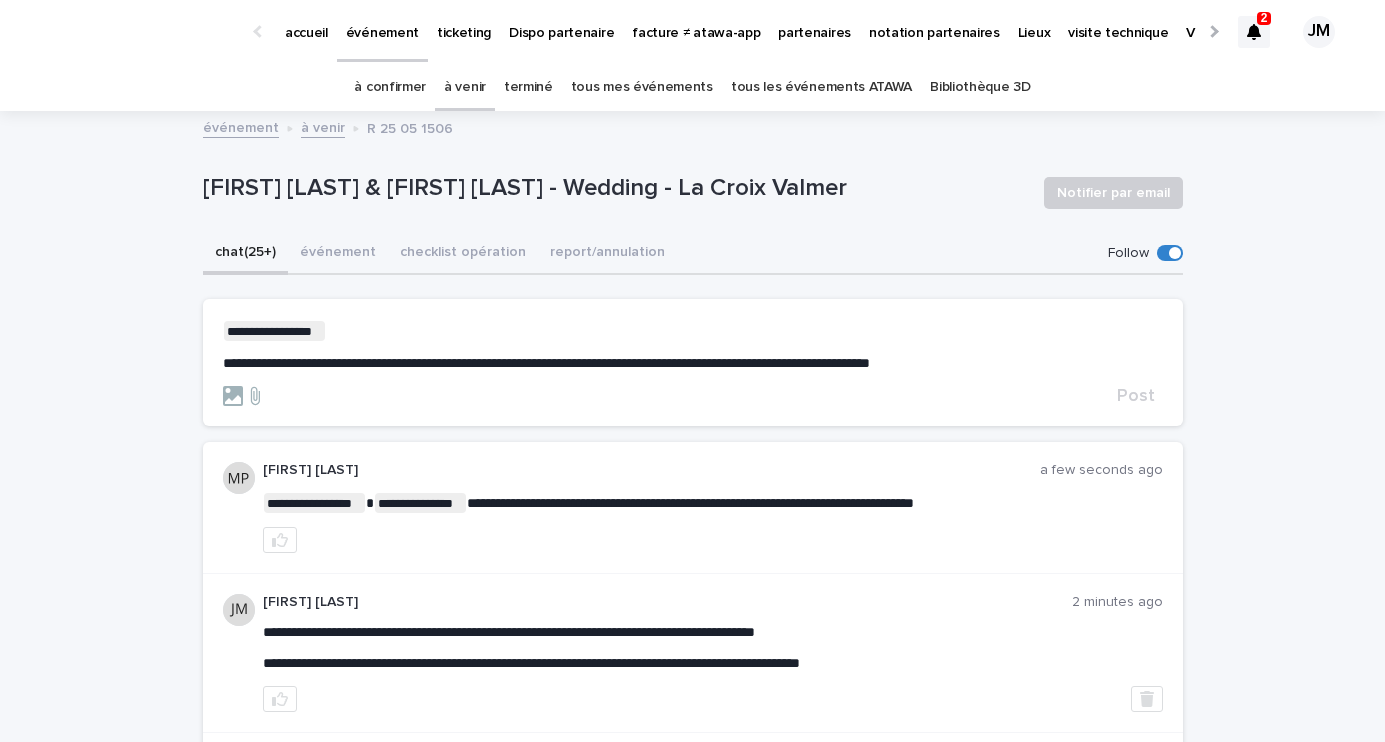 click on "**********" at bounding box center [693, 363] 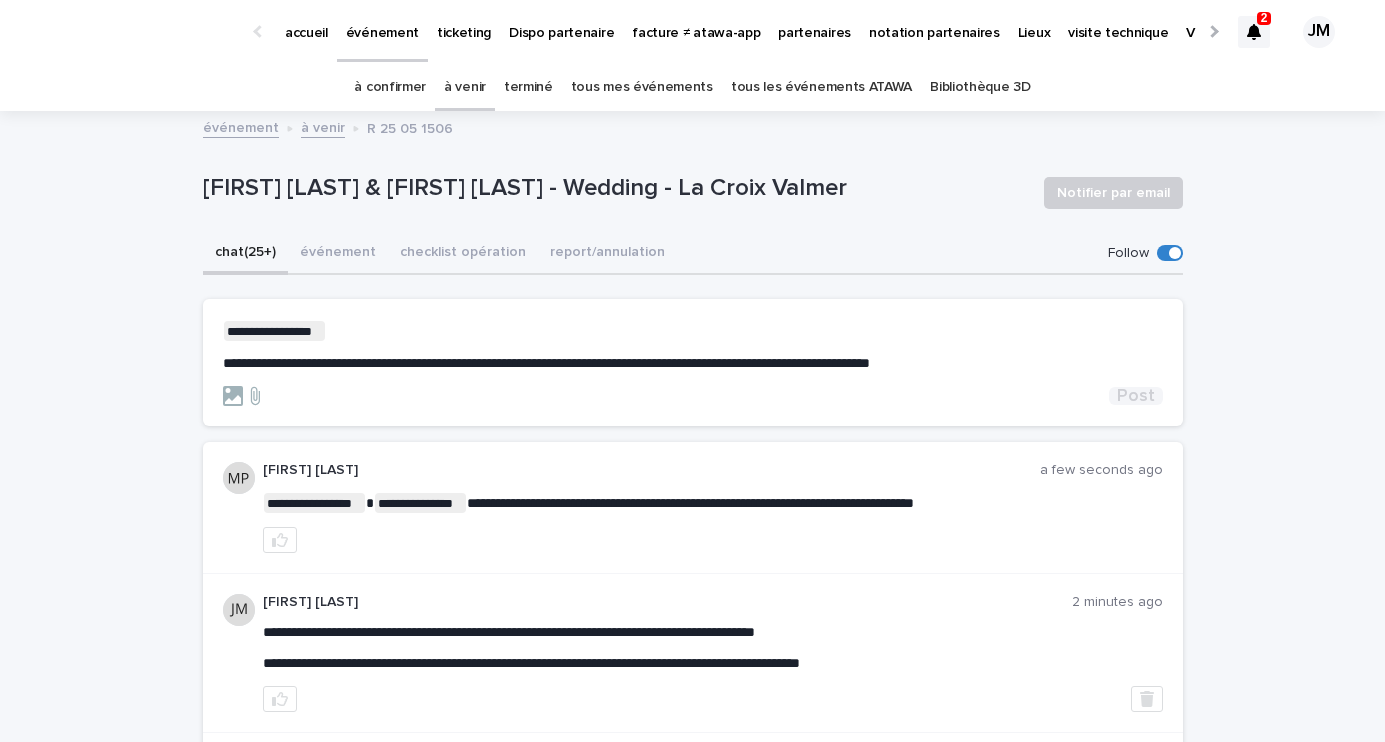 click on "Post" at bounding box center [1136, 396] 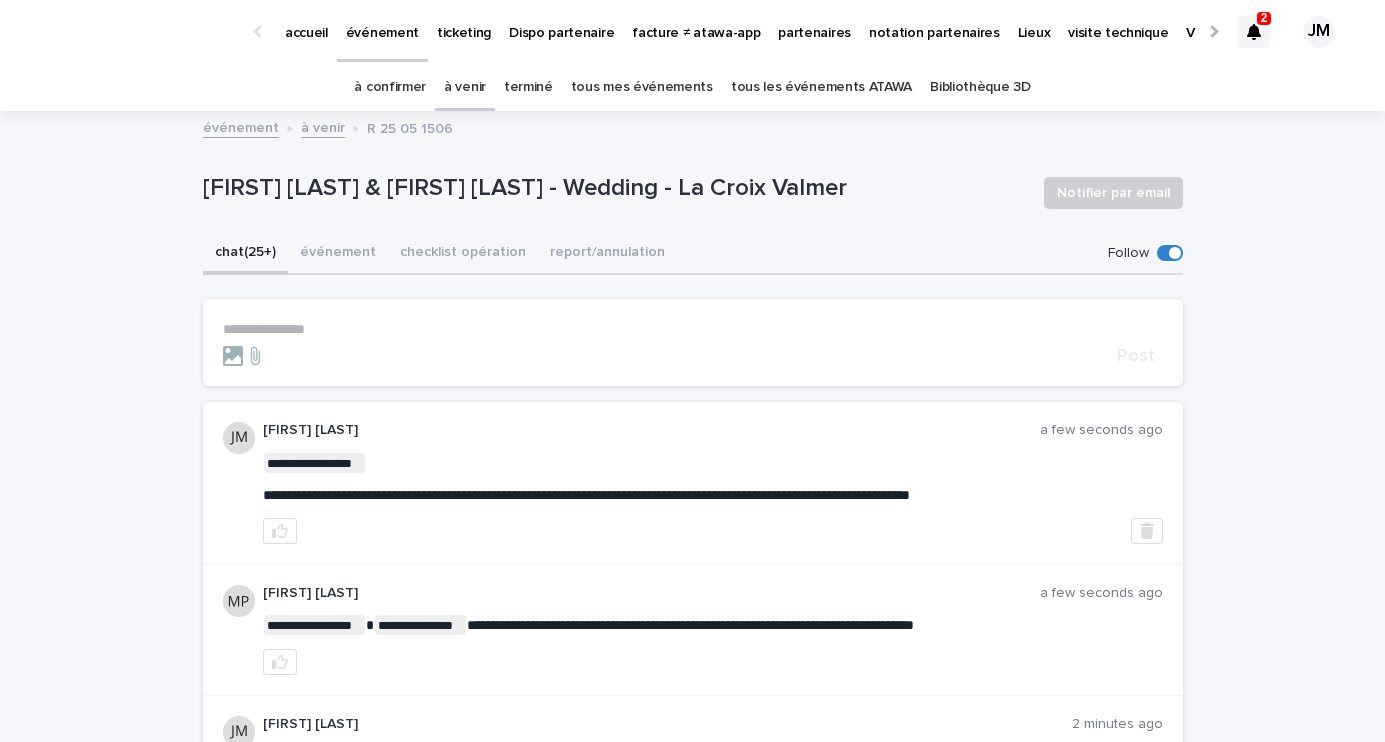 click 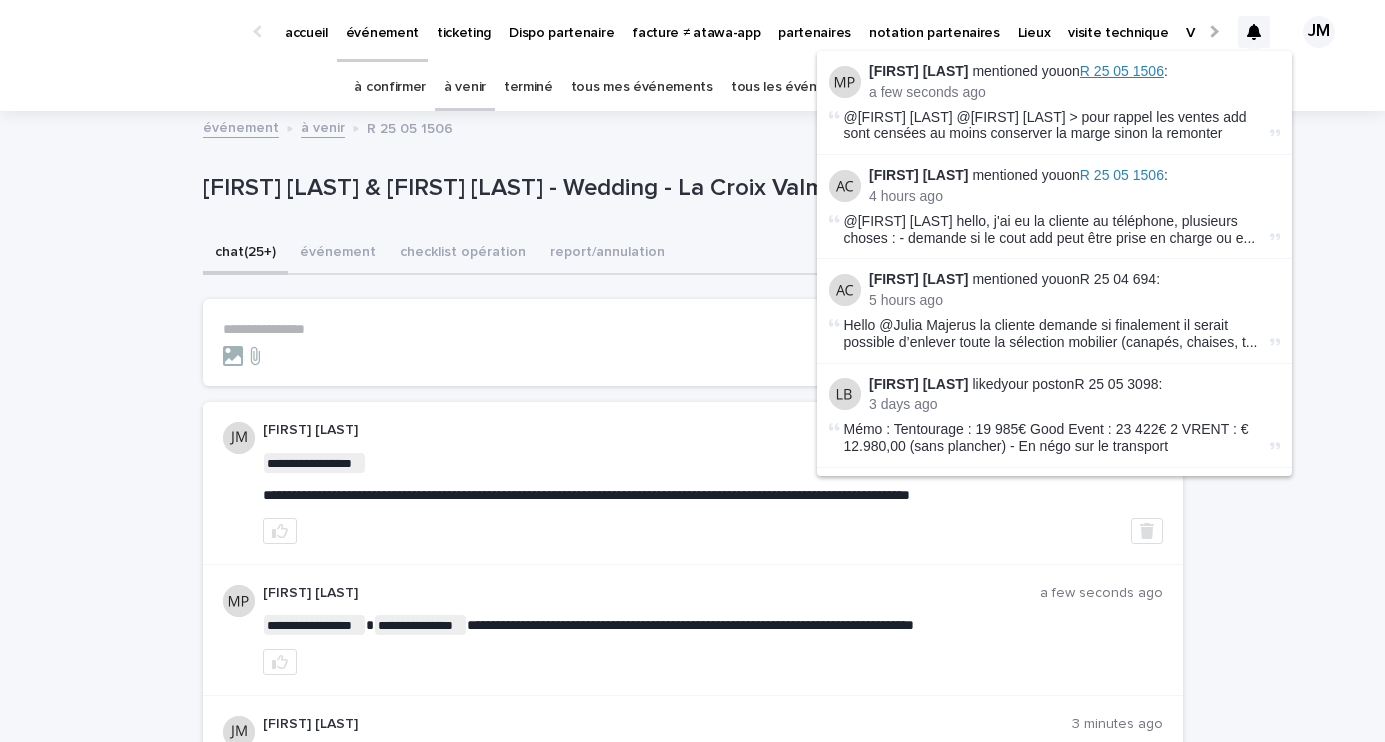 click on "R 25 05 1506" at bounding box center [1122, 71] 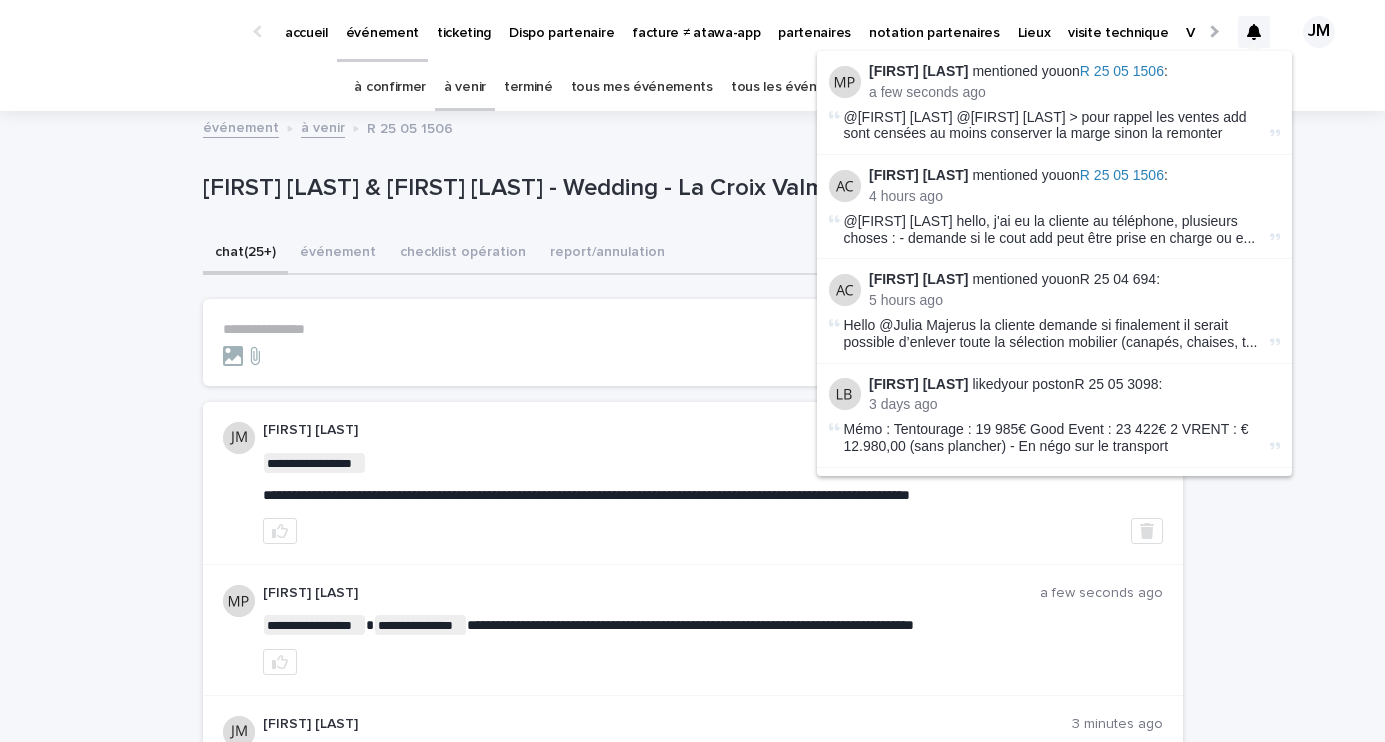 click on "Post [FIRST] [LAST] mentioned you on R 25 05 1506 : a few seconds ago @[FIRST] [LAST] @[FIRST] [LAST] > pour rappel les ventes add sont censées au moins conserver la marge sinon la remonter" at bounding box center [1054, 103] 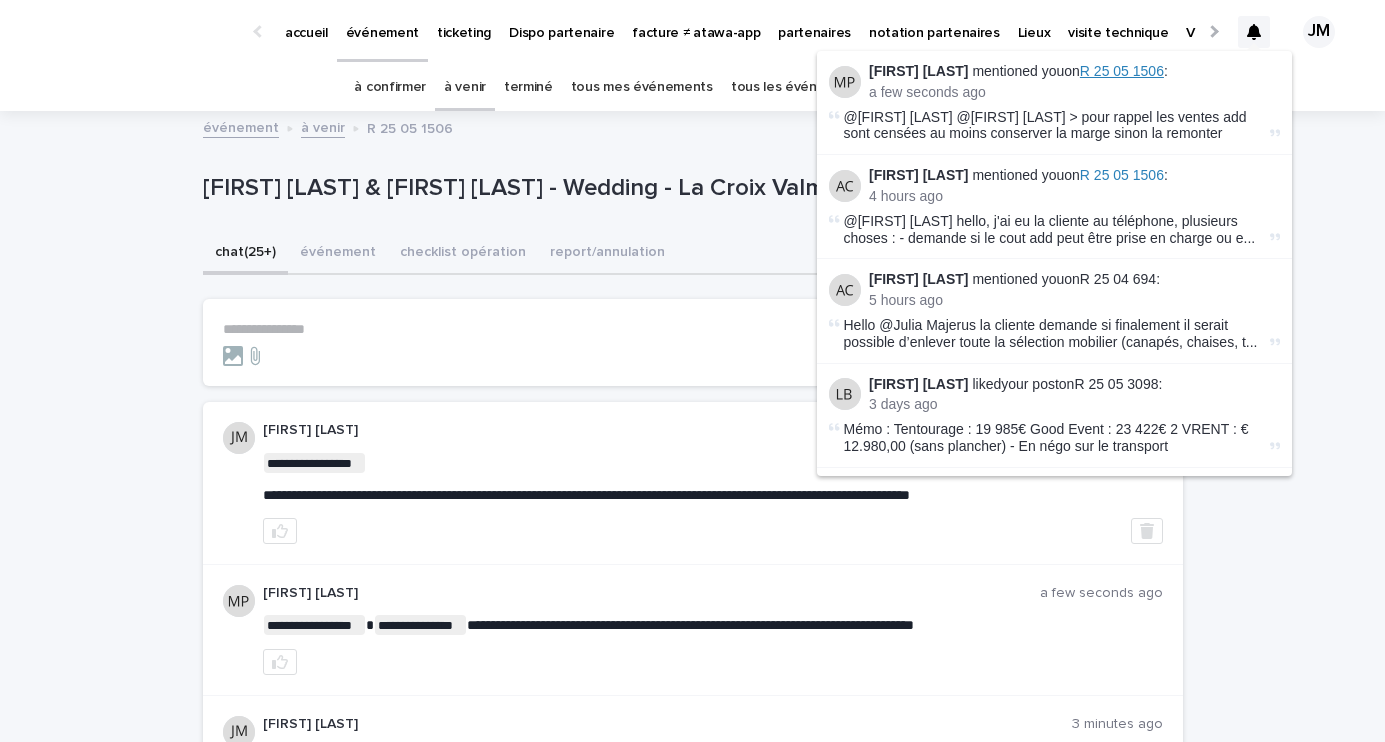 click on "R 25 05 1506" at bounding box center (1122, 71) 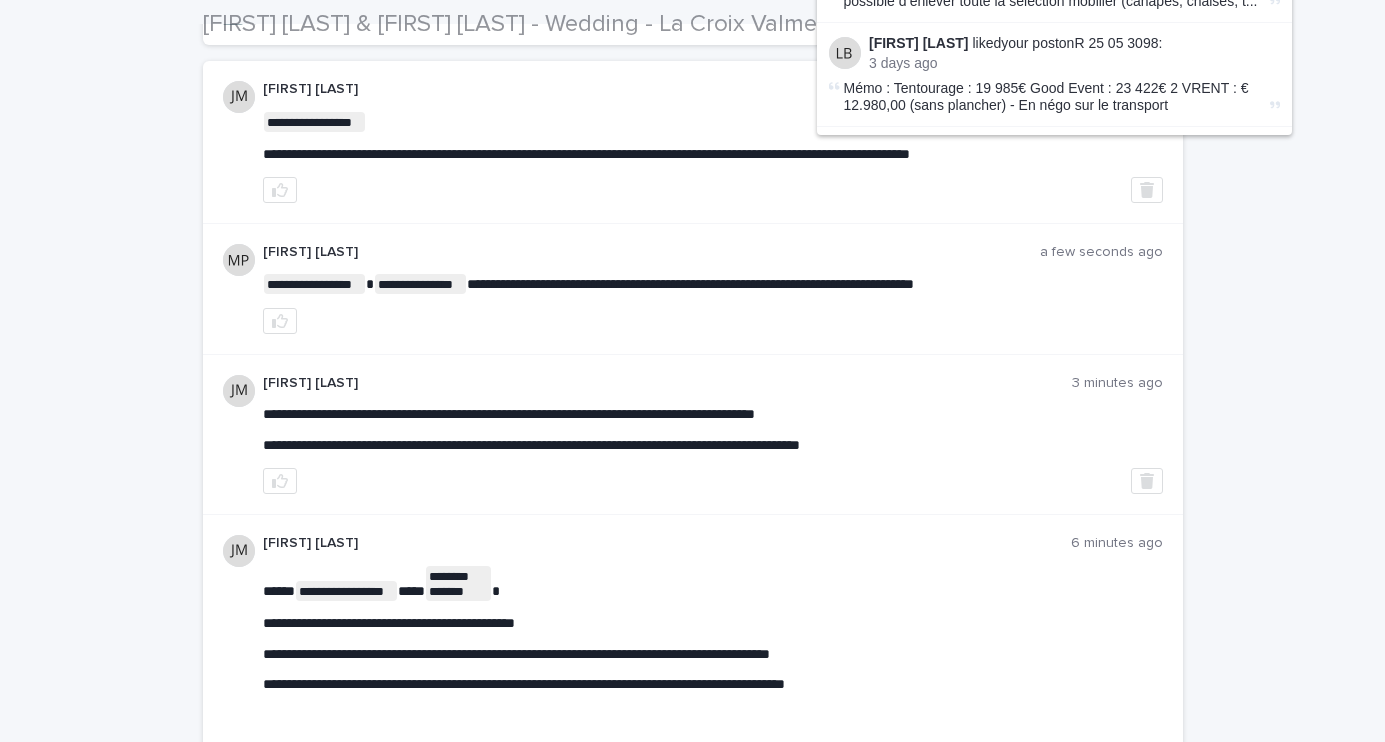 scroll, scrollTop: 344, scrollLeft: 0, axis: vertical 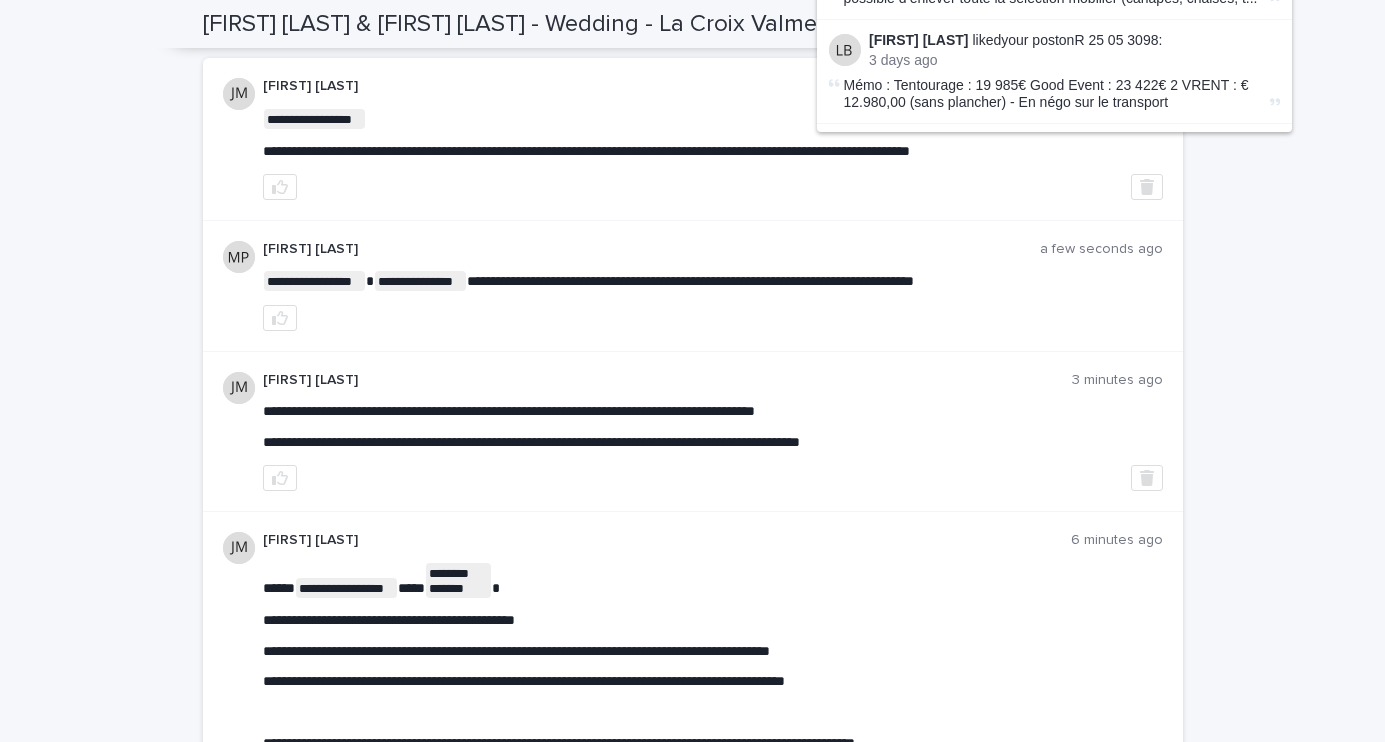 click on "**********" at bounding box center [692, 2352] 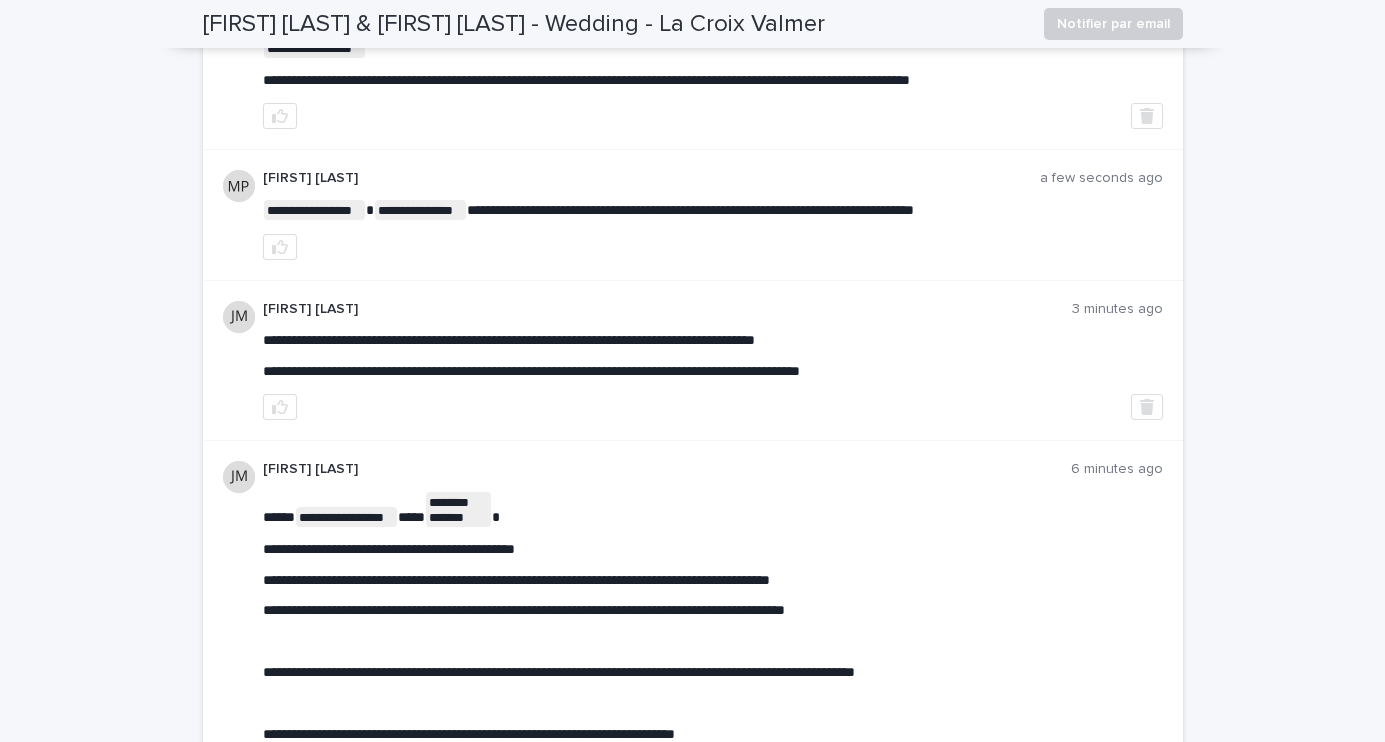 scroll, scrollTop: 400, scrollLeft: 0, axis: vertical 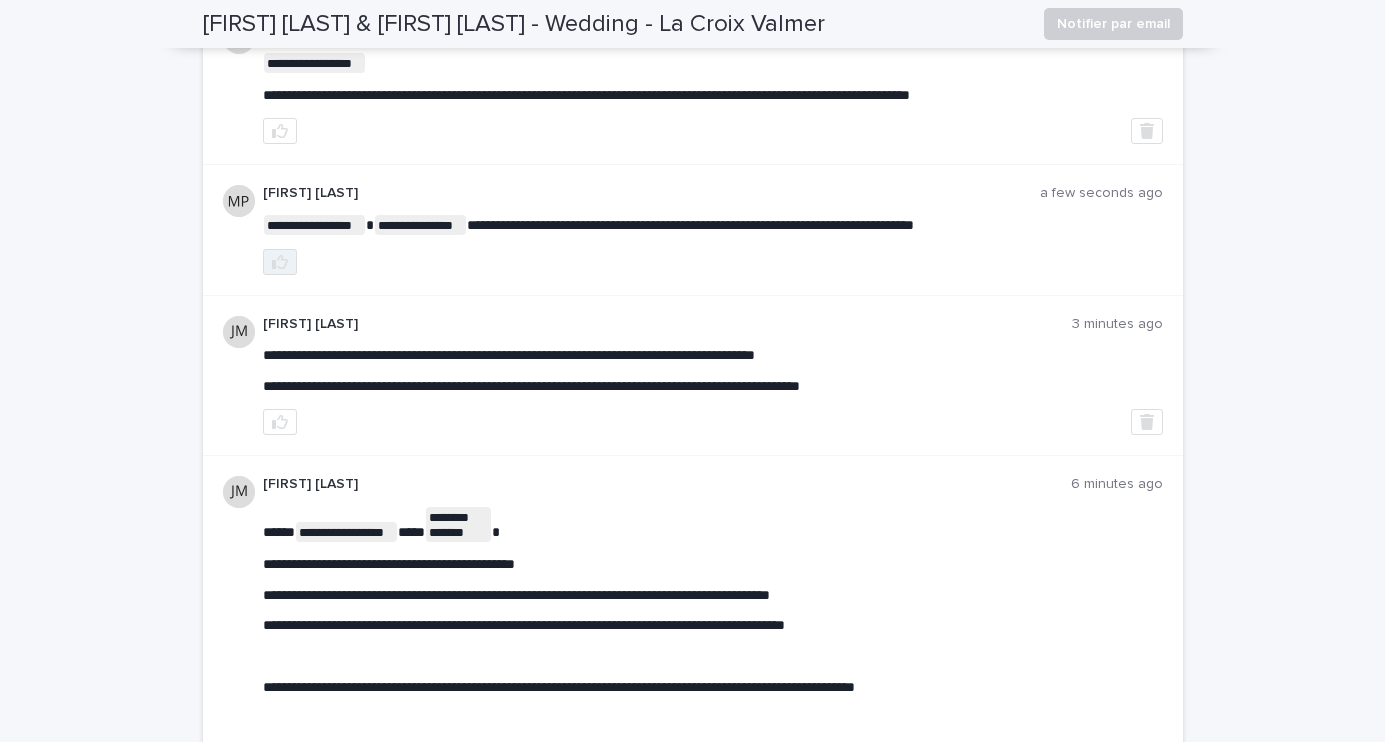 click 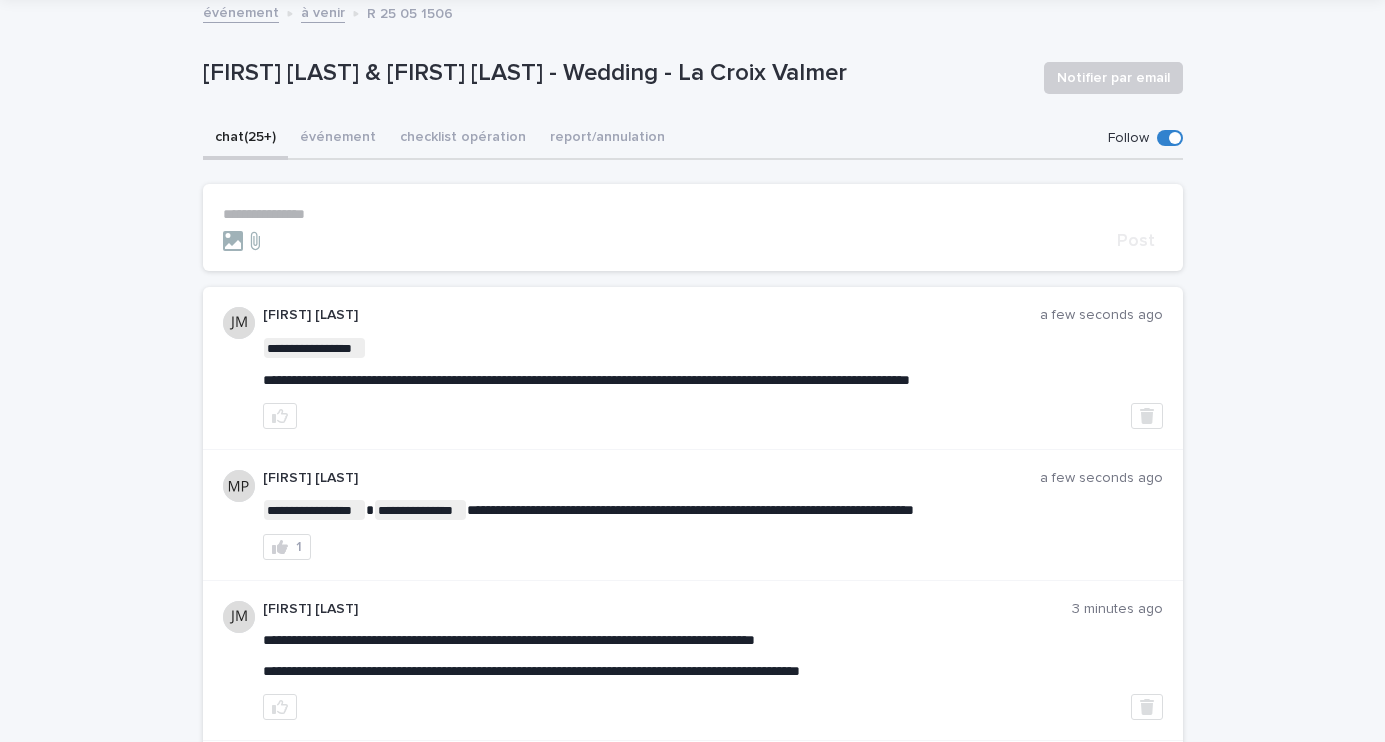 scroll, scrollTop: 116, scrollLeft: 0, axis: vertical 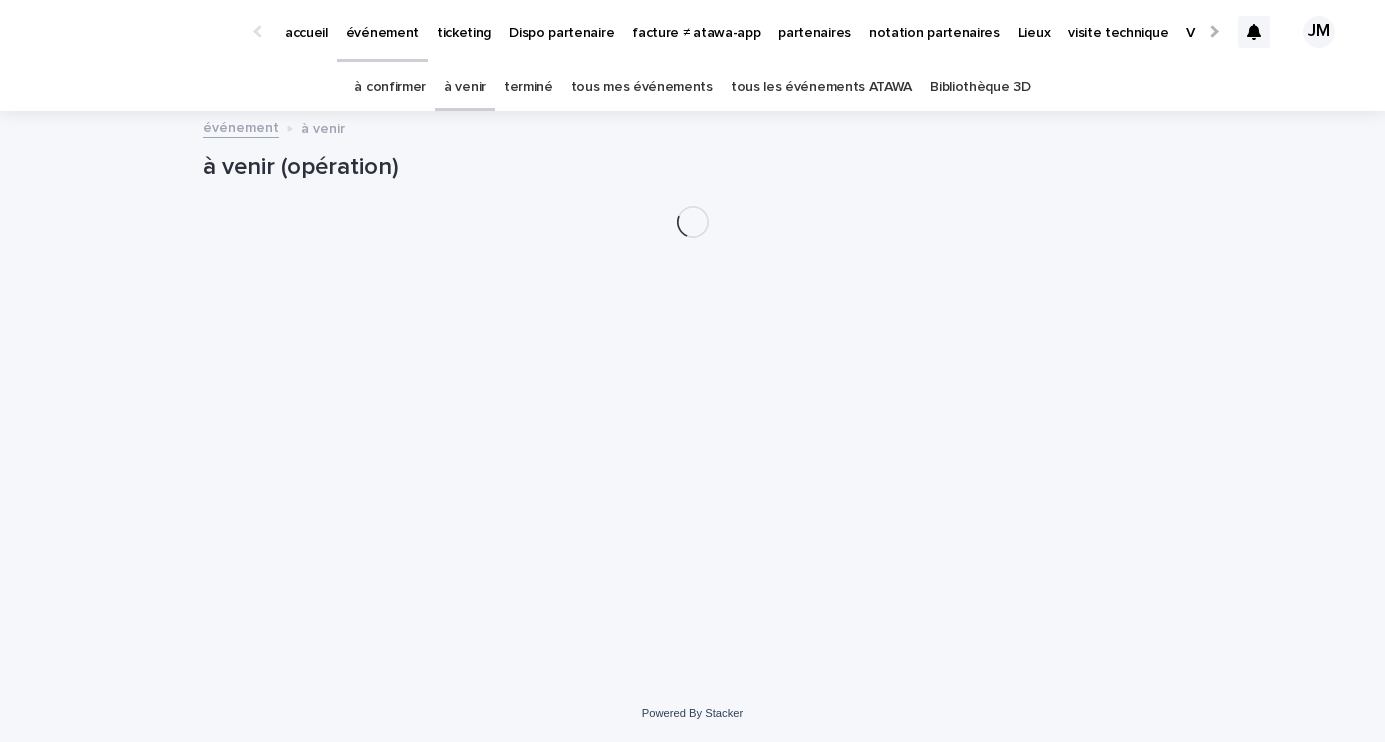 click on "partenaires" at bounding box center (814, 31) 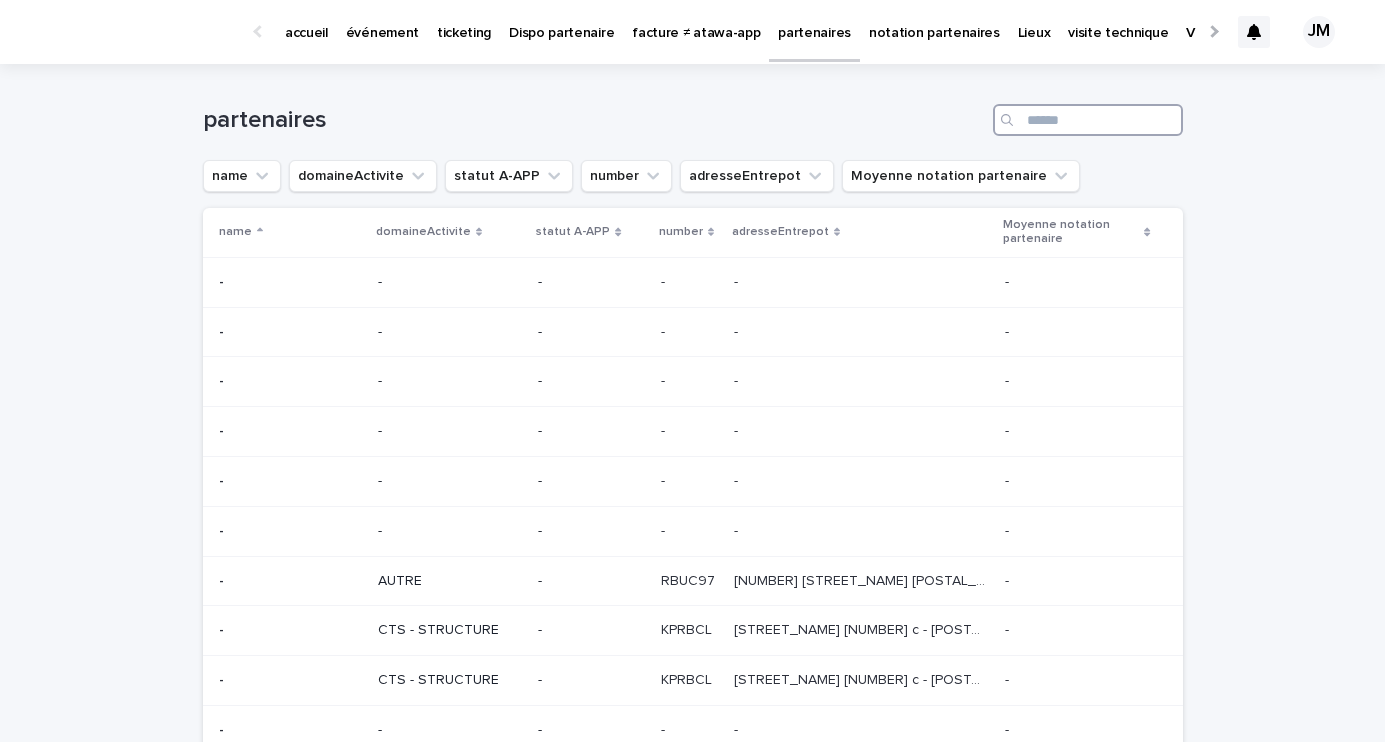 click at bounding box center (1088, 120) 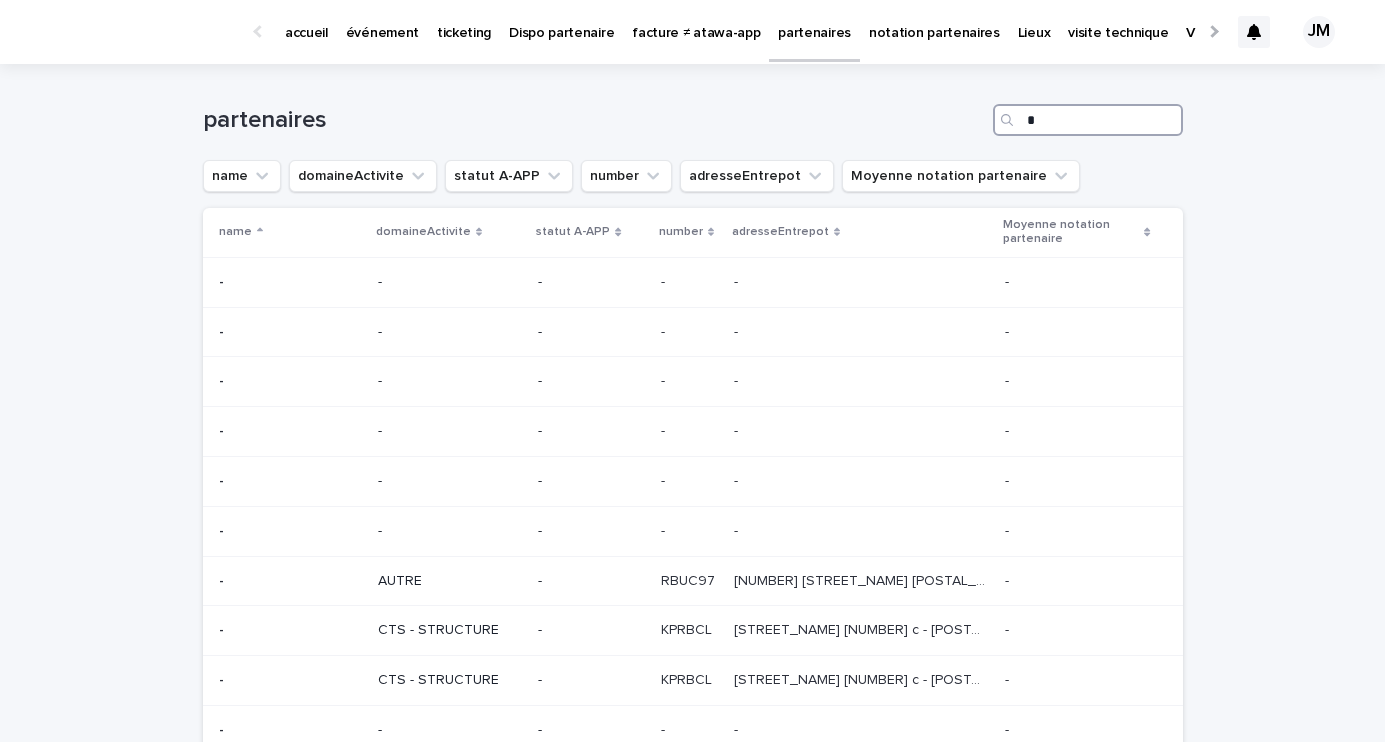 scroll, scrollTop: 1, scrollLeft: 0, axis: vertical 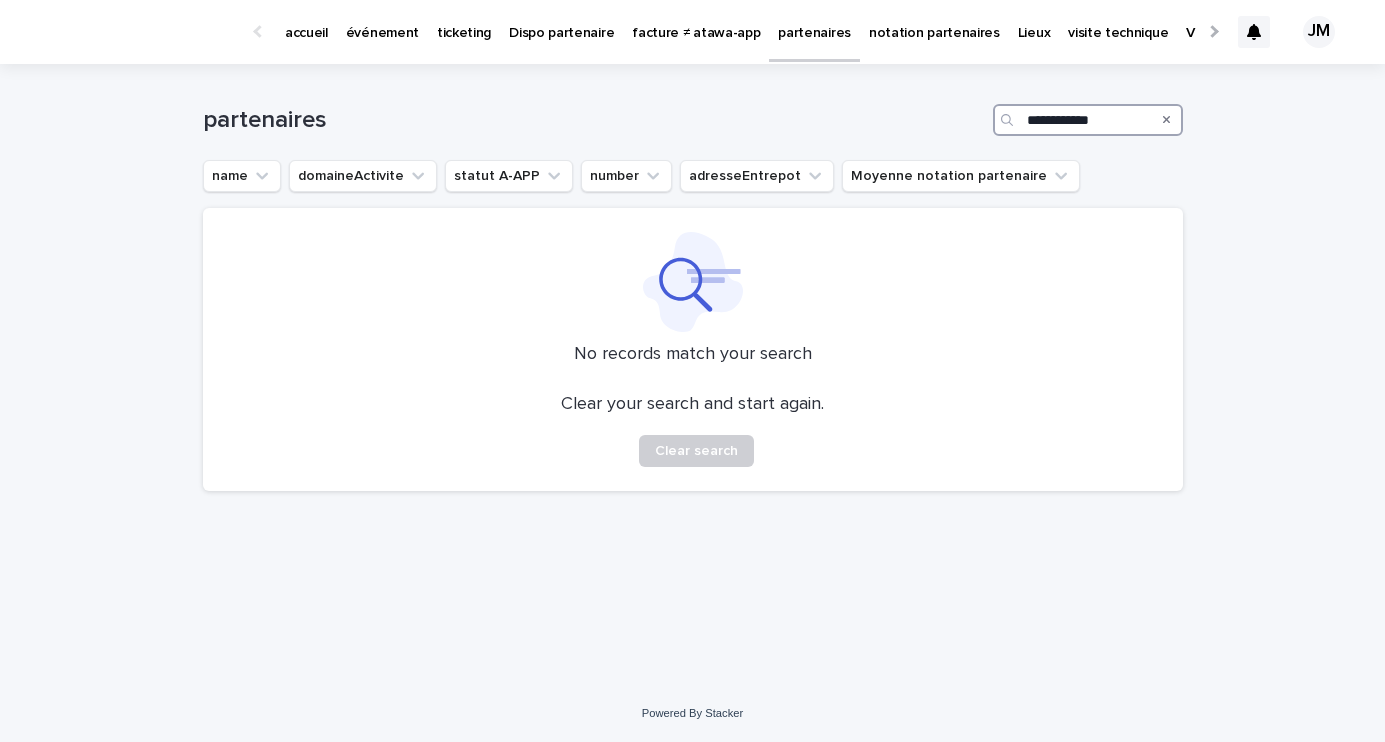 click on "**********" at bounding box center [1088, 120] 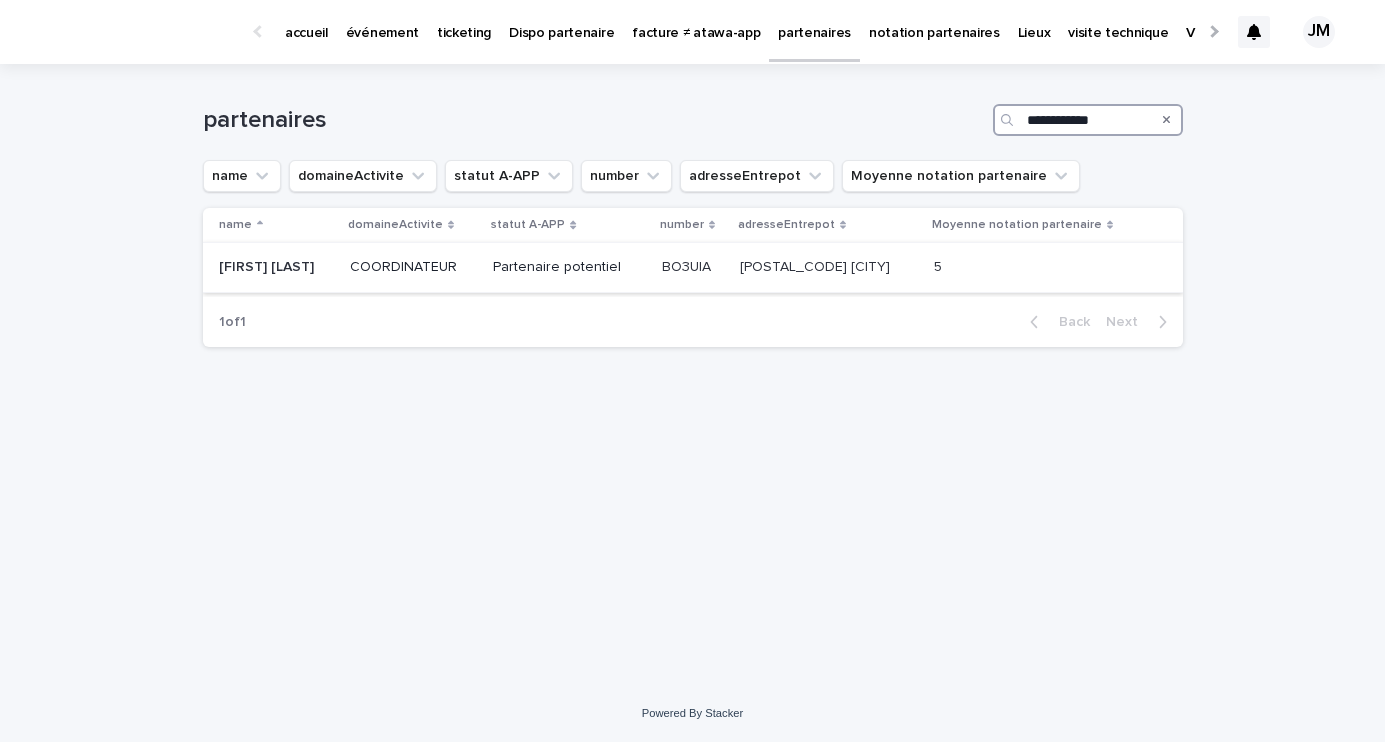 type on "**********" 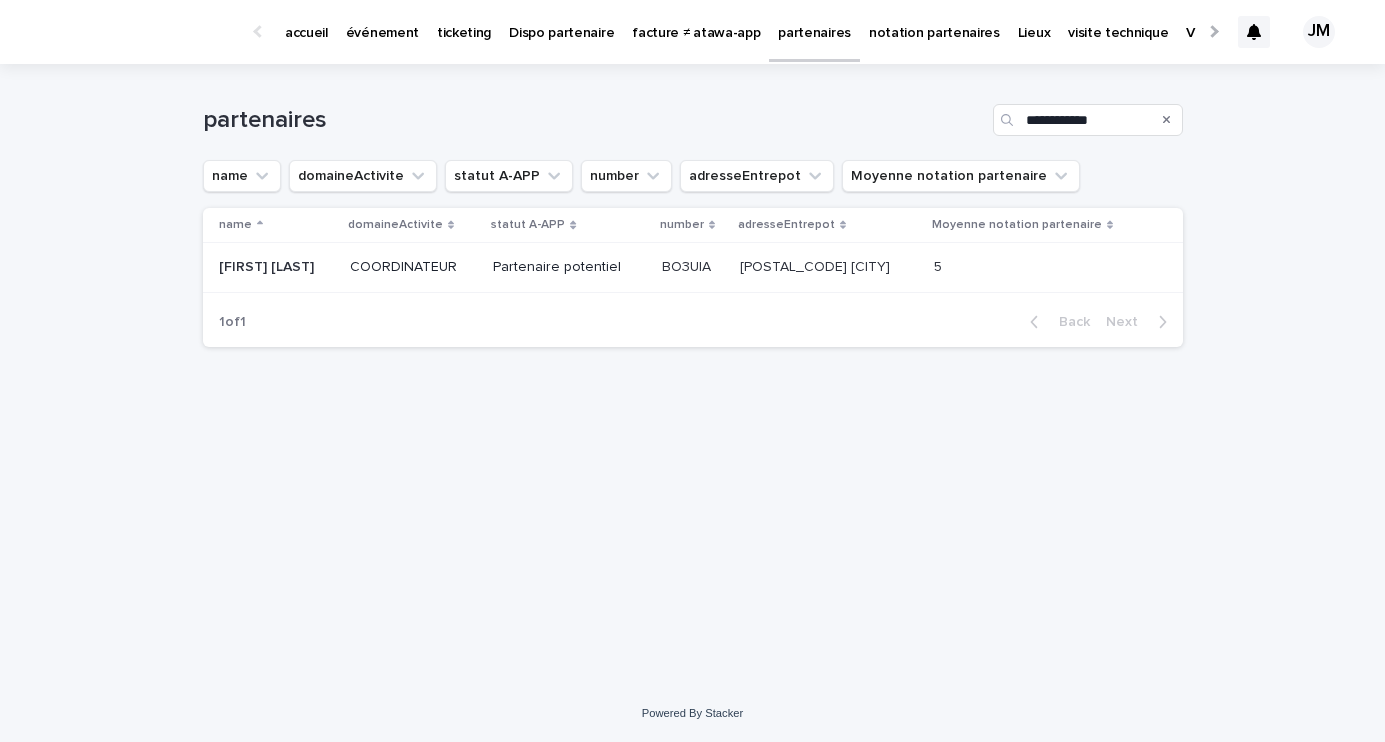 click on "Partenaire potentiel" at bounding box center [569, 267] 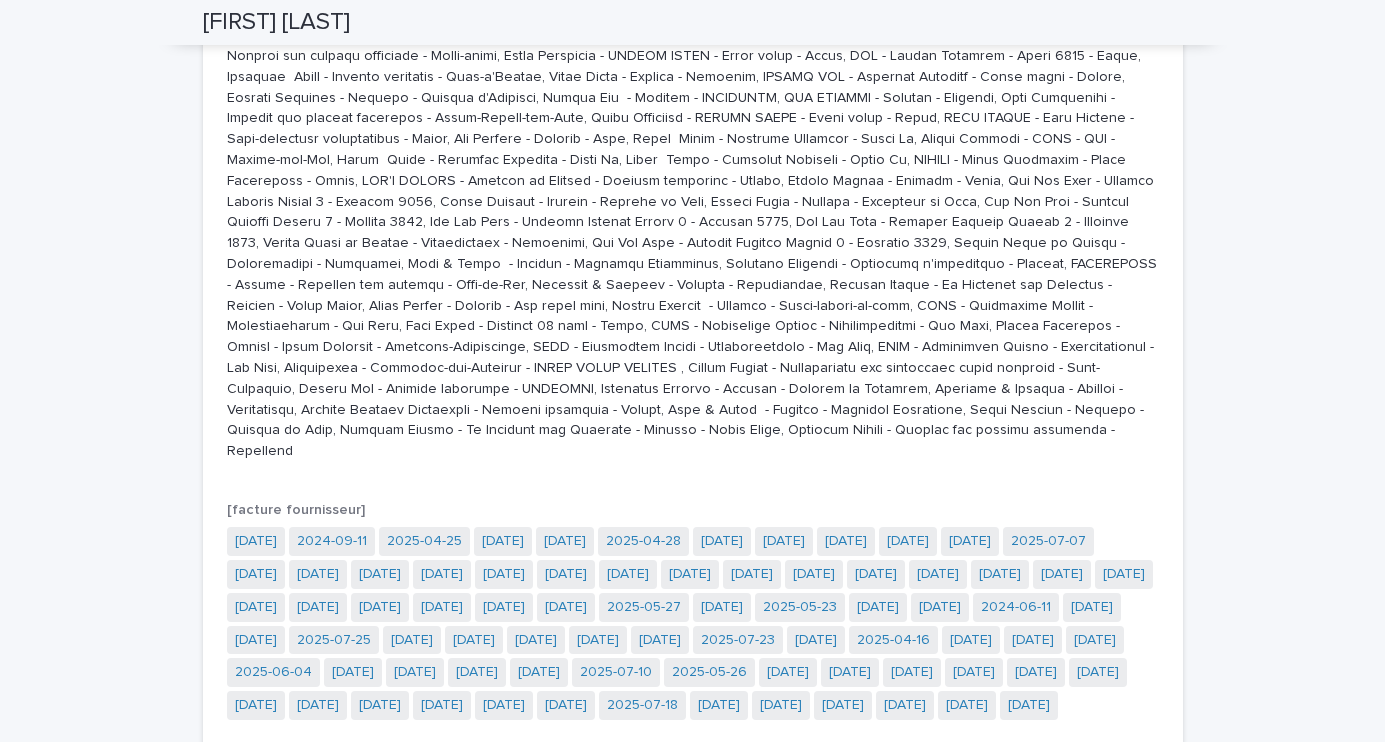 scroll, scrollTop: 3917, scrollLeft: 0, axis: vertical 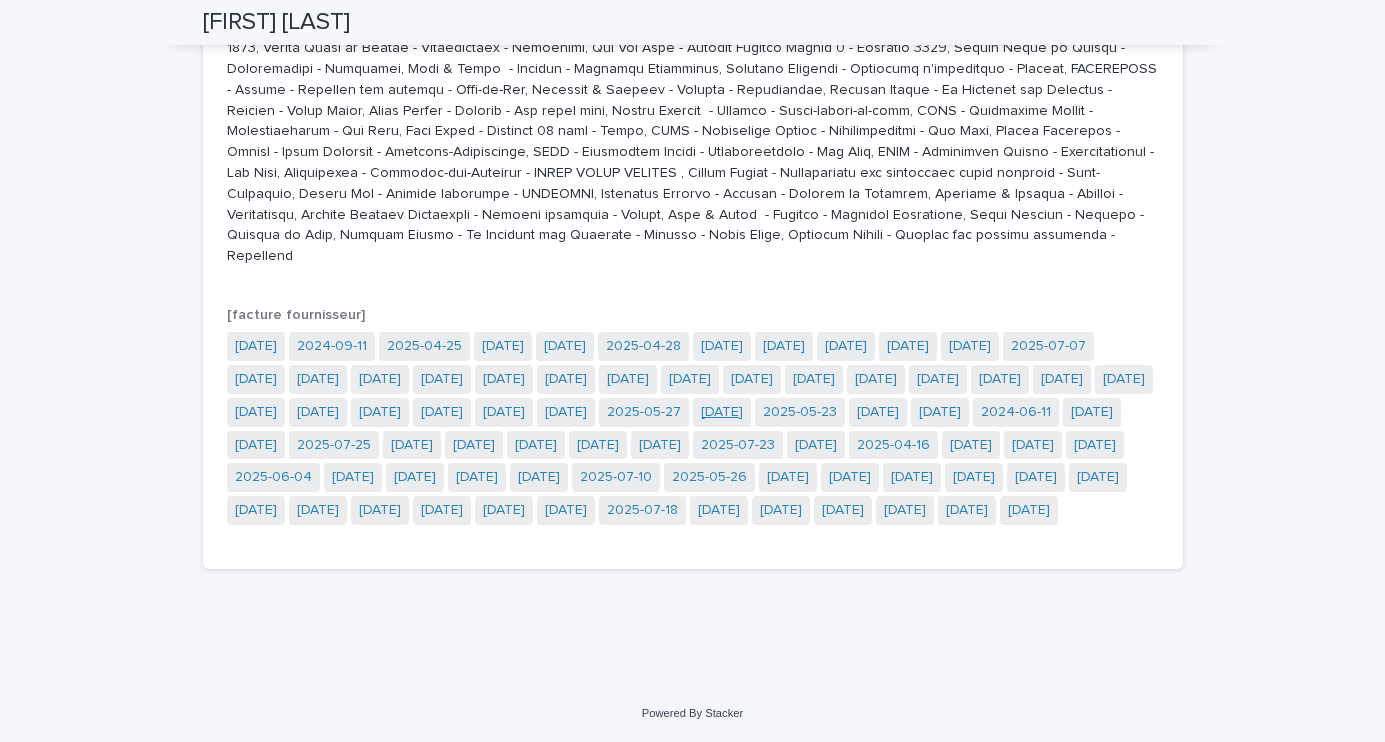click on "[DATE]" at bounding box center [722, 412] 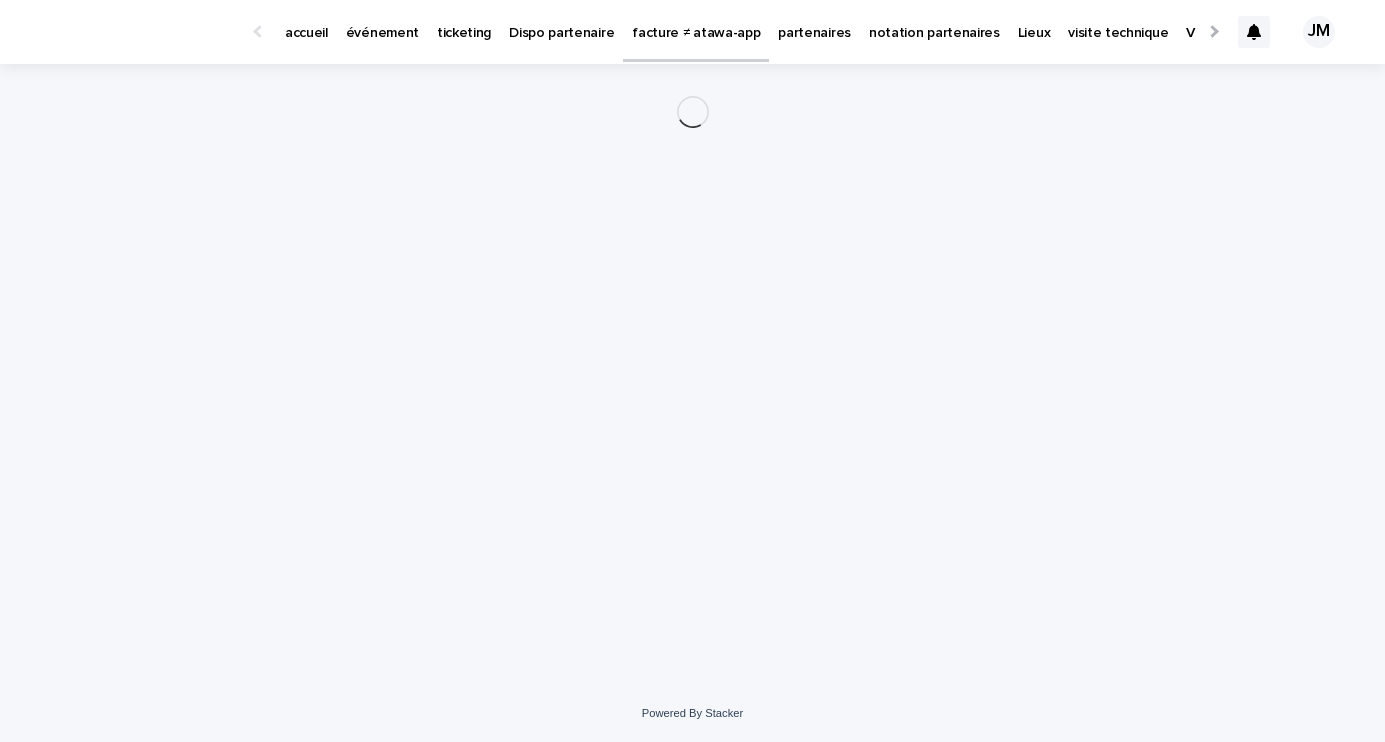 scroll, scrollTop: 0, scrollLeft: 0, axis: both 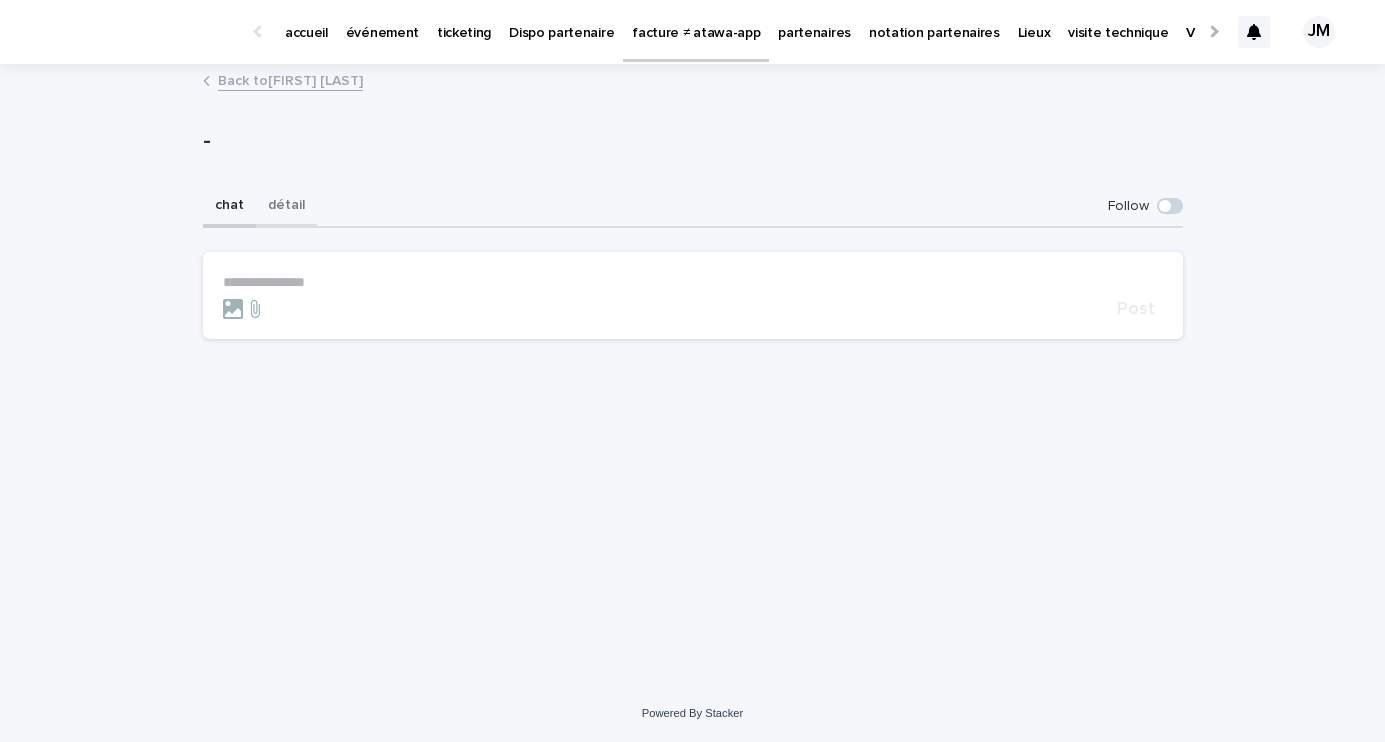 click on "détail" at bounding box center [286, 207] 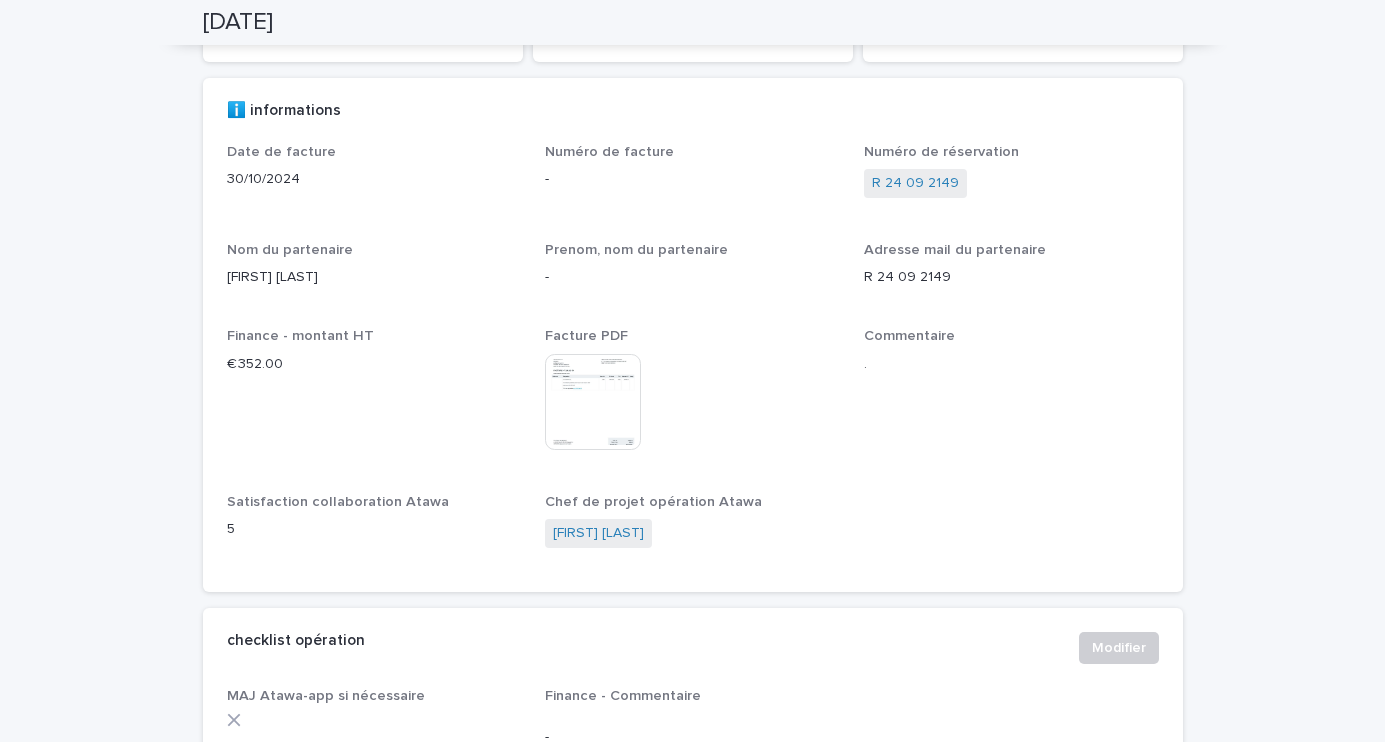 scroll, scrollTop: 315, scrollLeft: 0, axis: vertical 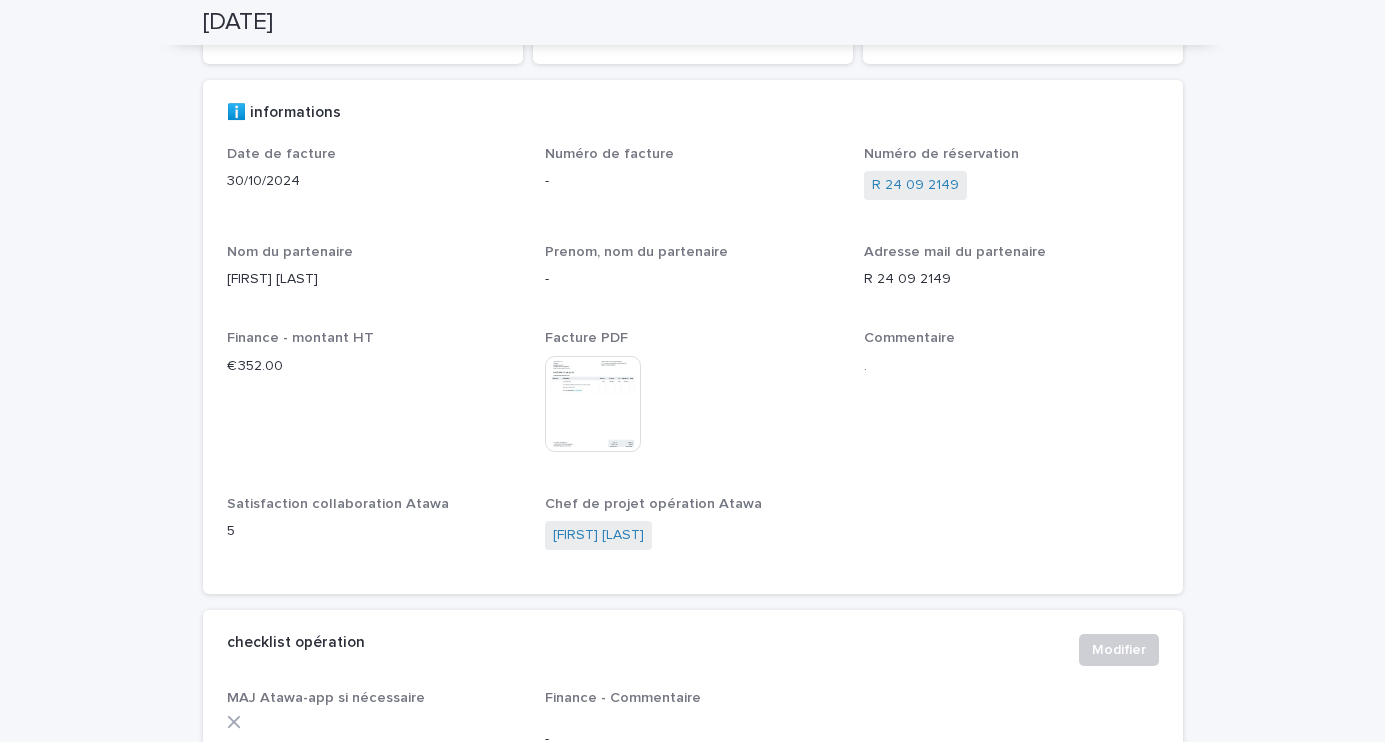 click at bounding box center [593, 404] 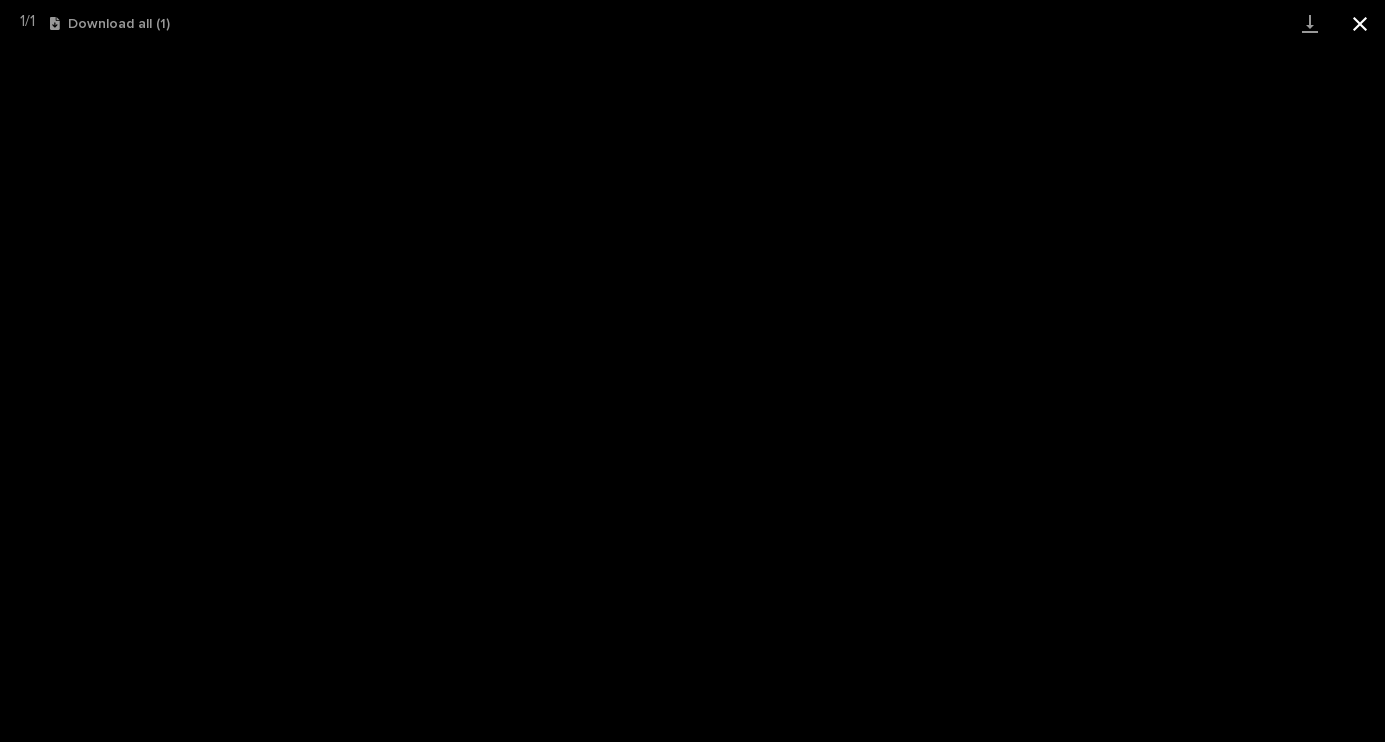 click at bounding box center [1360, 23] 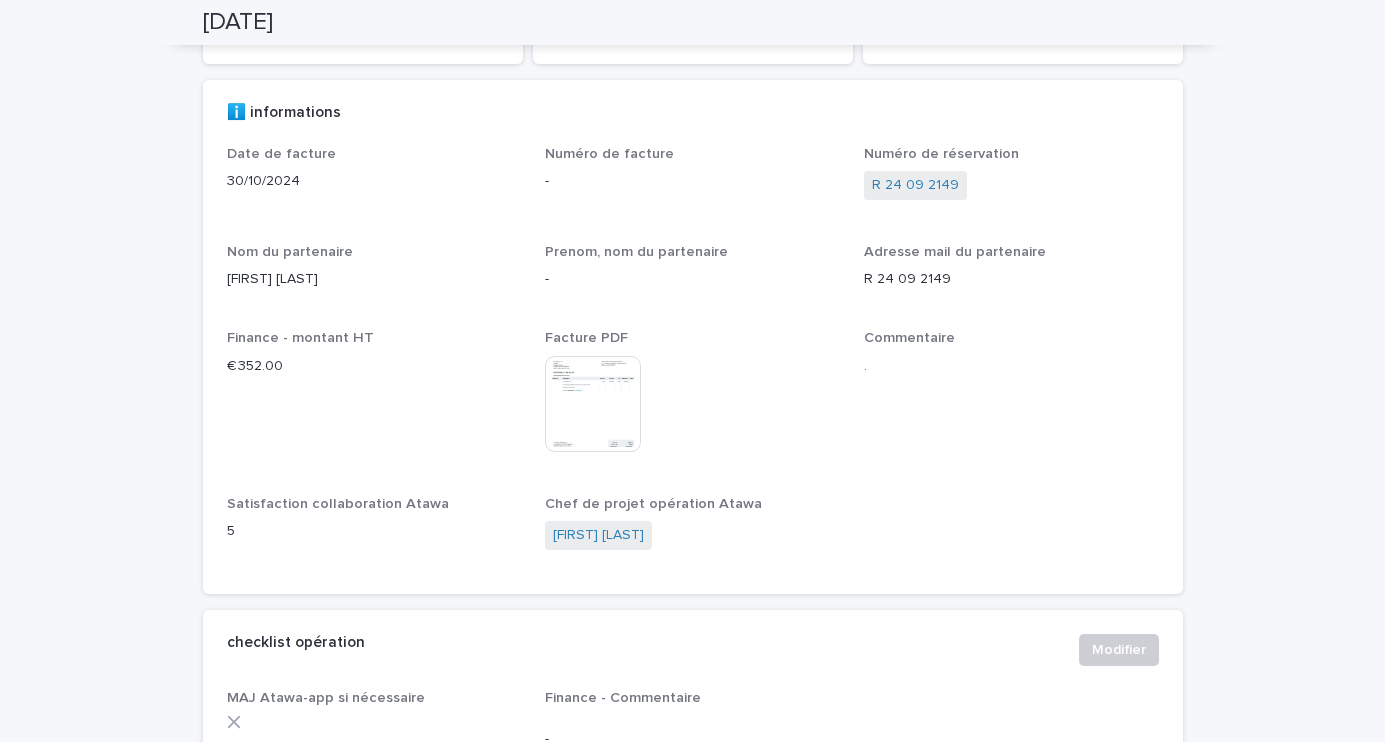 scroll, scrollTop: 0, scrollLeft: 0, axis: both 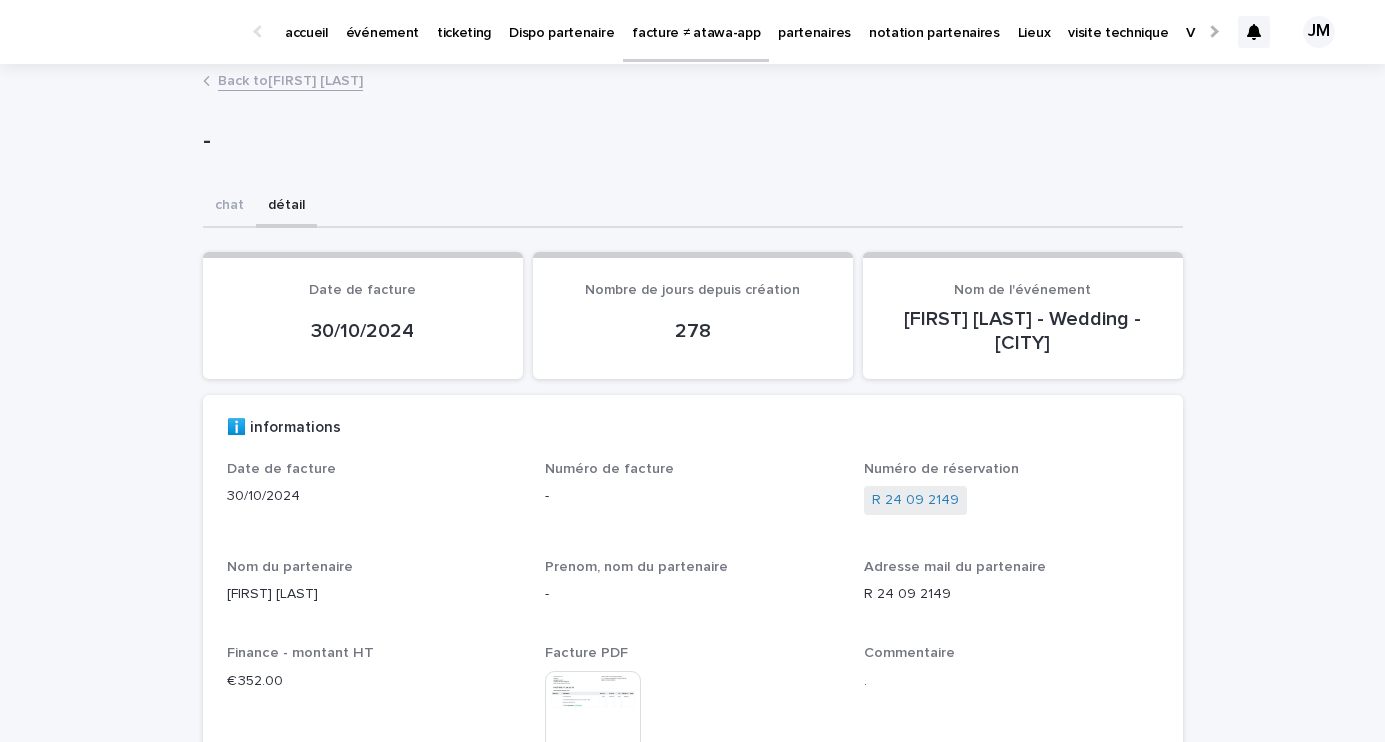 click on "partenaires" at bounding box center (814, 21) 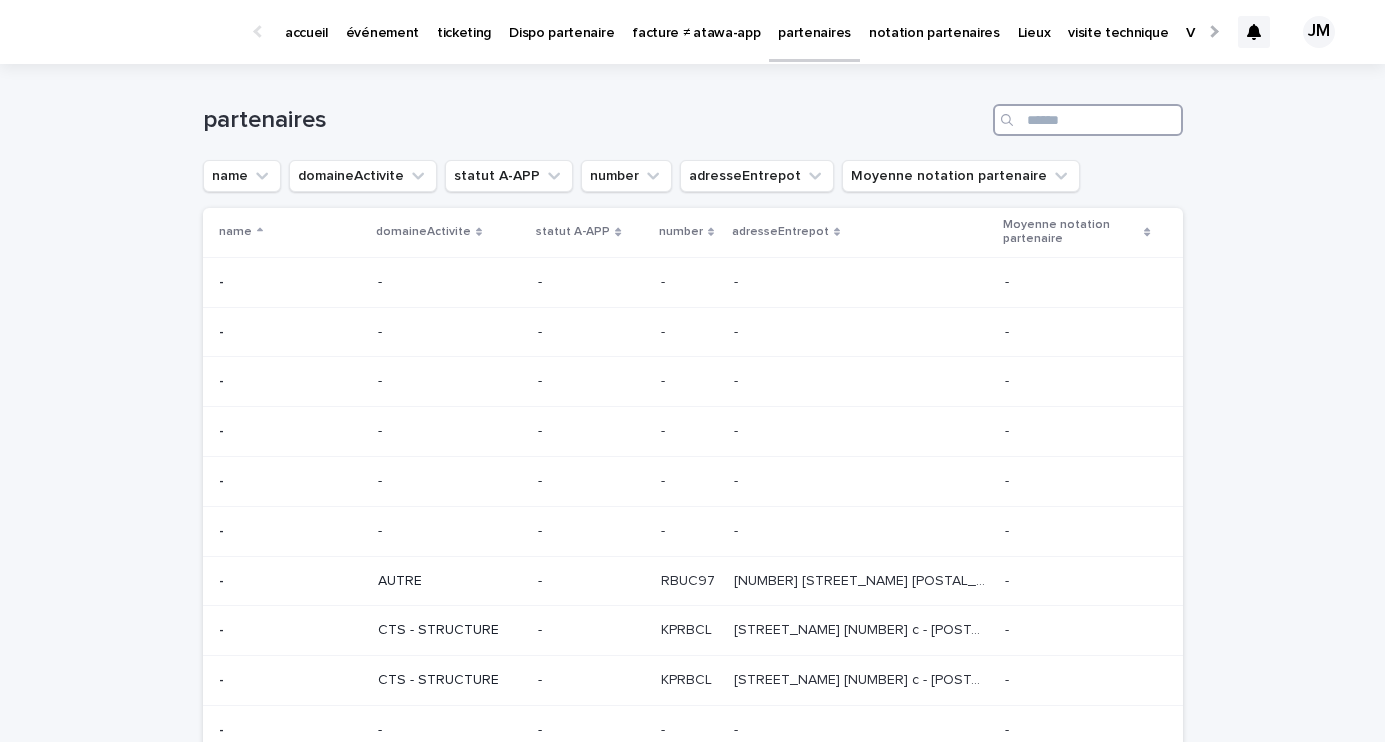 click at bounding box center (1088, 120) 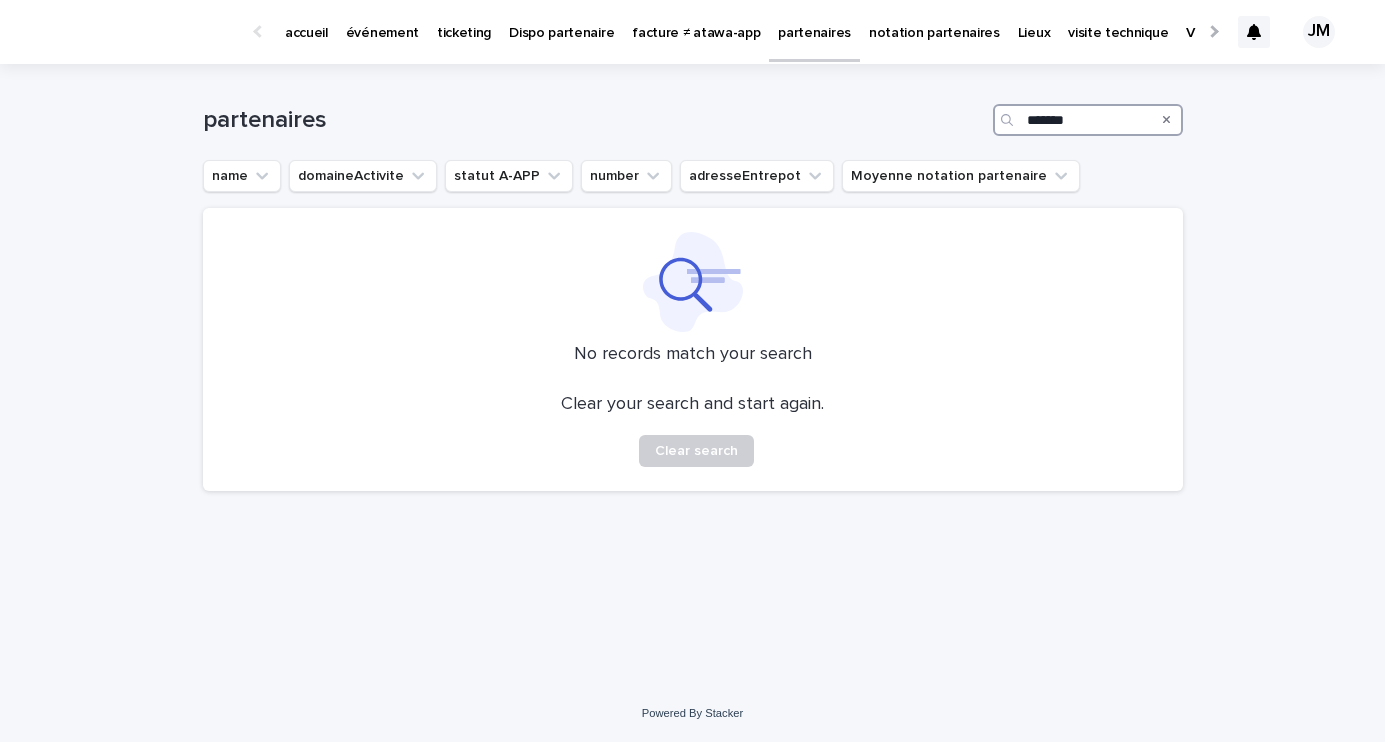 type on "*******" 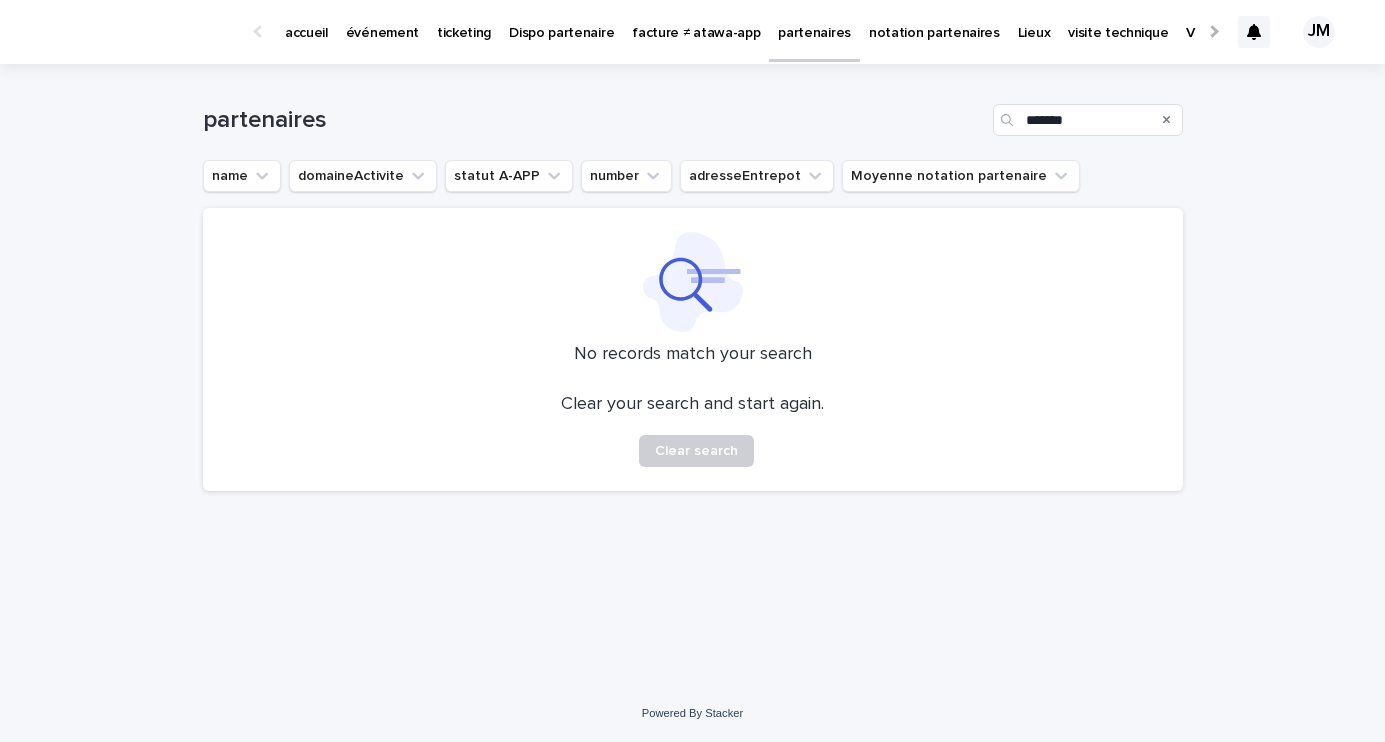 click on "partenaires" at bounding box center (814, 29) 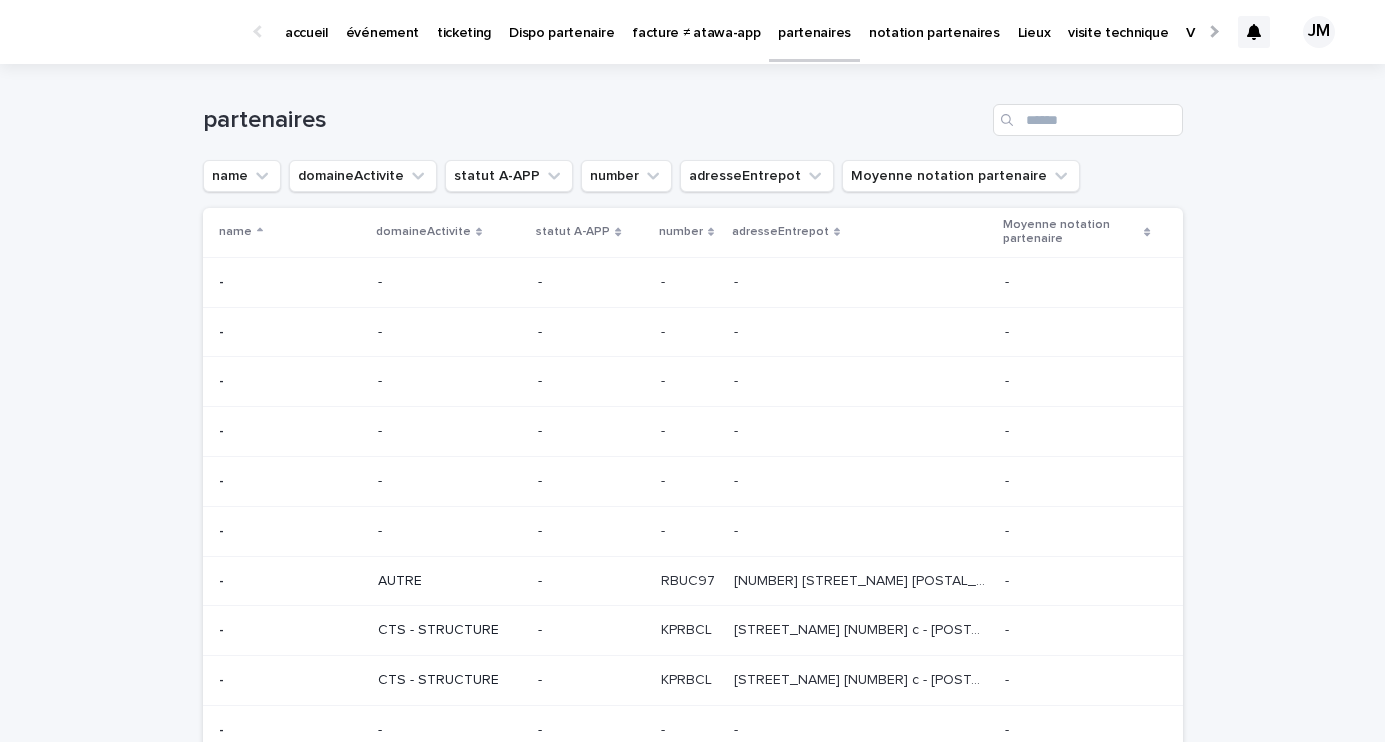 click on "événement" at bounding box center [382, 21] 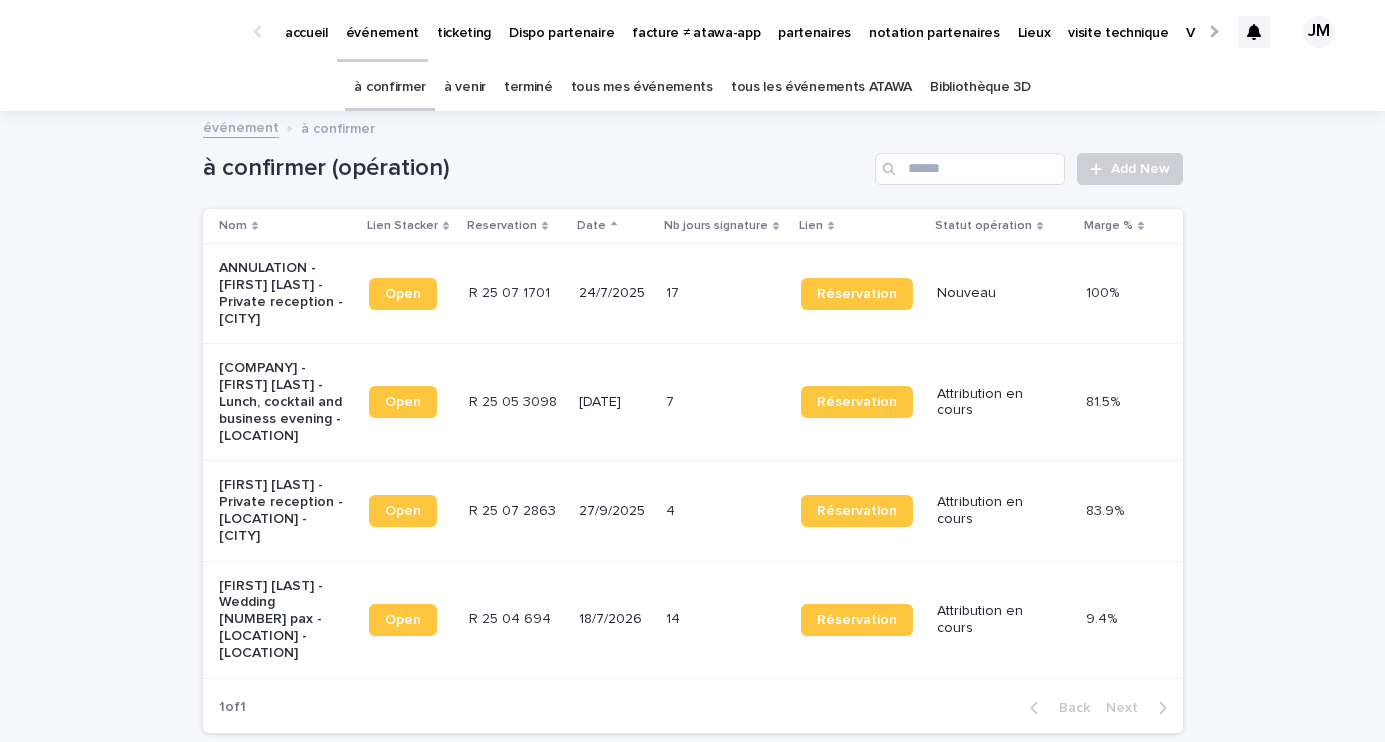 click on "tous les événements ATAWA" at bounding box center (821, 87) 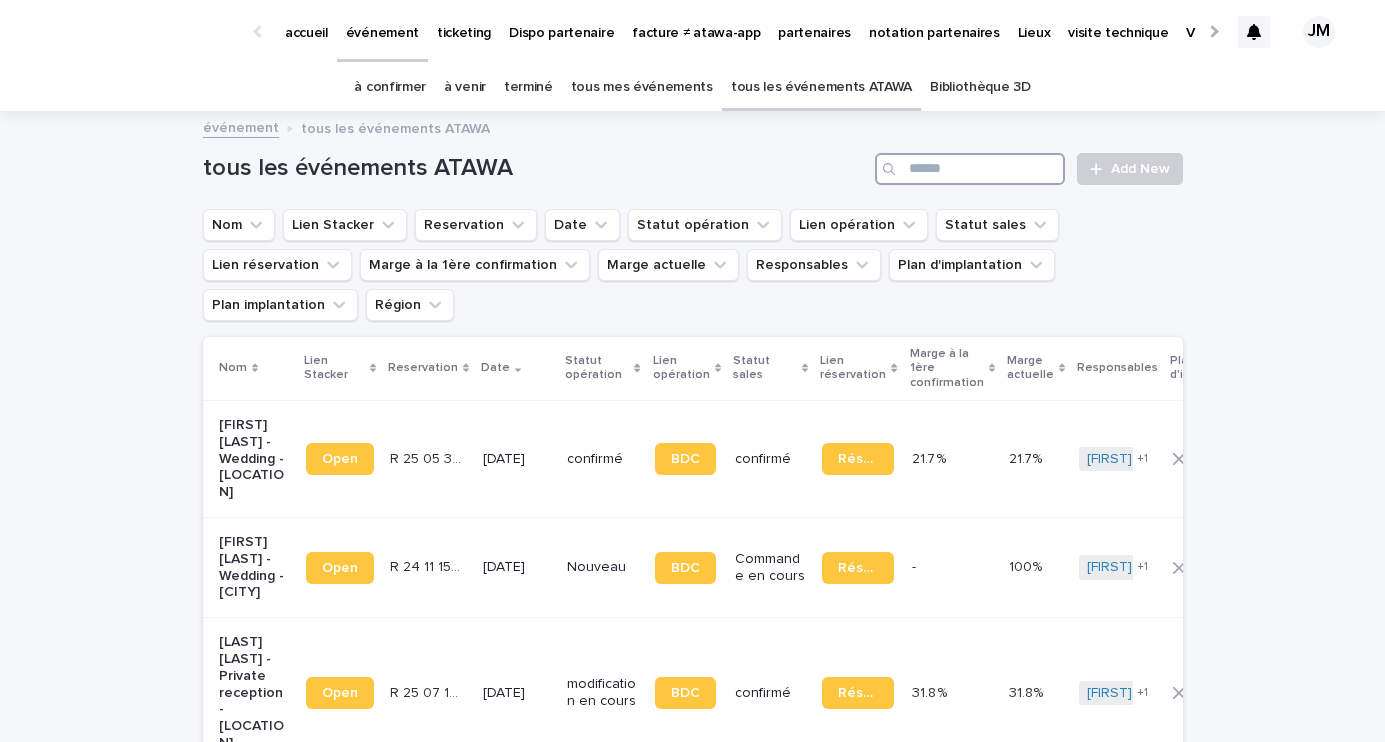 click at bounding box center [970, 169] 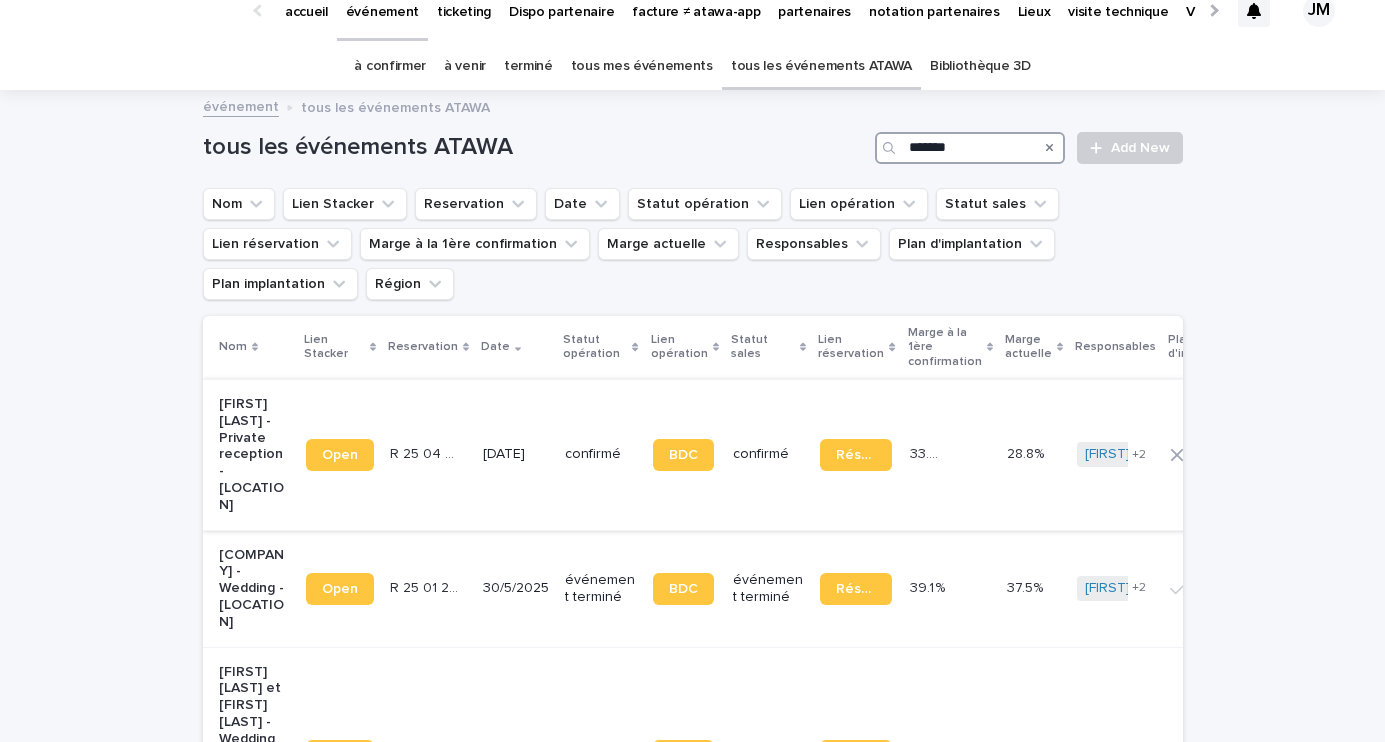 scroll, scrollTop: 20, scrollLeft: 0, axis: vertical 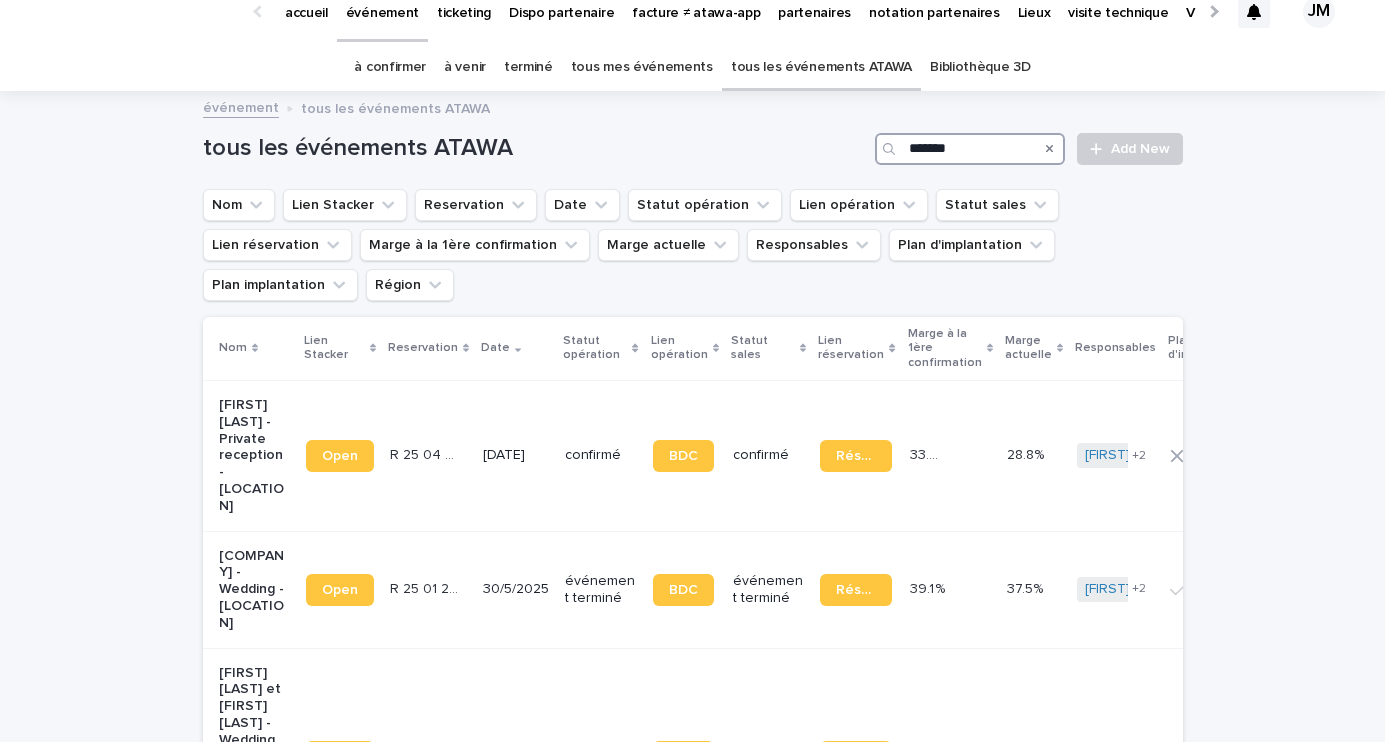 type on "*******" 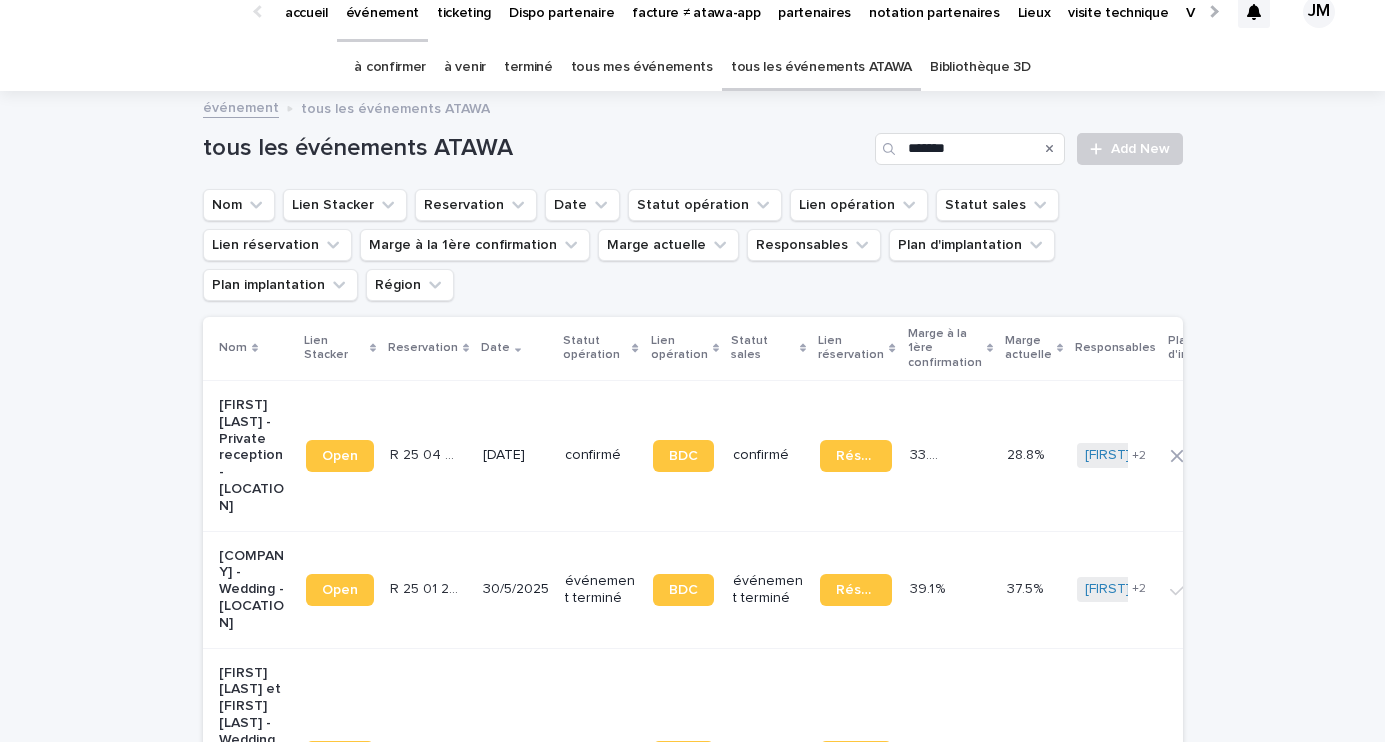click on "tous mes événements" at bounding box center [642, 67] 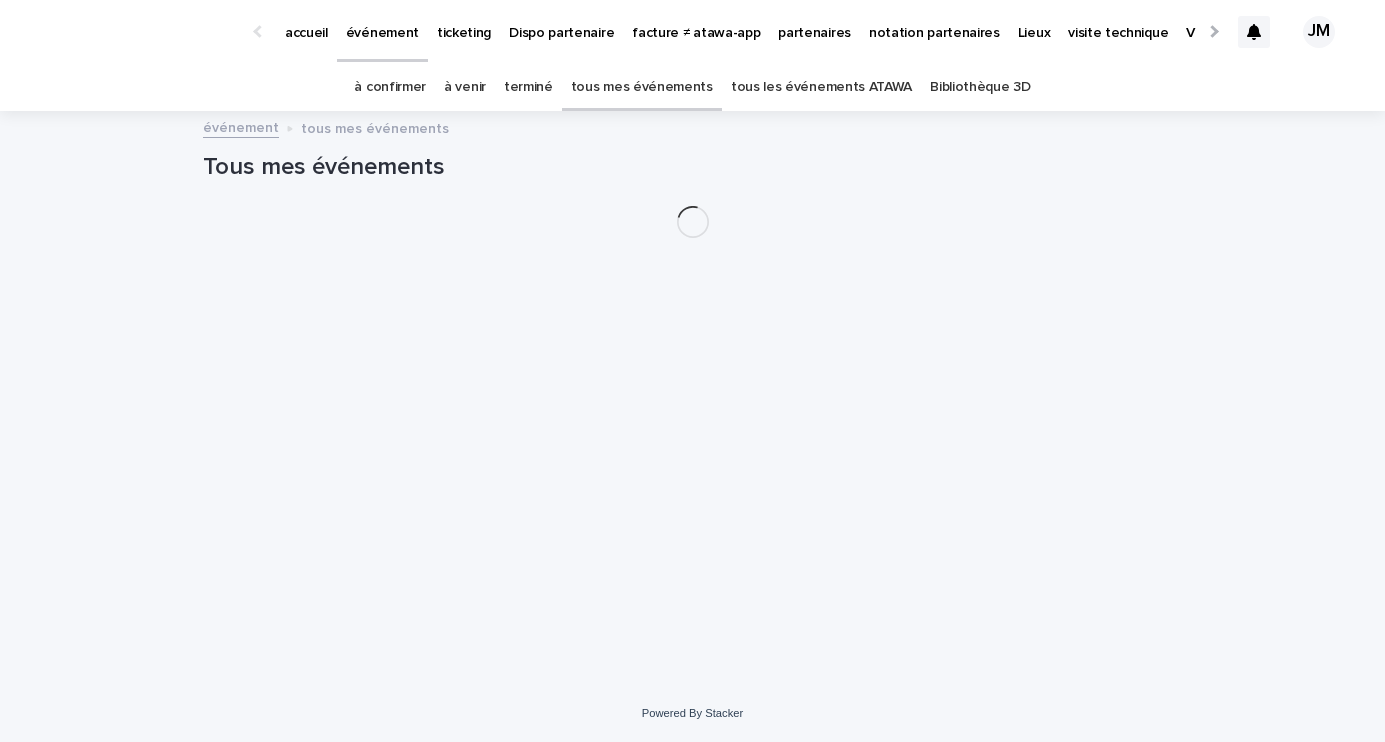 scroll, scrollTop: 0, scrollLeft: 0, axis: both 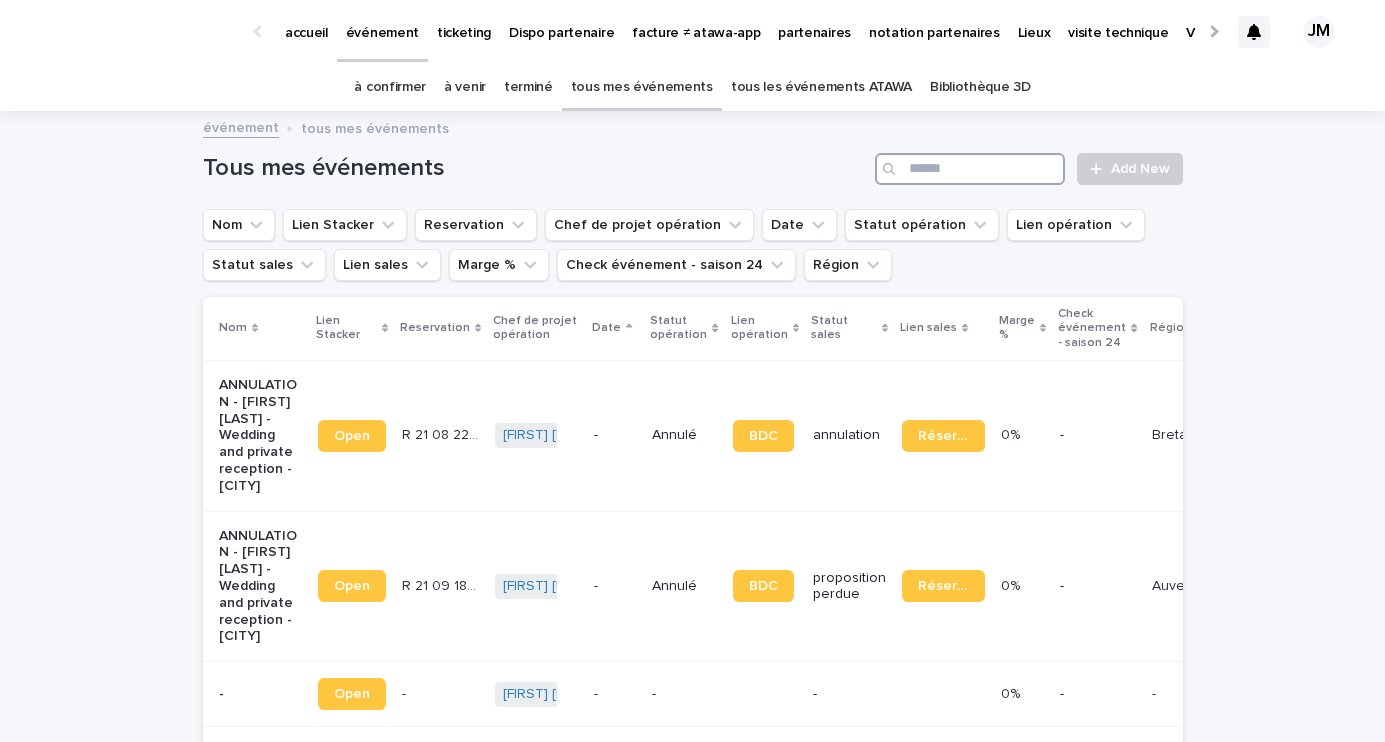 click at bounding box center [970, 169] 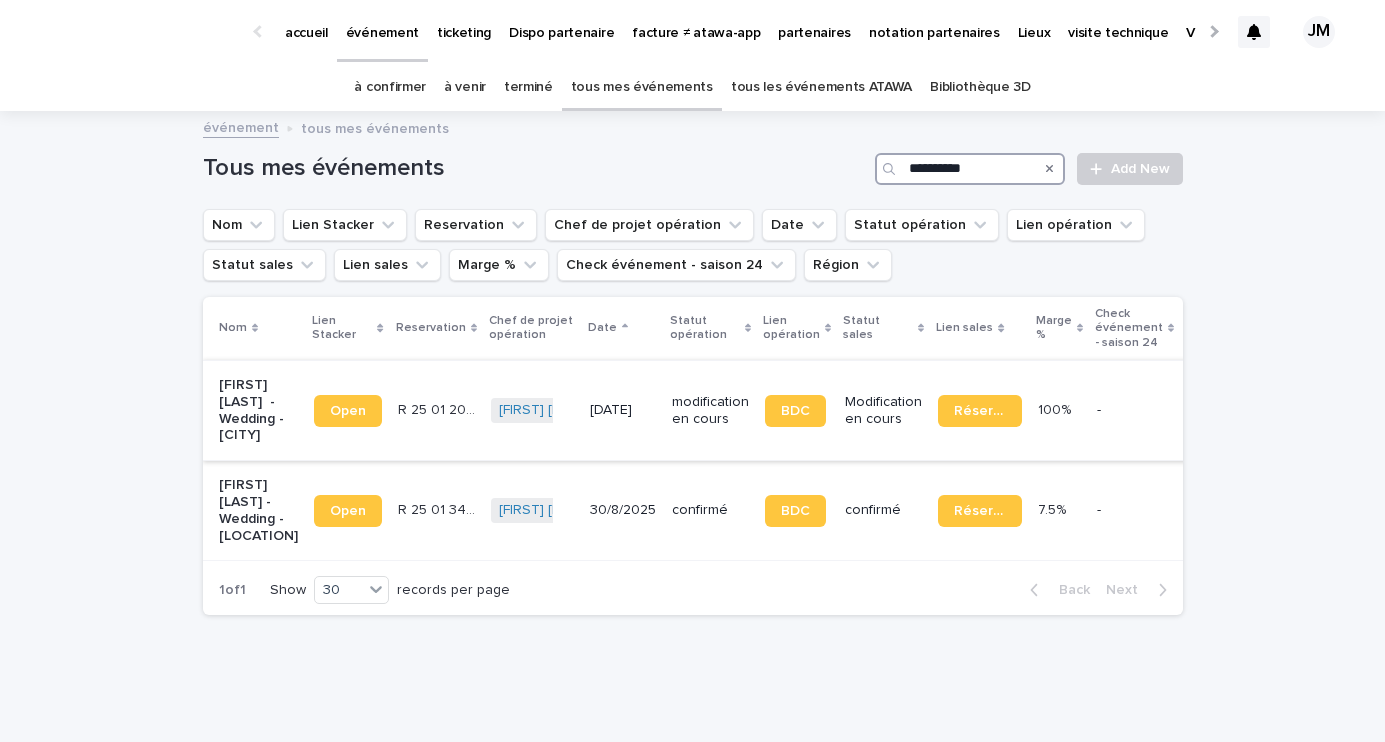 type on "**********" 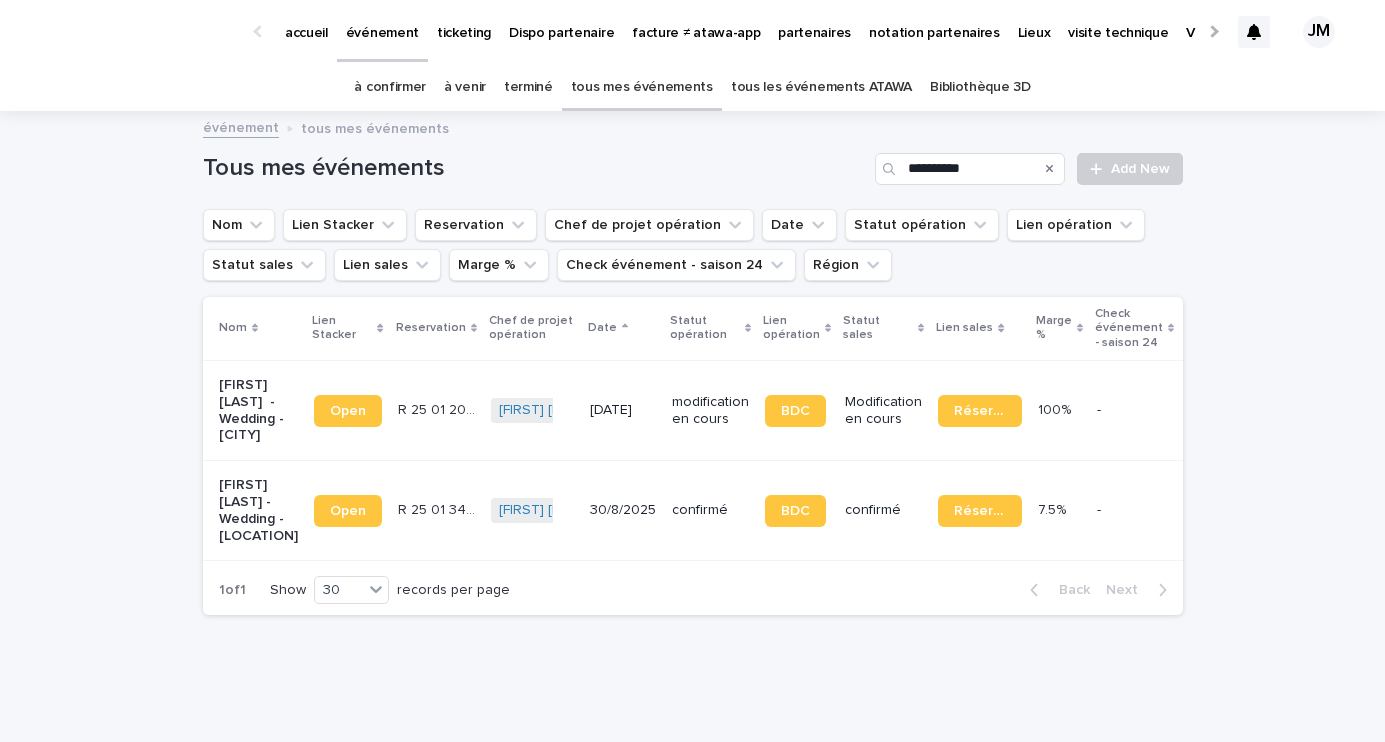 click on "-" at bounding box center [1134, 410] 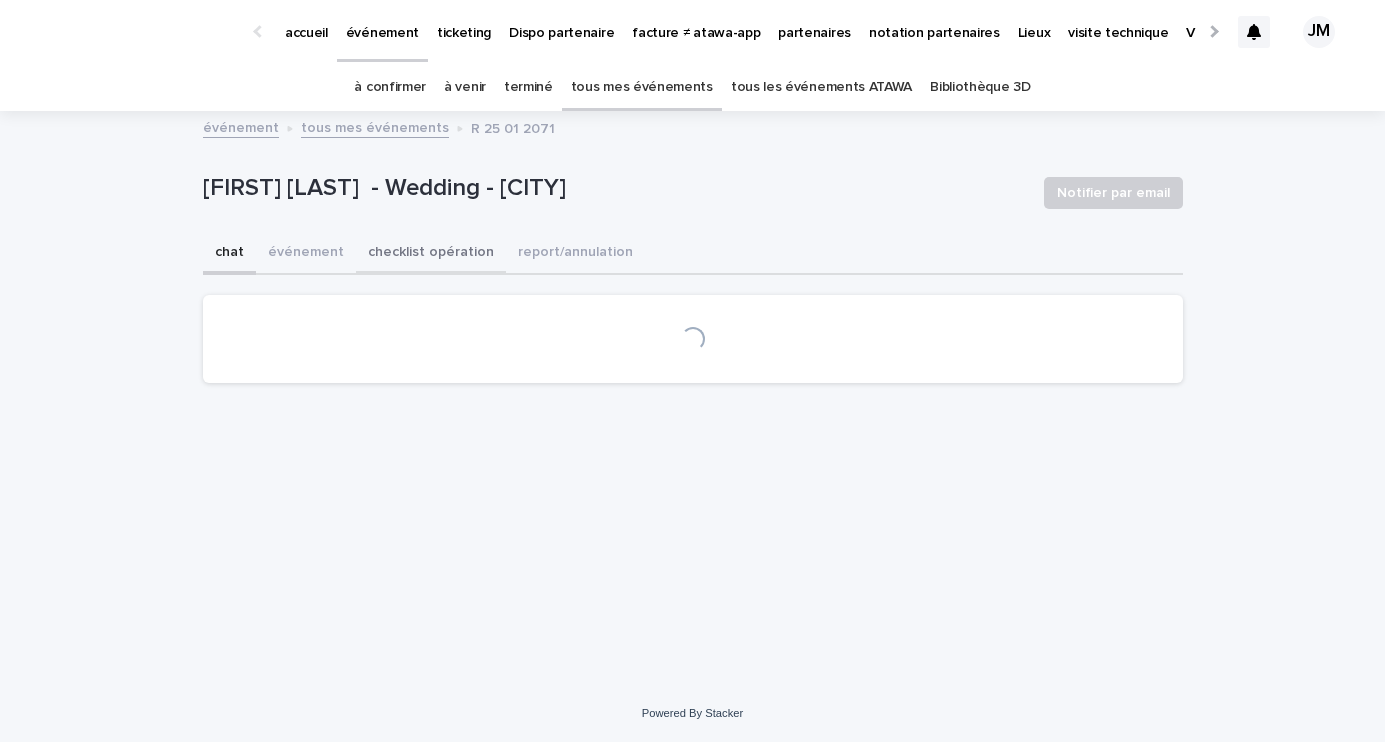 click on "checklist opération" at bounding box center (431, 254) 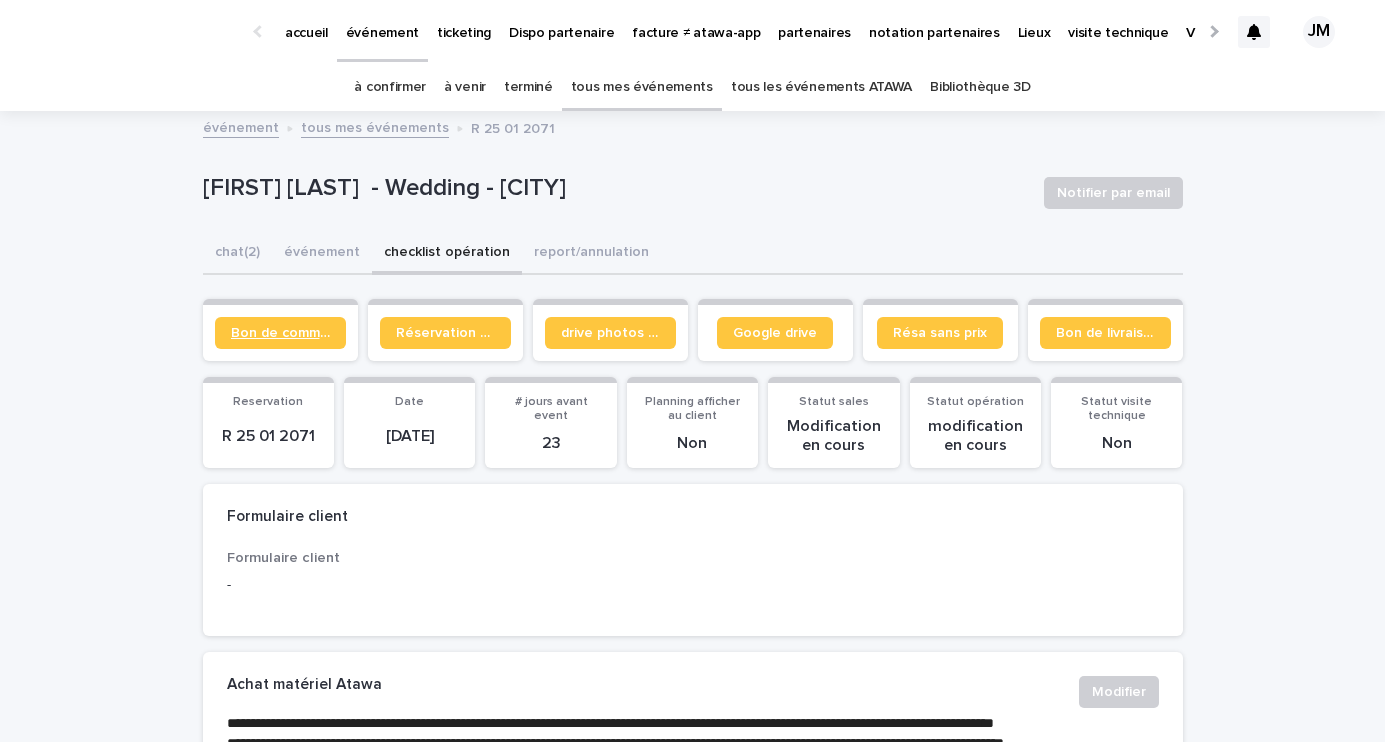 click on "Bon de commande" at bounding box center [280, 333] 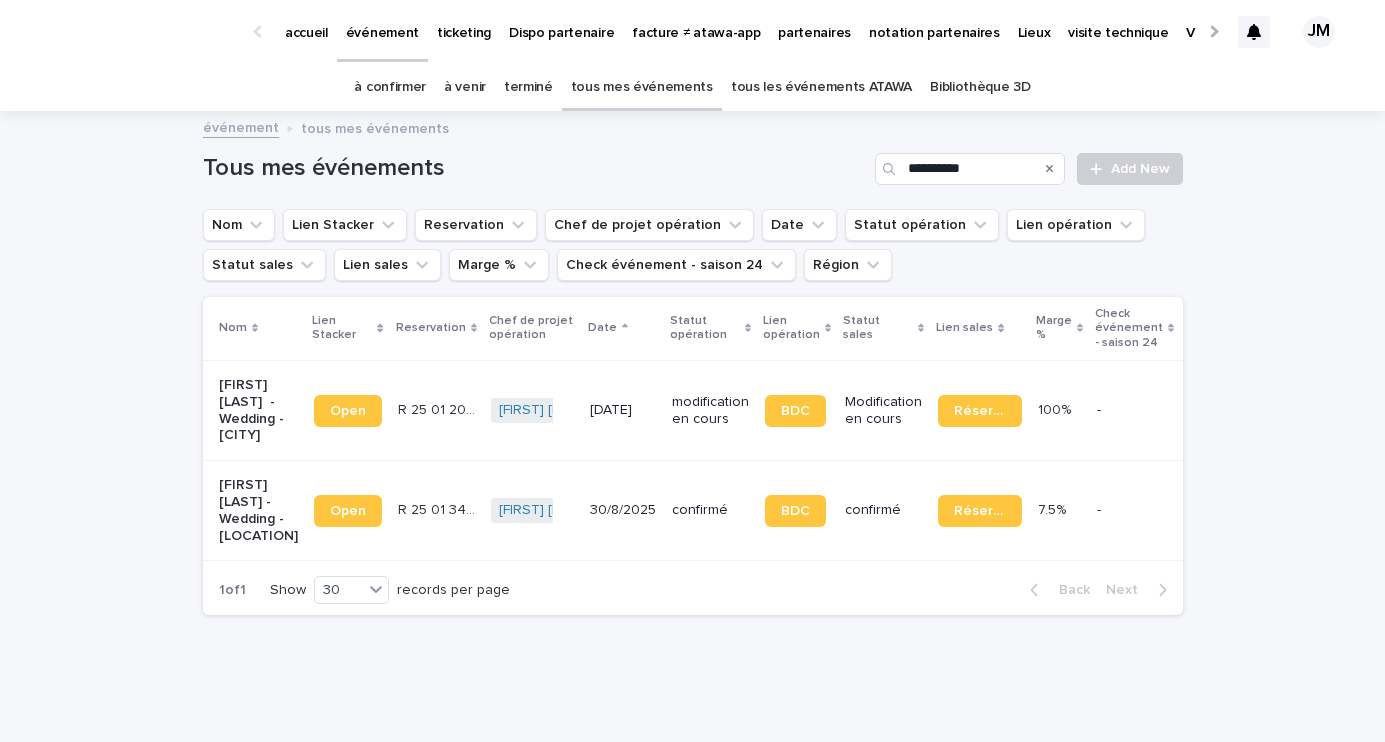 click on "confirmé" at bounding box center (710, 511) 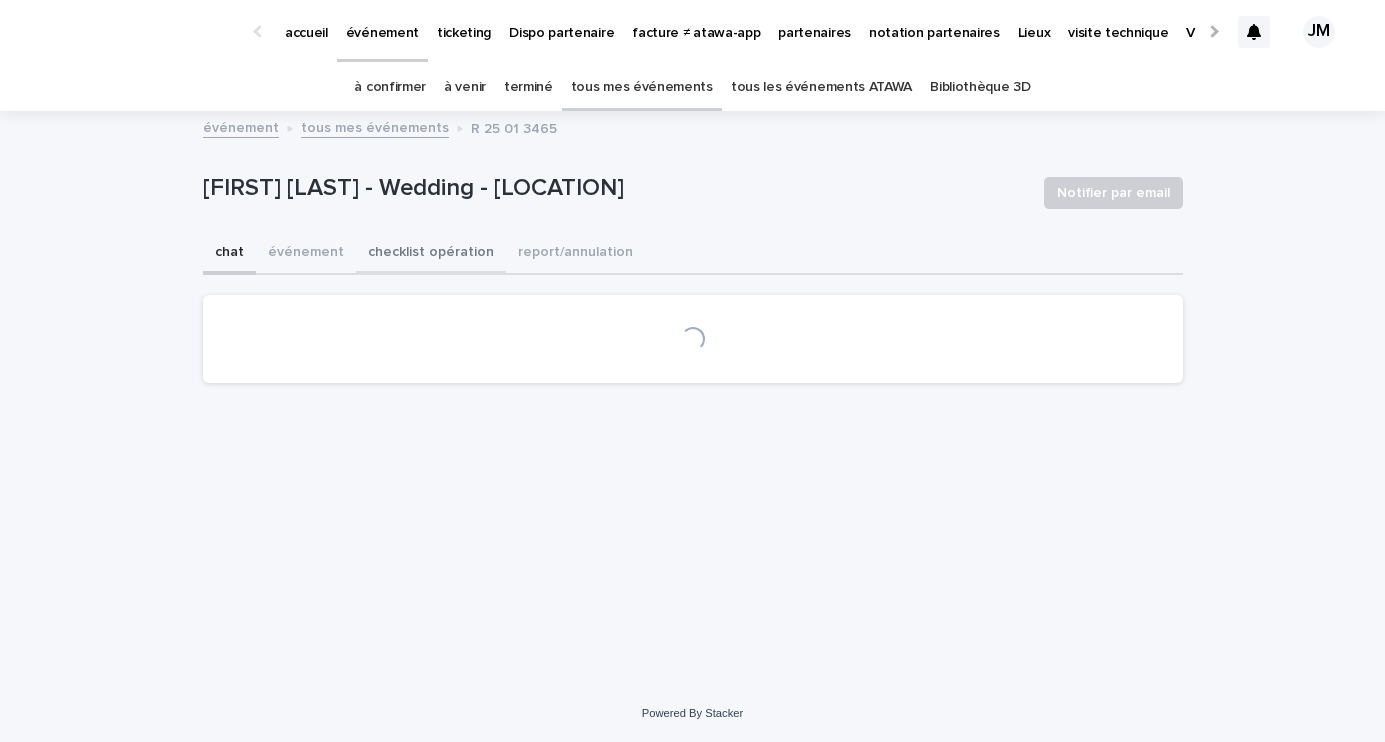 click on "checklist opération" at bounding box center (431, 254) 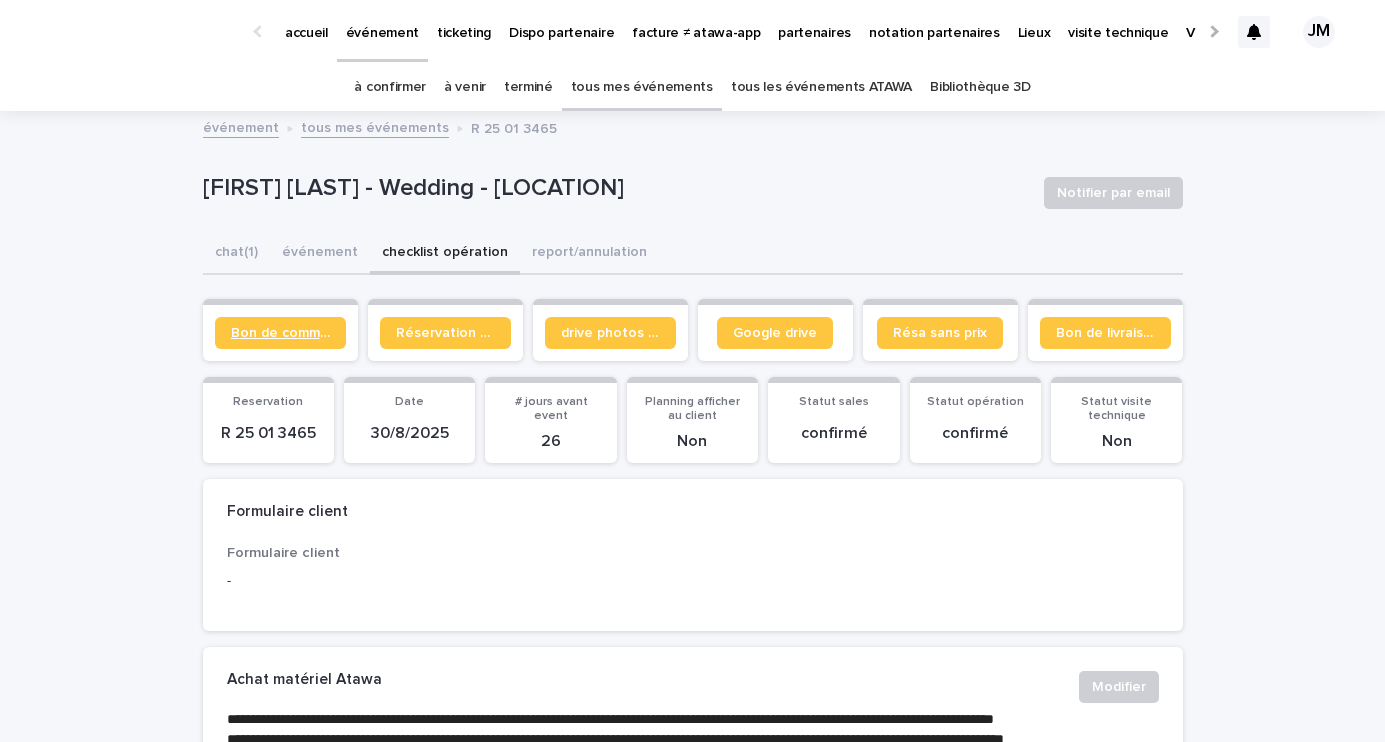 click on "Bon de commande" at bounding box center [280, 333] 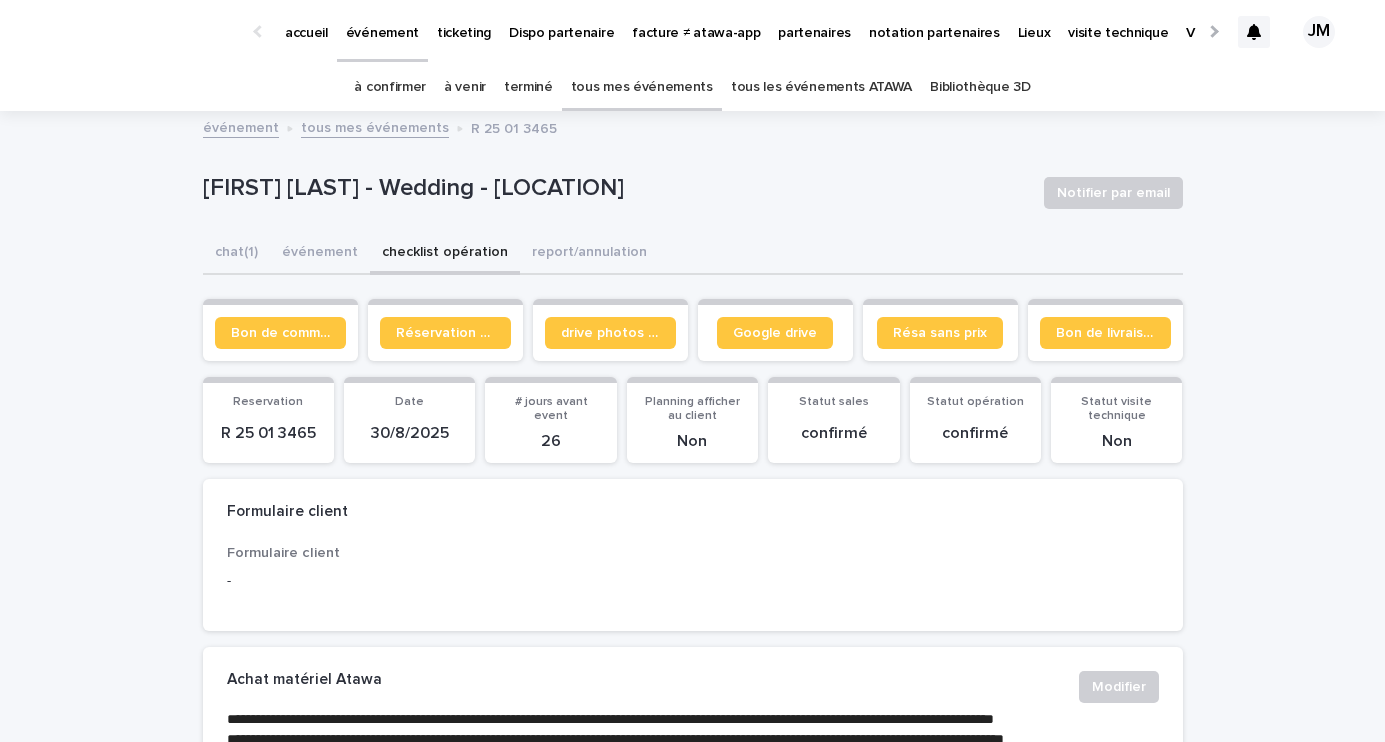 click on "tous les événements ATAWA" at bounding box center [821, 87] 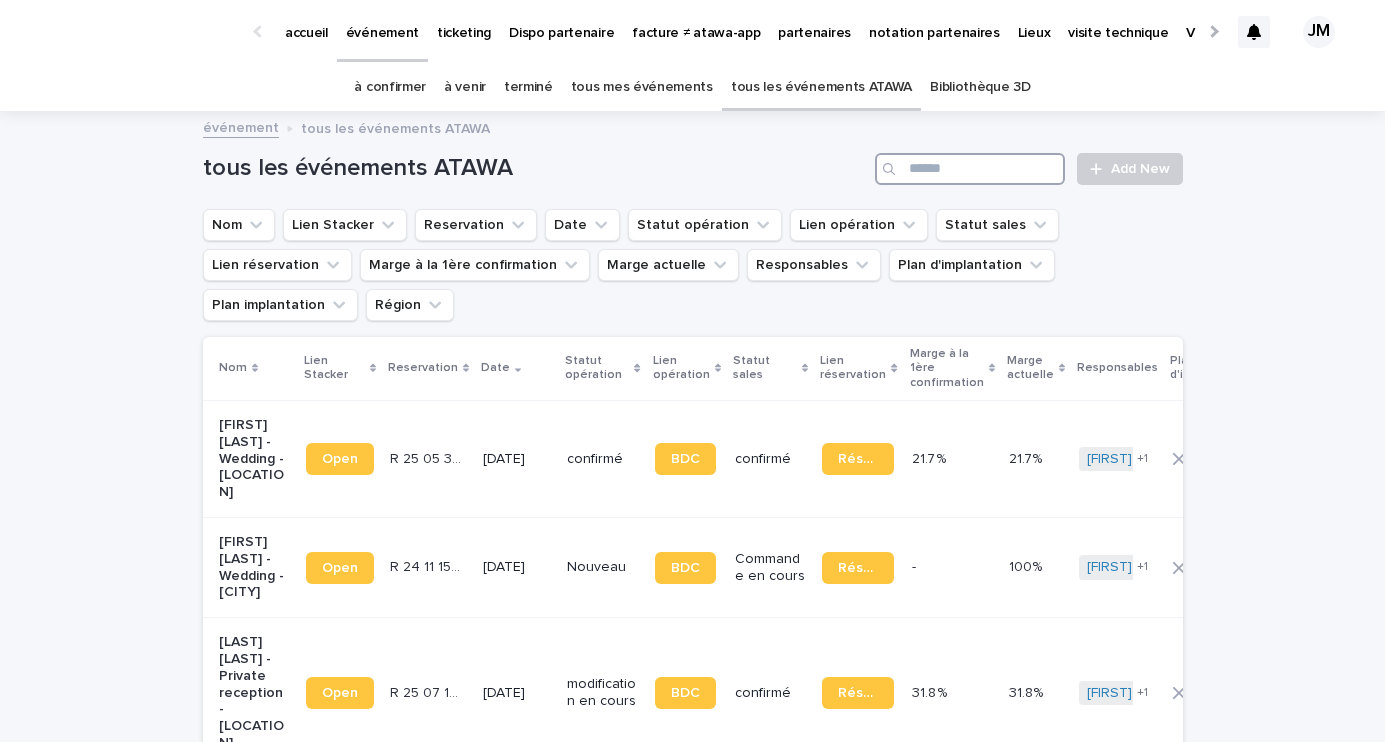 click at bounding box center [970, 169] 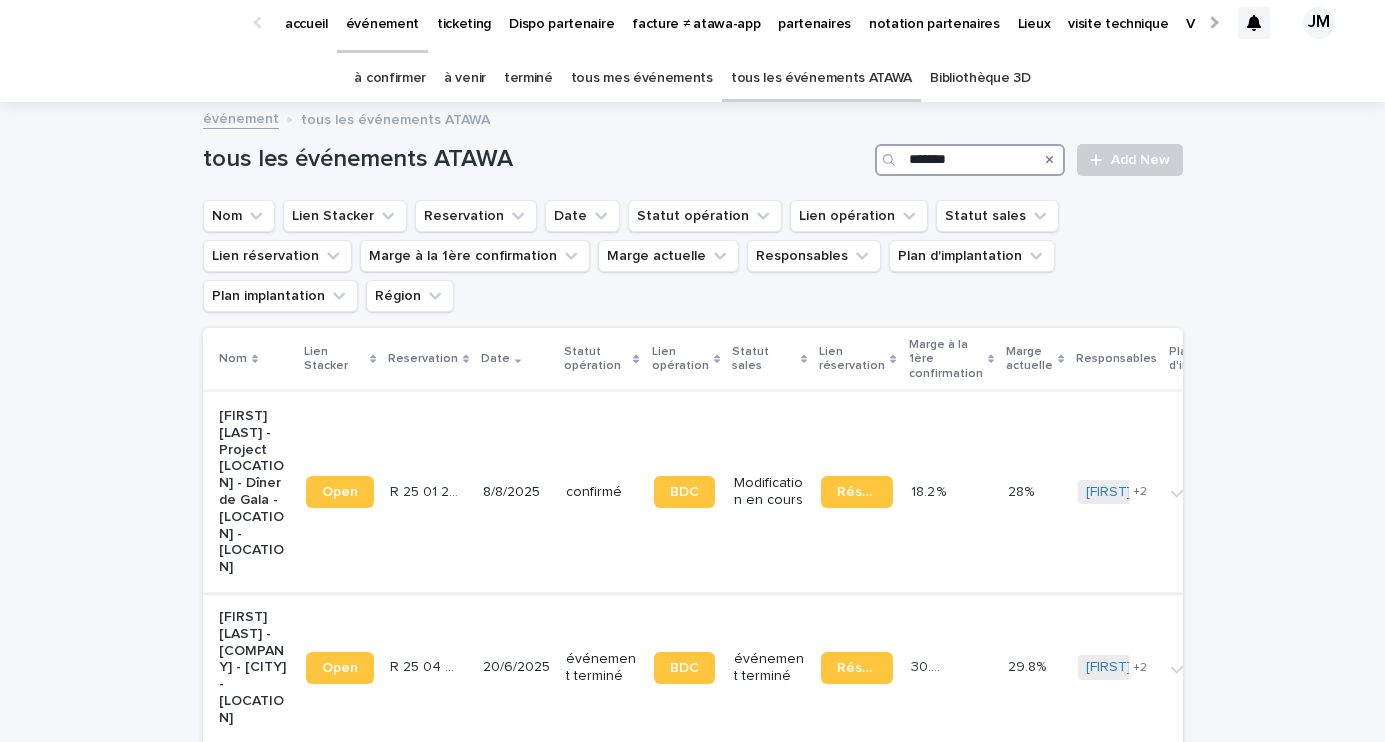 scroll, scrollTop: 10, scrollLeft: 0, axis: vertical 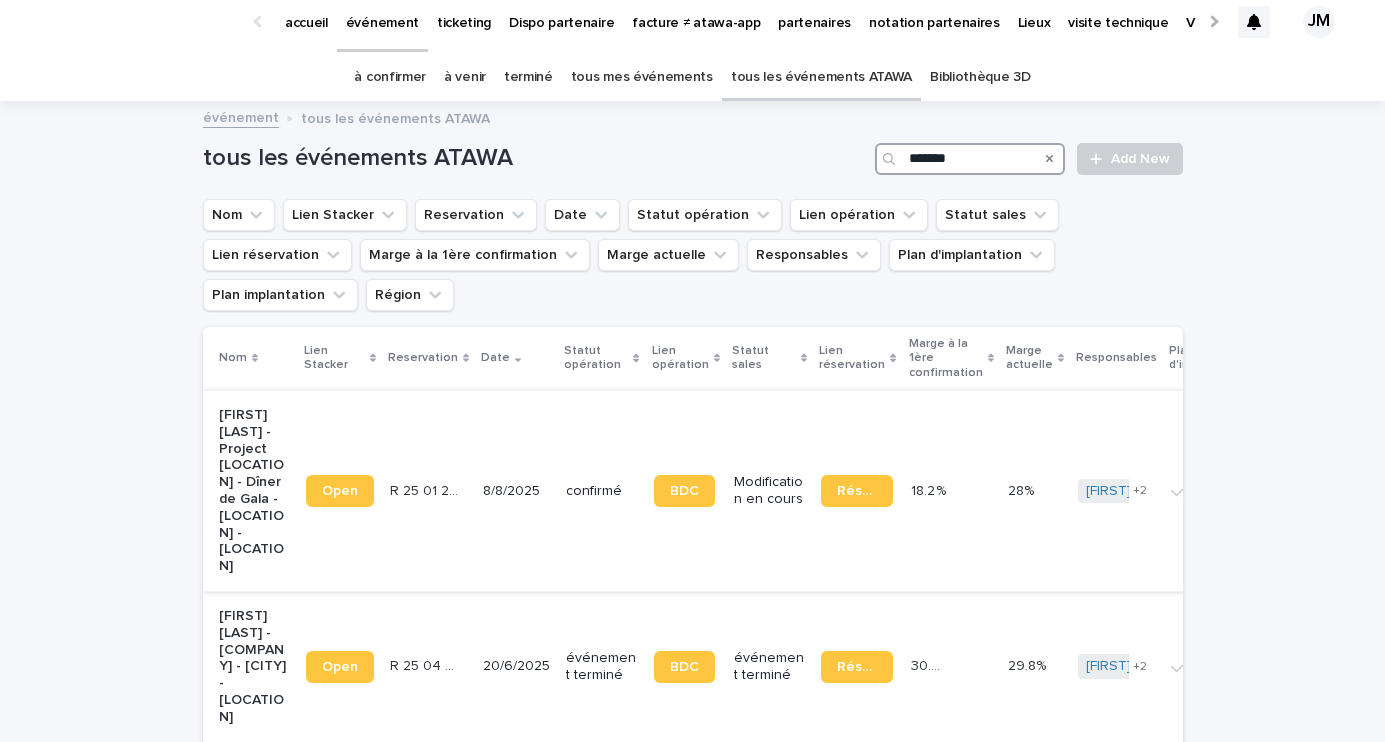 type on "*******" 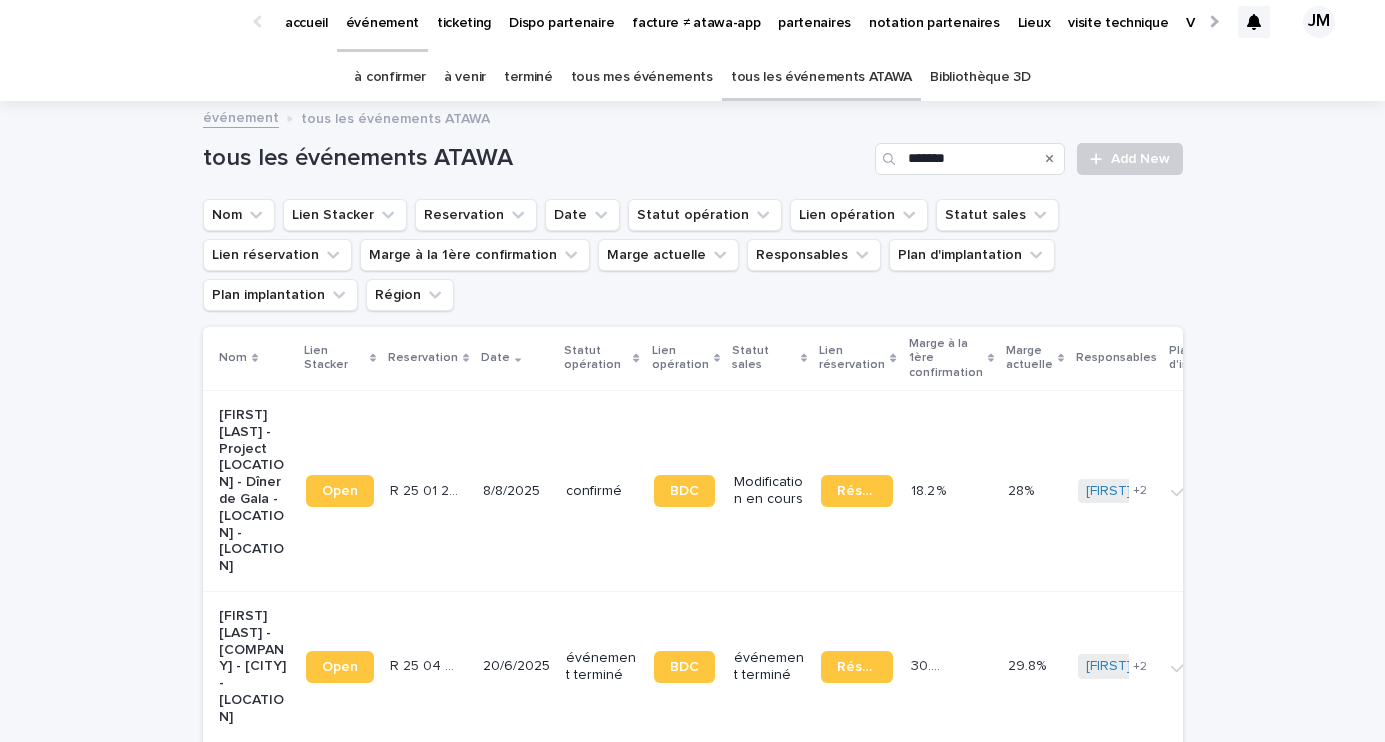 click on "8/8/2025" at bounding box center (516, 490) 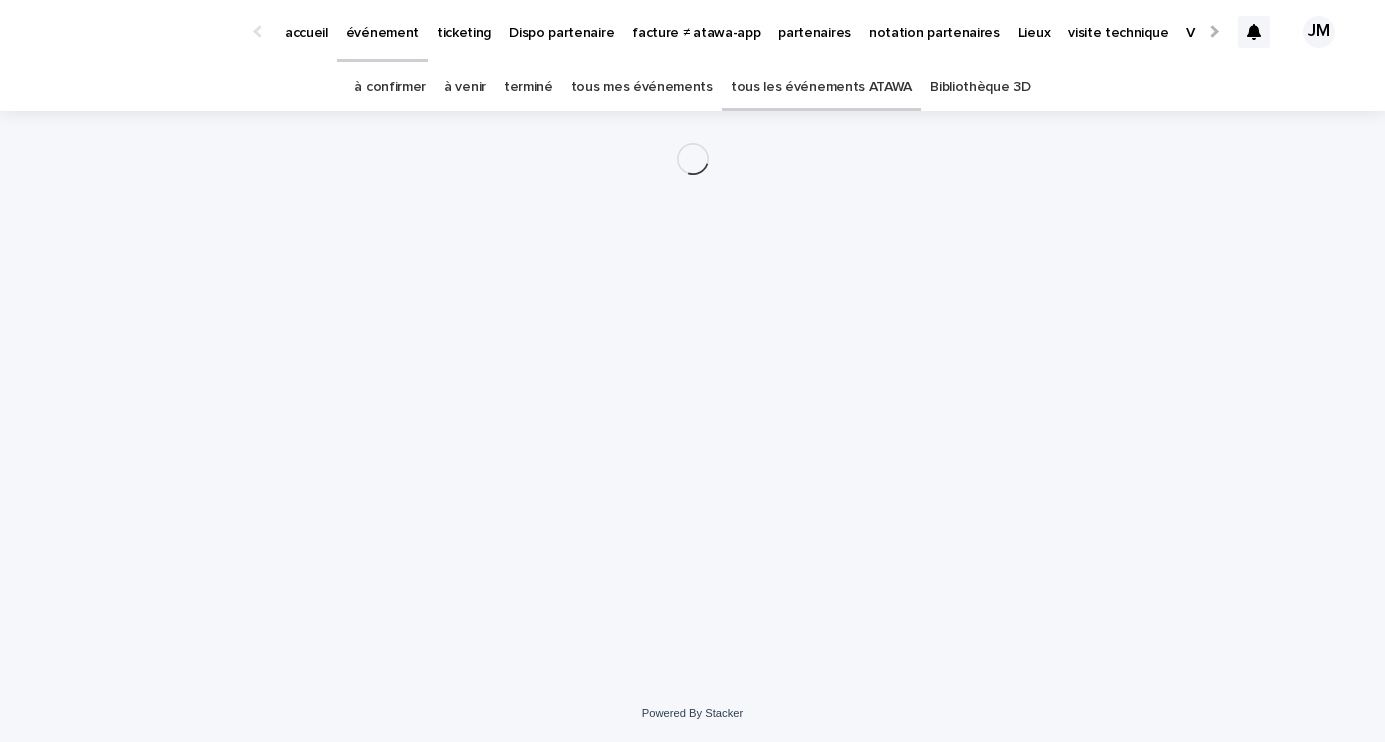 scroll, scrollTop: 0, scrollLeft: 0, axis: both 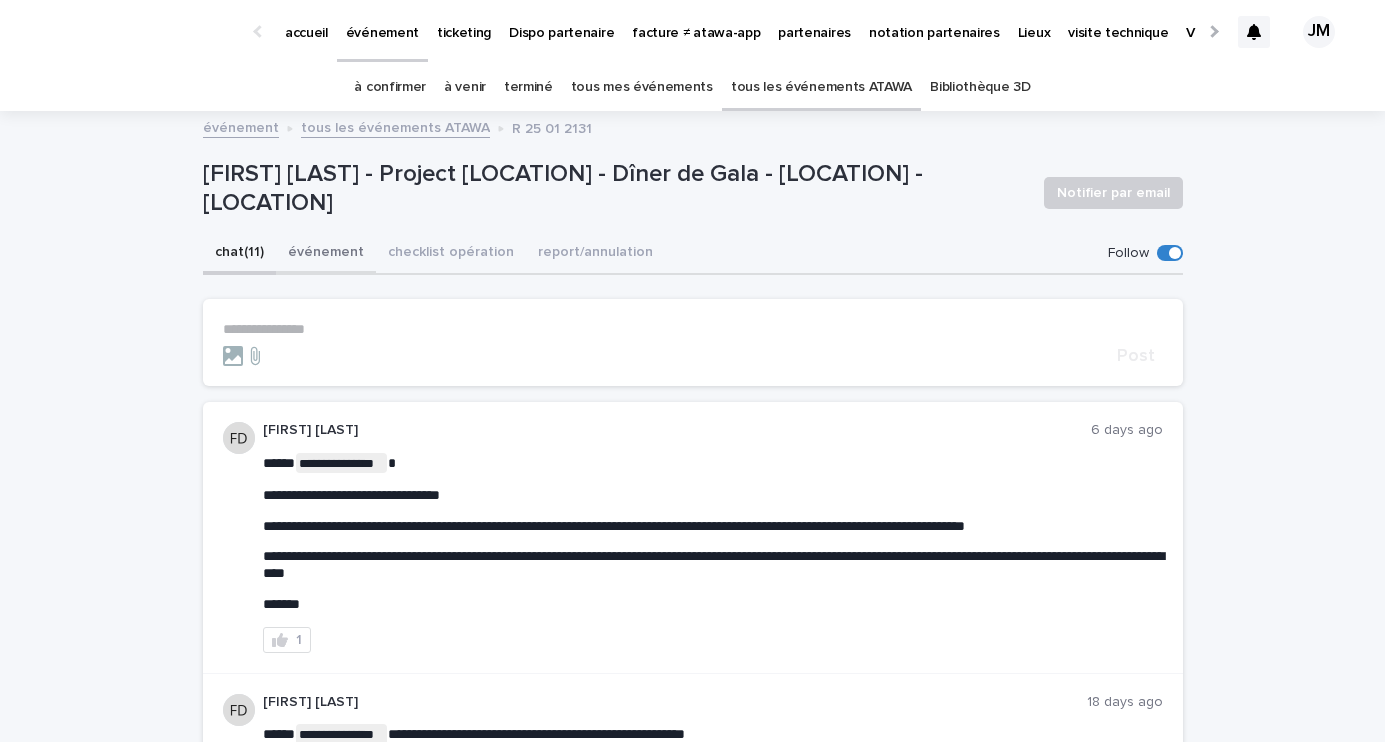 click on "événement" at bounding box center [326, 254] 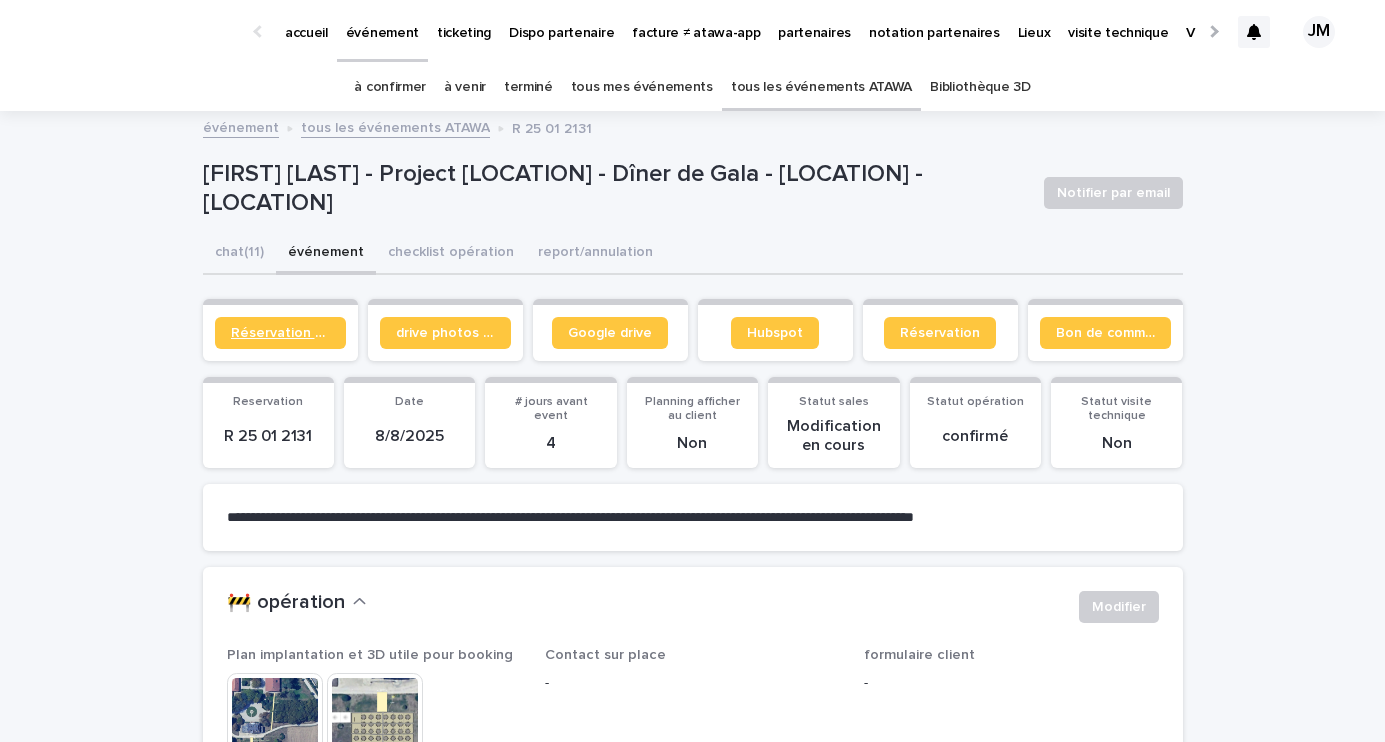 click on "Réservation client" at bounding box center [280, 333] 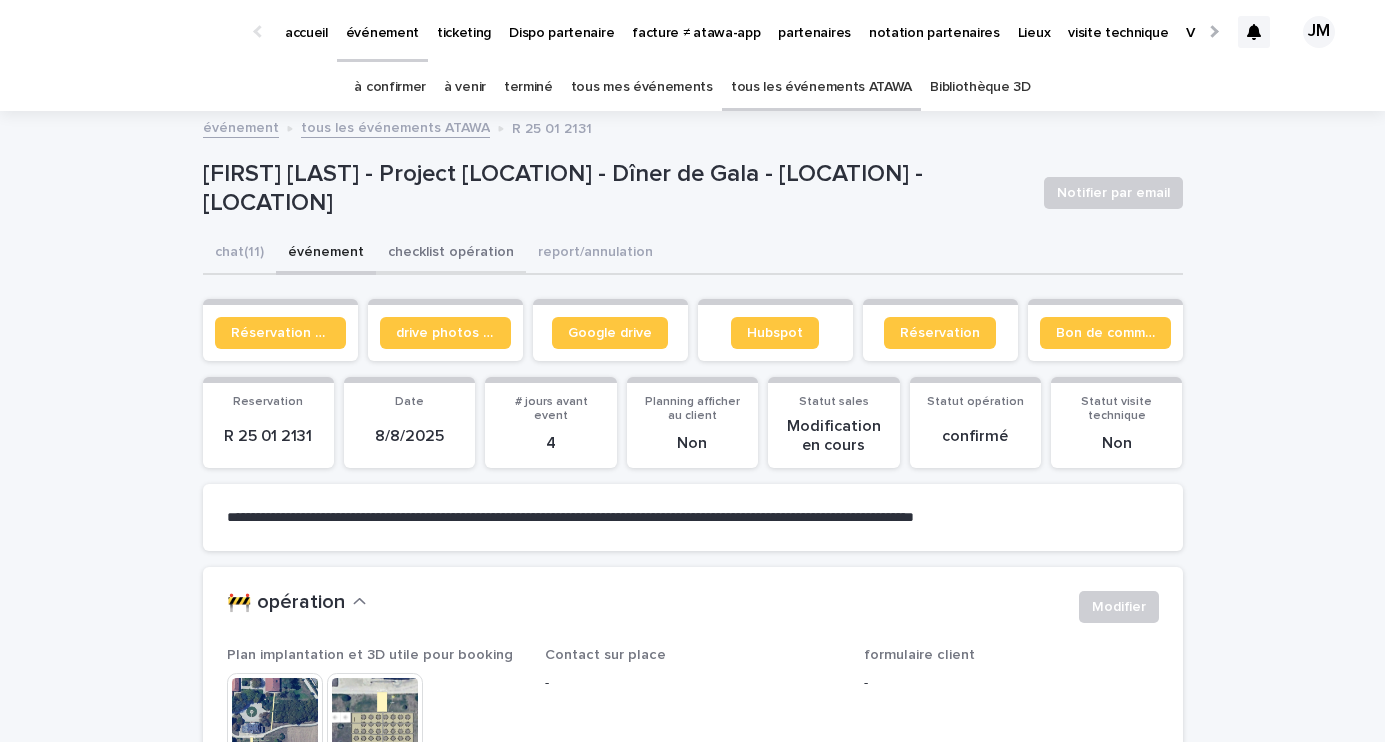 click on "checklist opération" at bounding box center (451, 254) 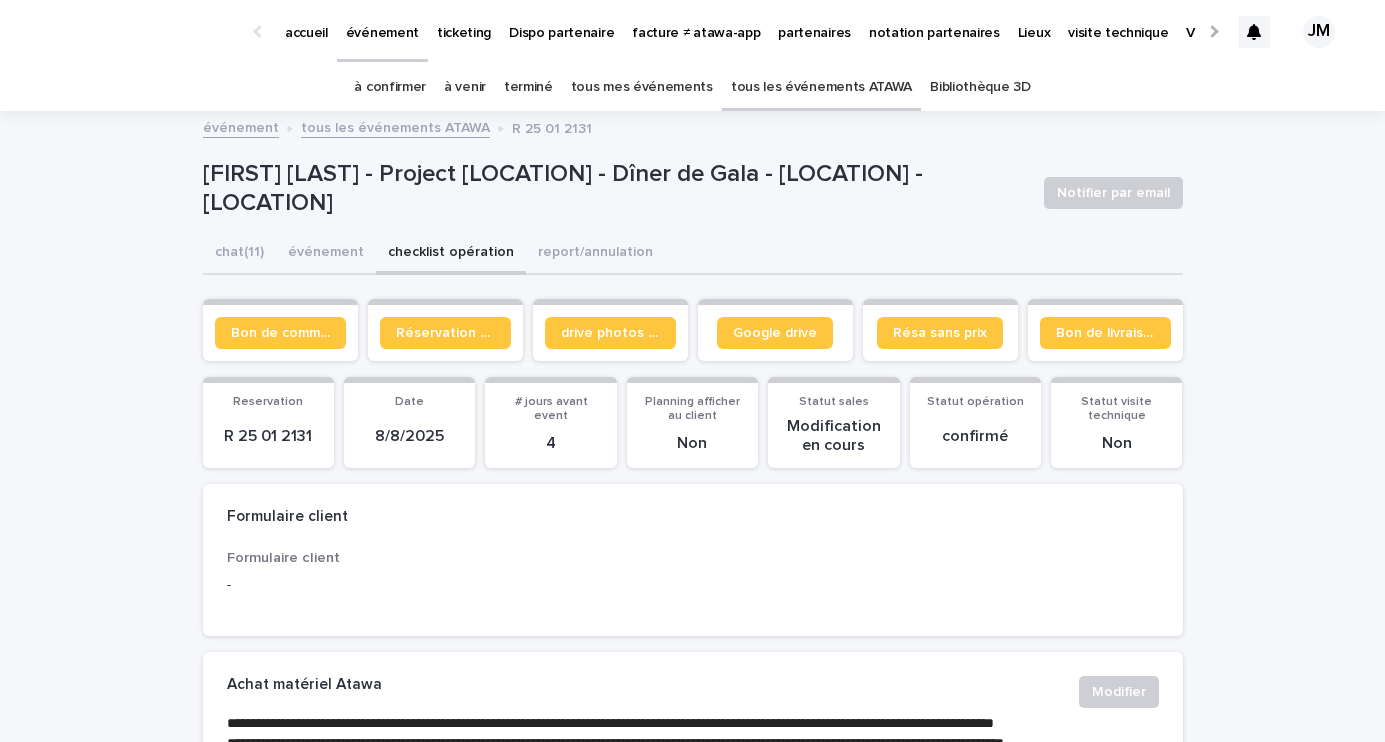 click on "Bon de commande" at bounding box center [280, 330] 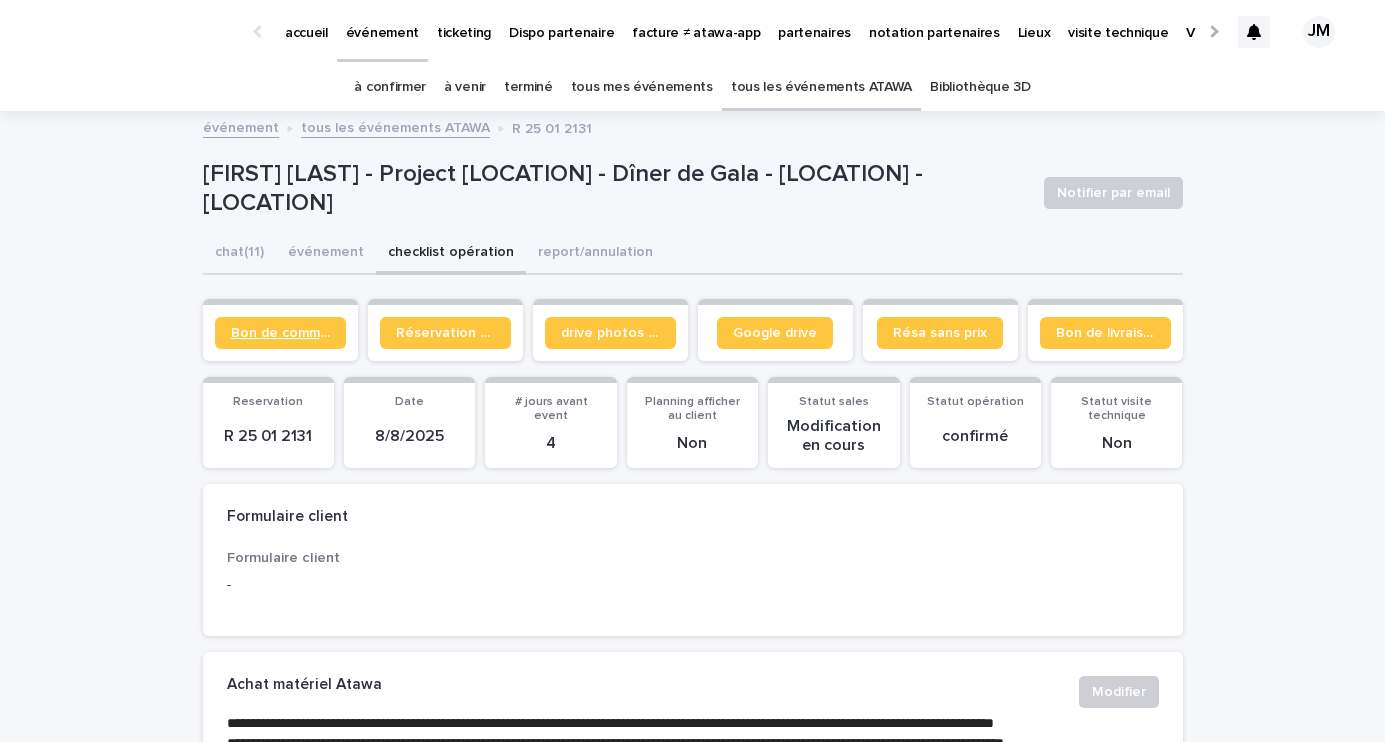 click on "Bon de commande" at bounding box center (280, 333) 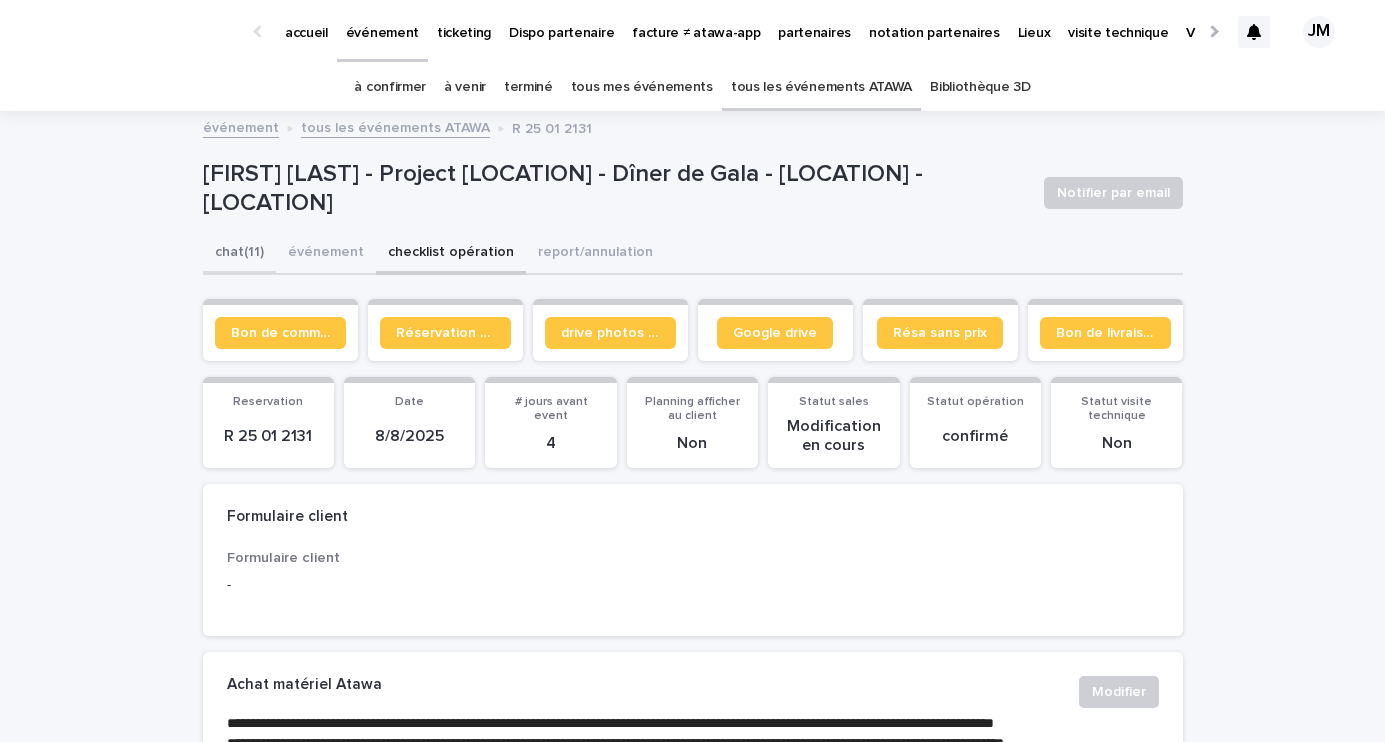 click on "chat  (11)" at bounding box center [239, 254] 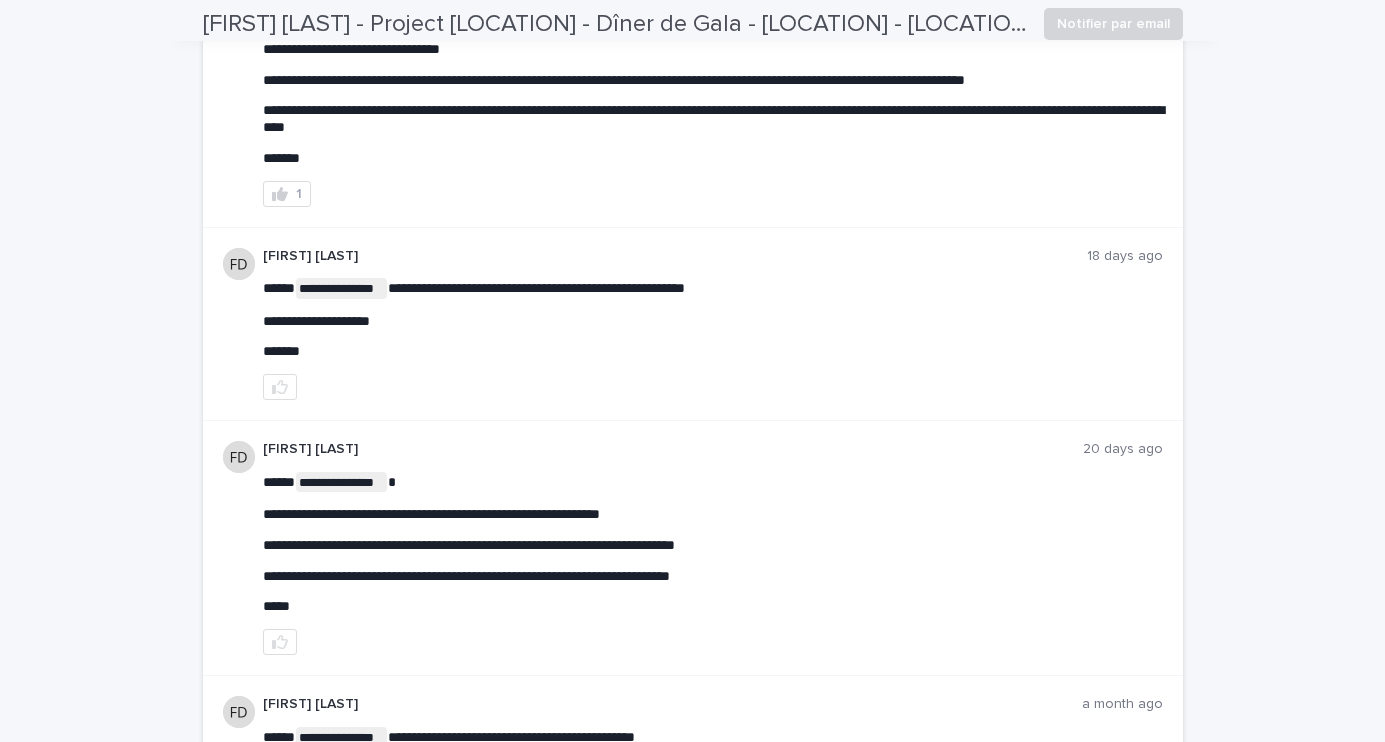scroll, scrollTop: 444, scrollLeft: 0, axis: vertical 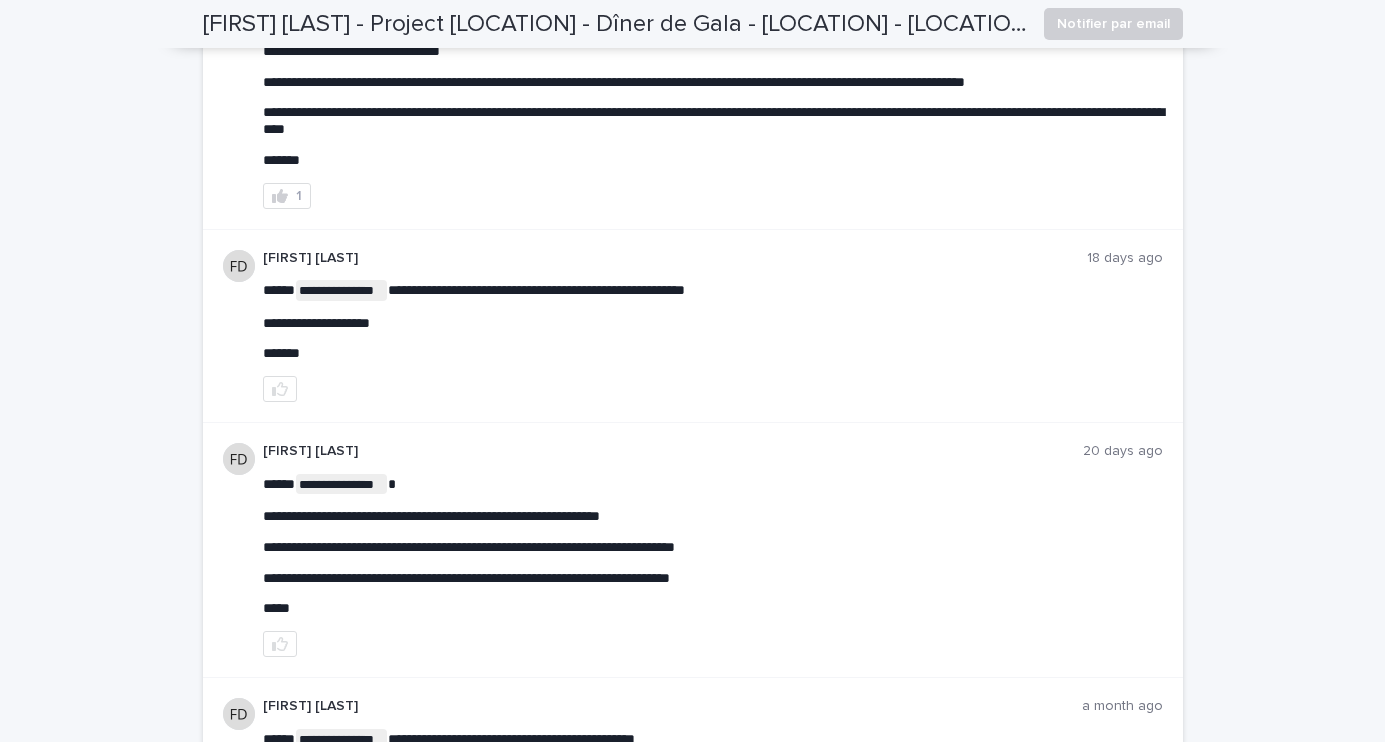 drag, startPoint x: 392, startPoint y: 287, endPoint x: 750, endPoint y: 297, distance: 358.13965 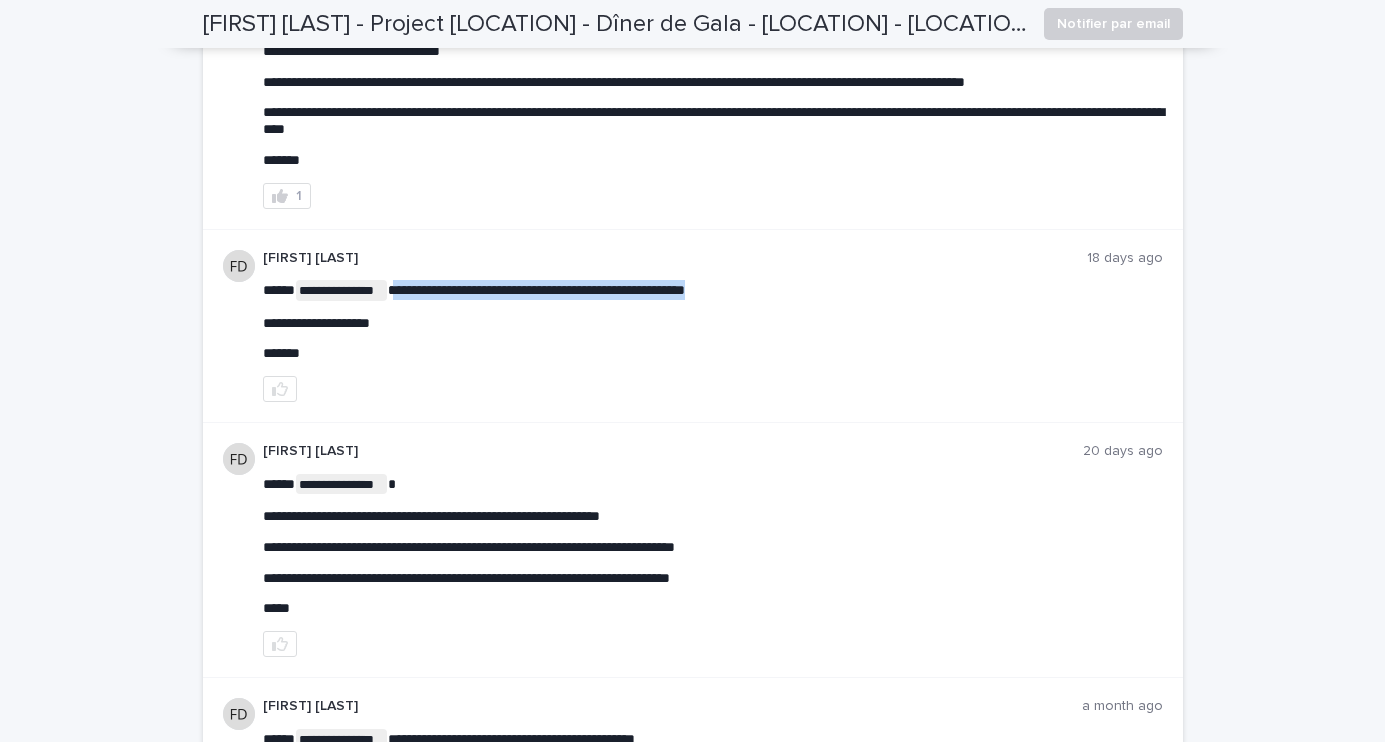 drag, startPoint x: 782, startPoint y: 297, endPoint x: 394, endPoint y: 290, distance: 388.06314 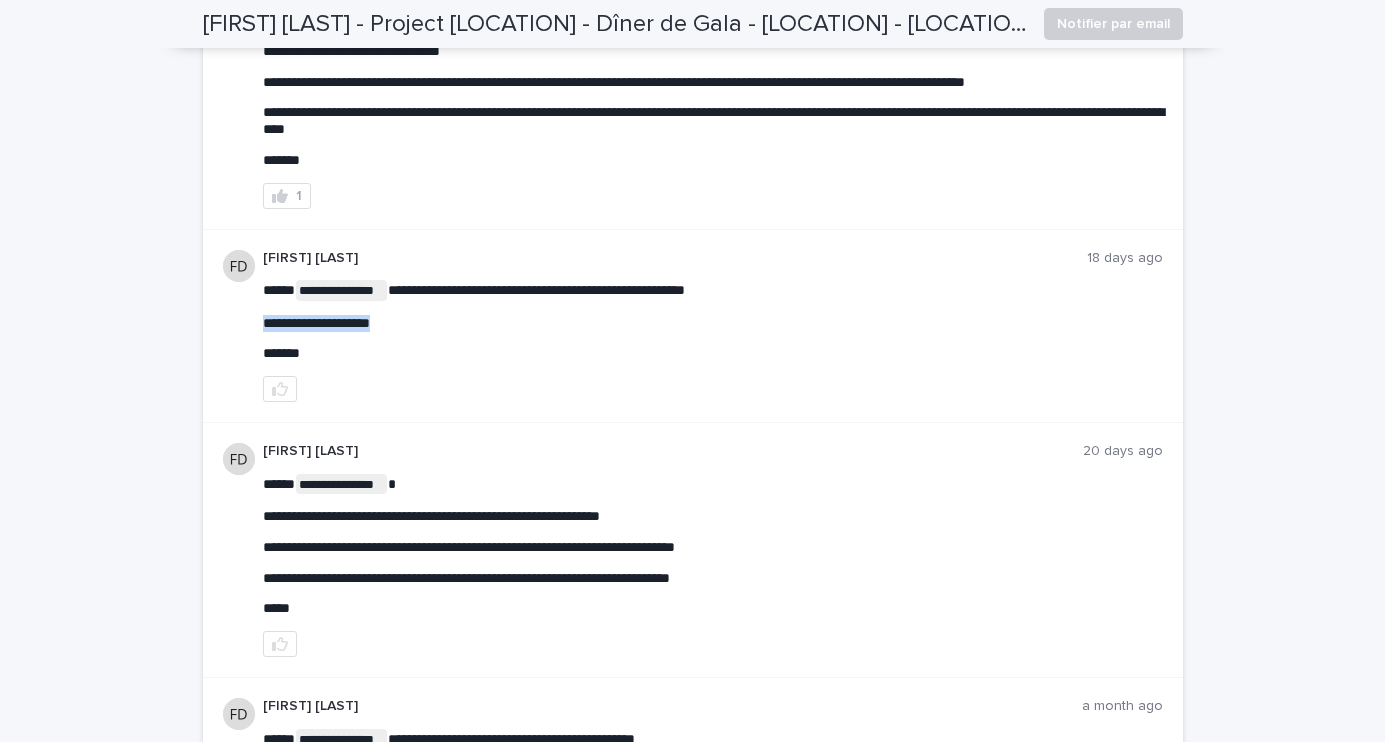 drag, startPoint x: 446, startPoint y: 321, endPoint x: 230, endPoint y: 327, distance: 216.08331 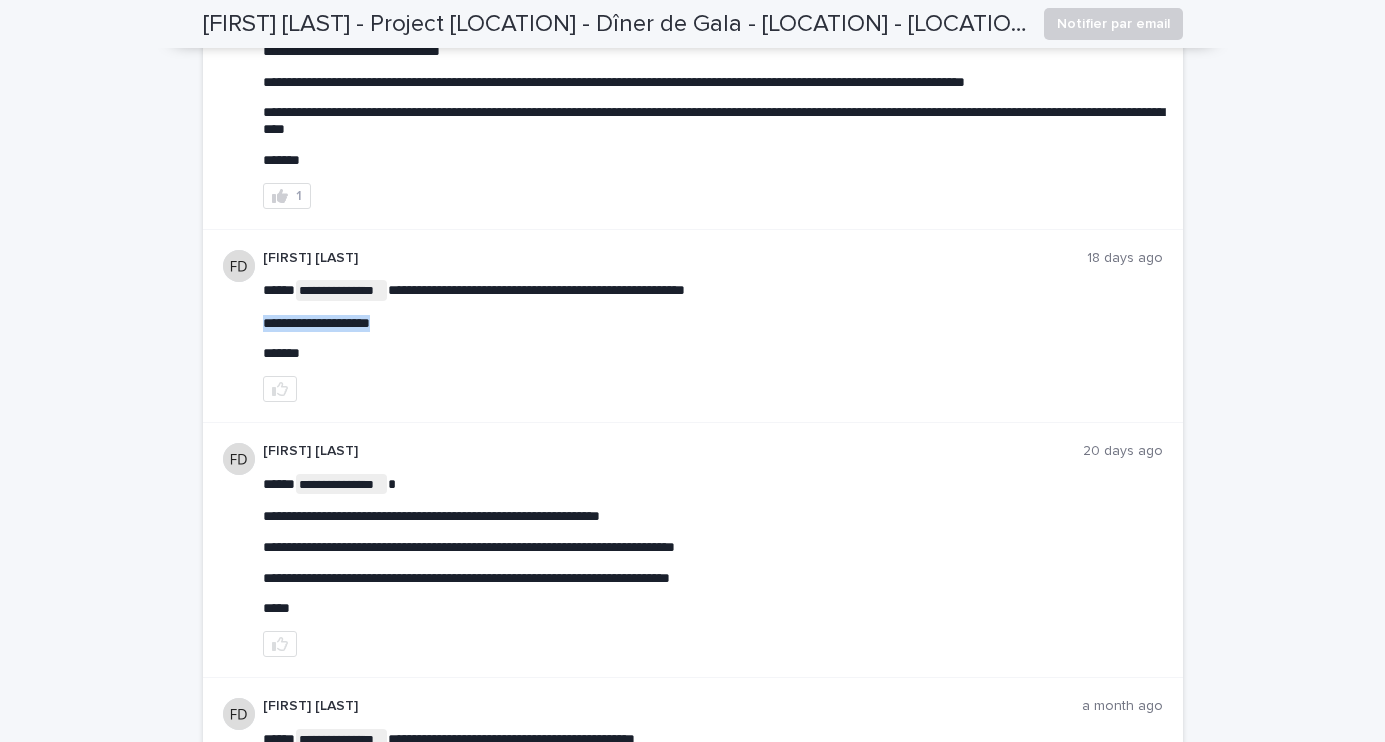 click on "**********" at bounding box center (693, 327) 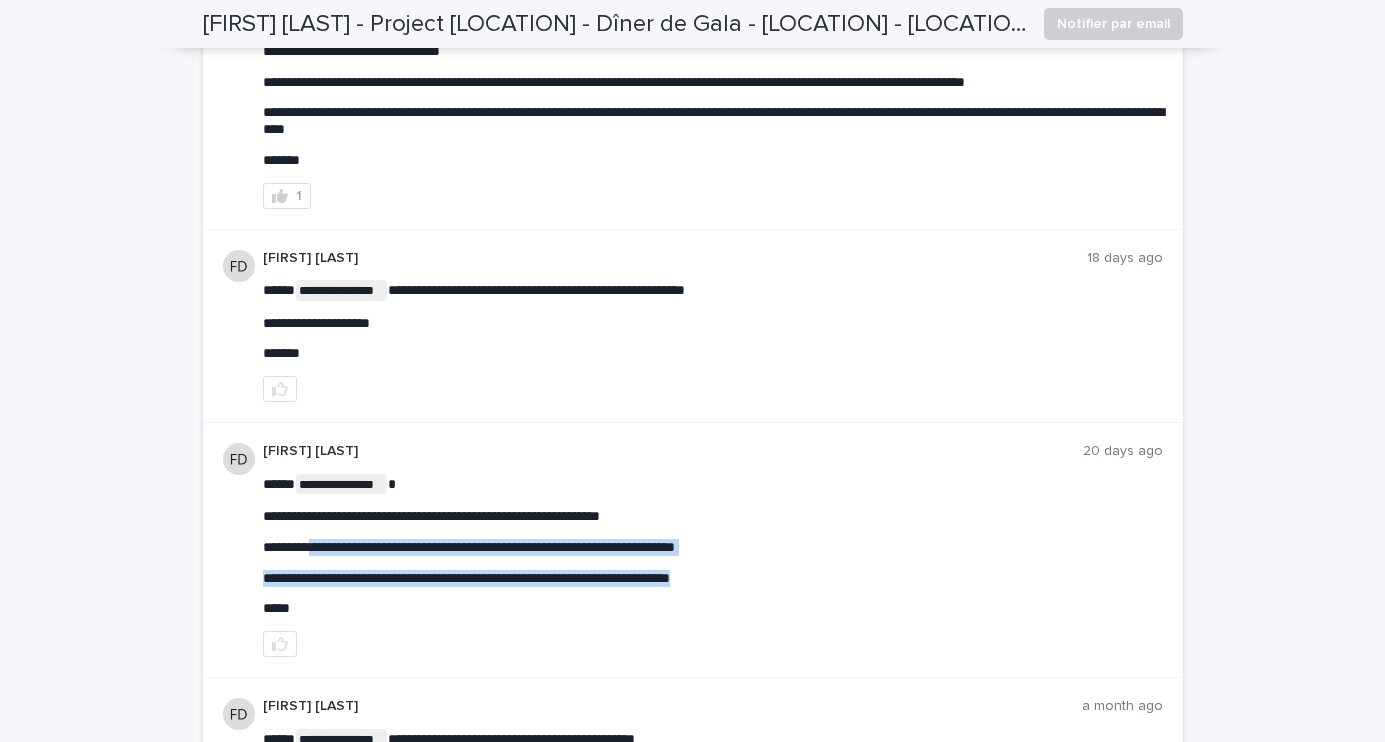 drag, startPoint x: 764, startPoint y: 581, endPoint x: 328, endPoint y: 555, distance: 436.77454 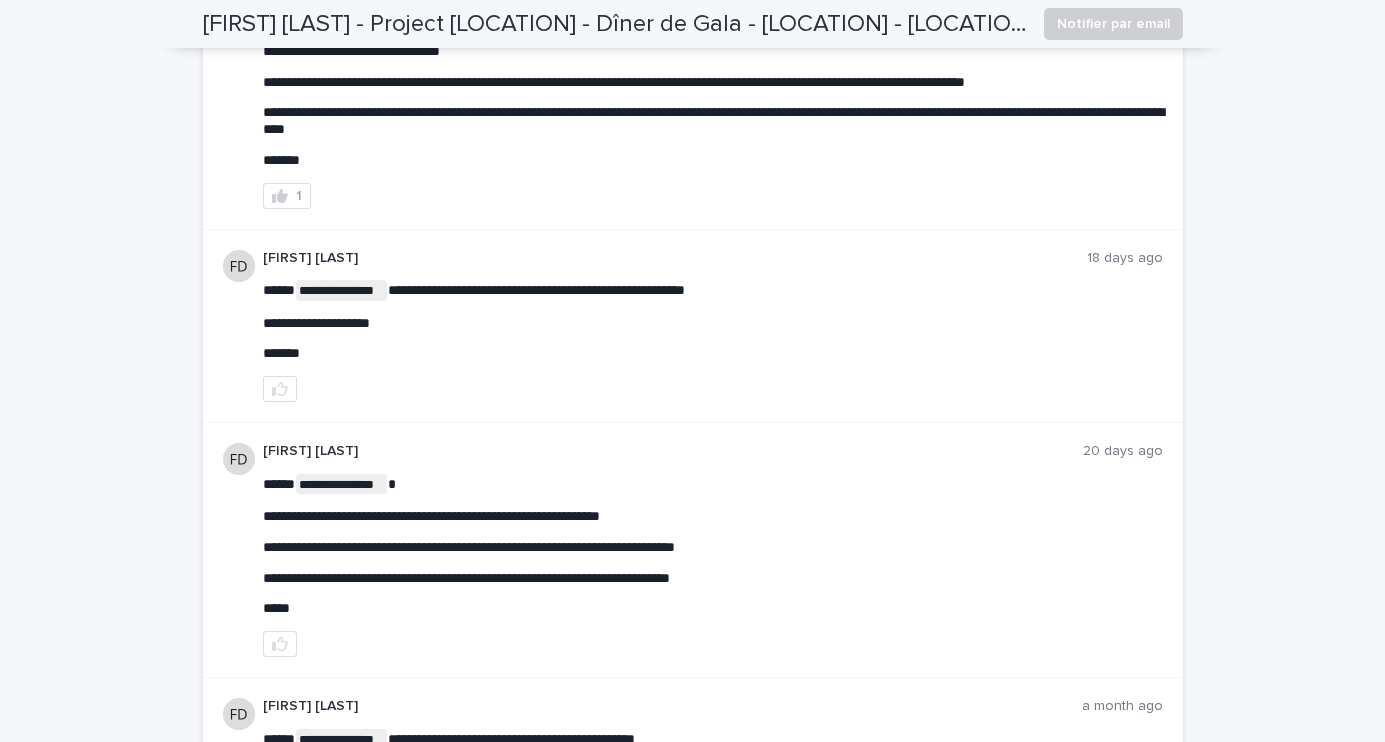 drag, startPoint x: 248, startPoint y: 525, endPoint x: 669, endPoint y: 506, distance: 421.42853 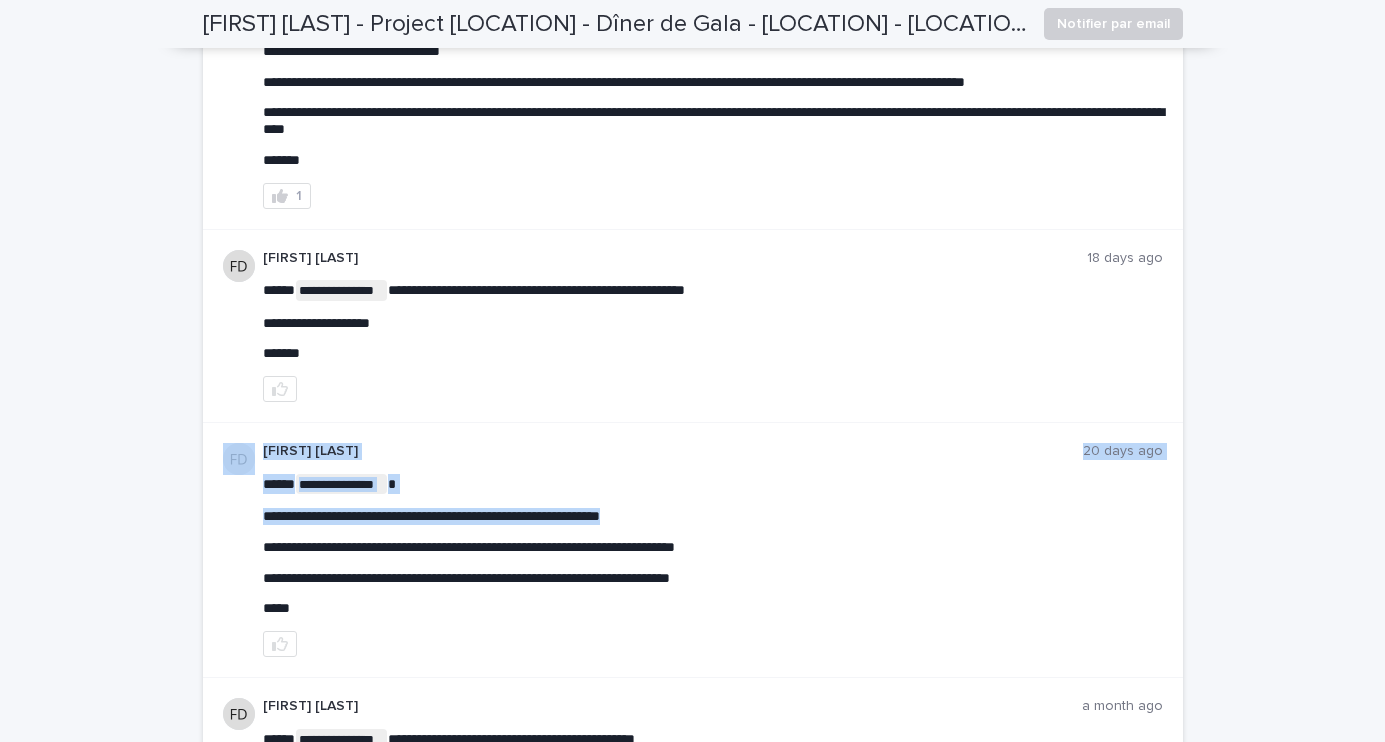 drag, startPoint x: 757, startPoint y: 509, endPoint x: 137, endPoint y: 517, distance: 620.05164 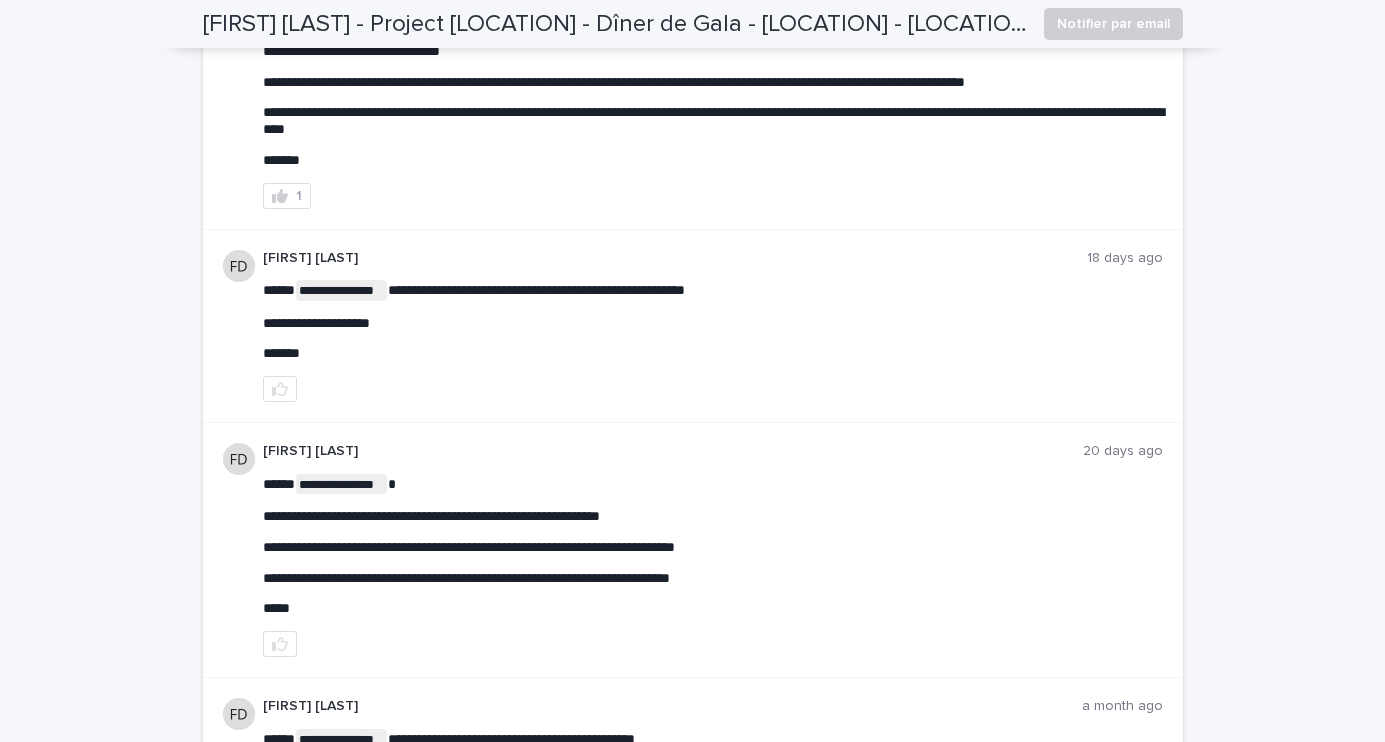 click on "**********" at bounding box center (713, 545) 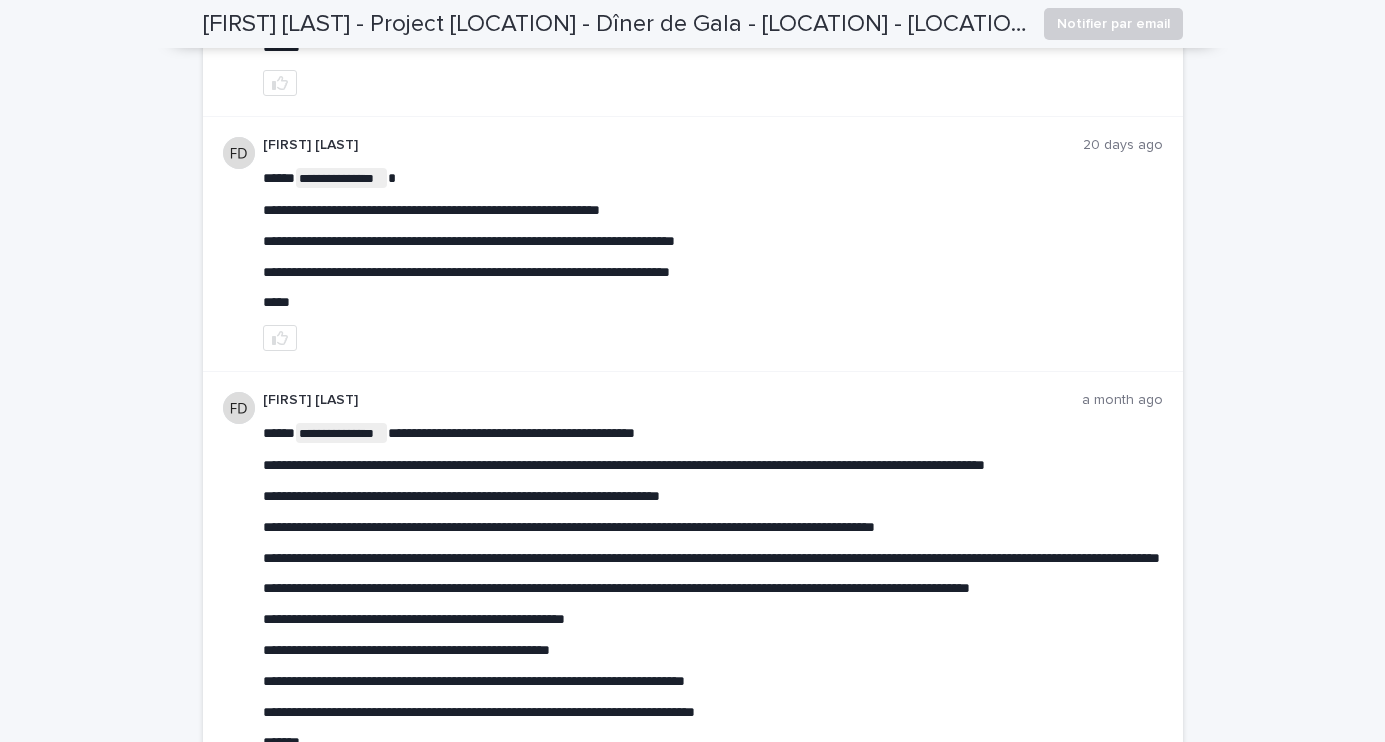 scroll, scrollTop: 755, scrollLeft: 0, axis: vertical 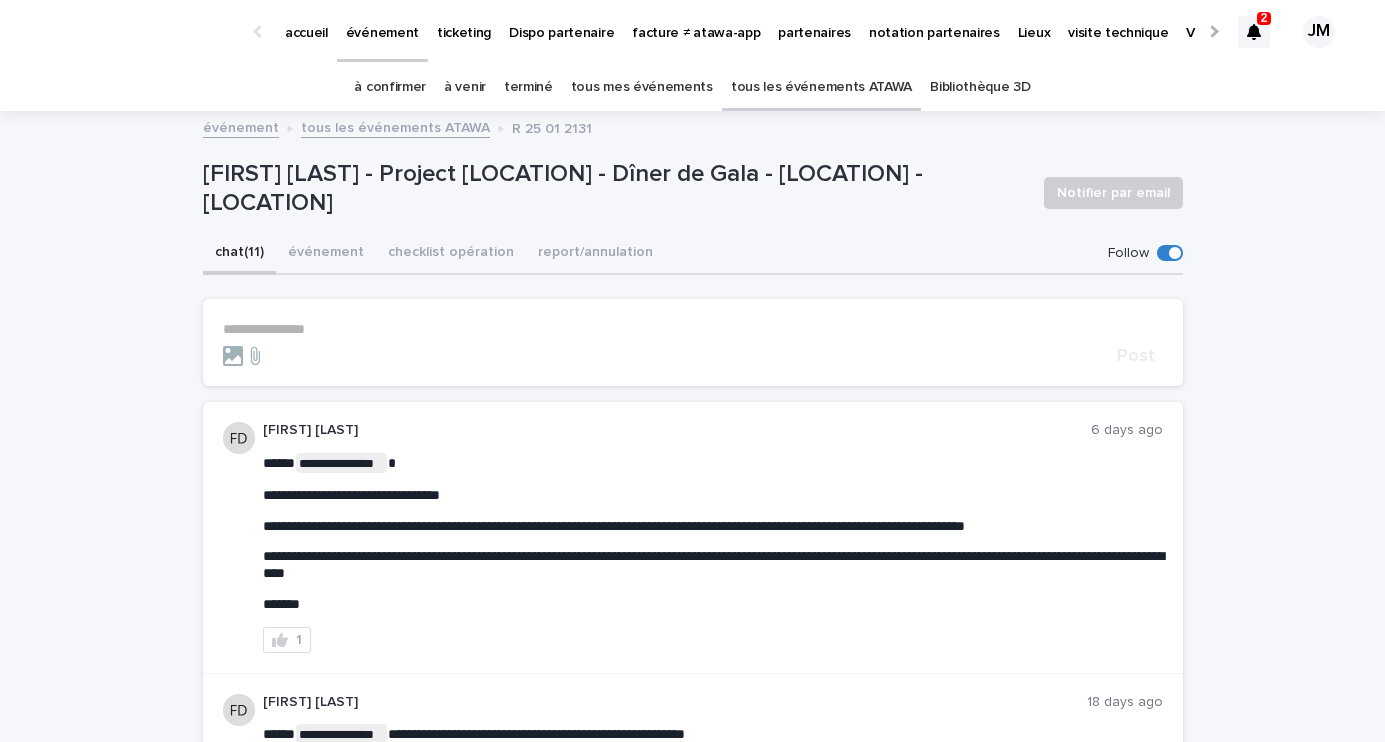 click 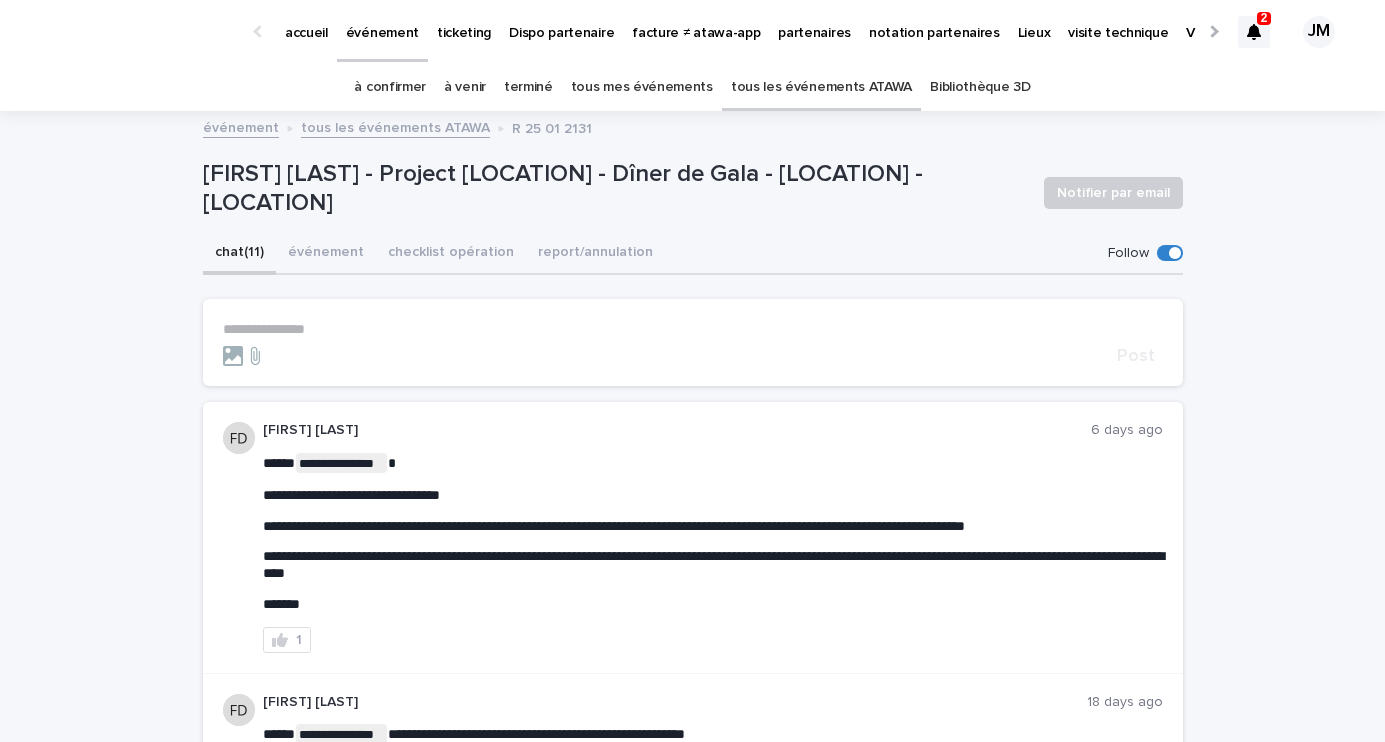 click 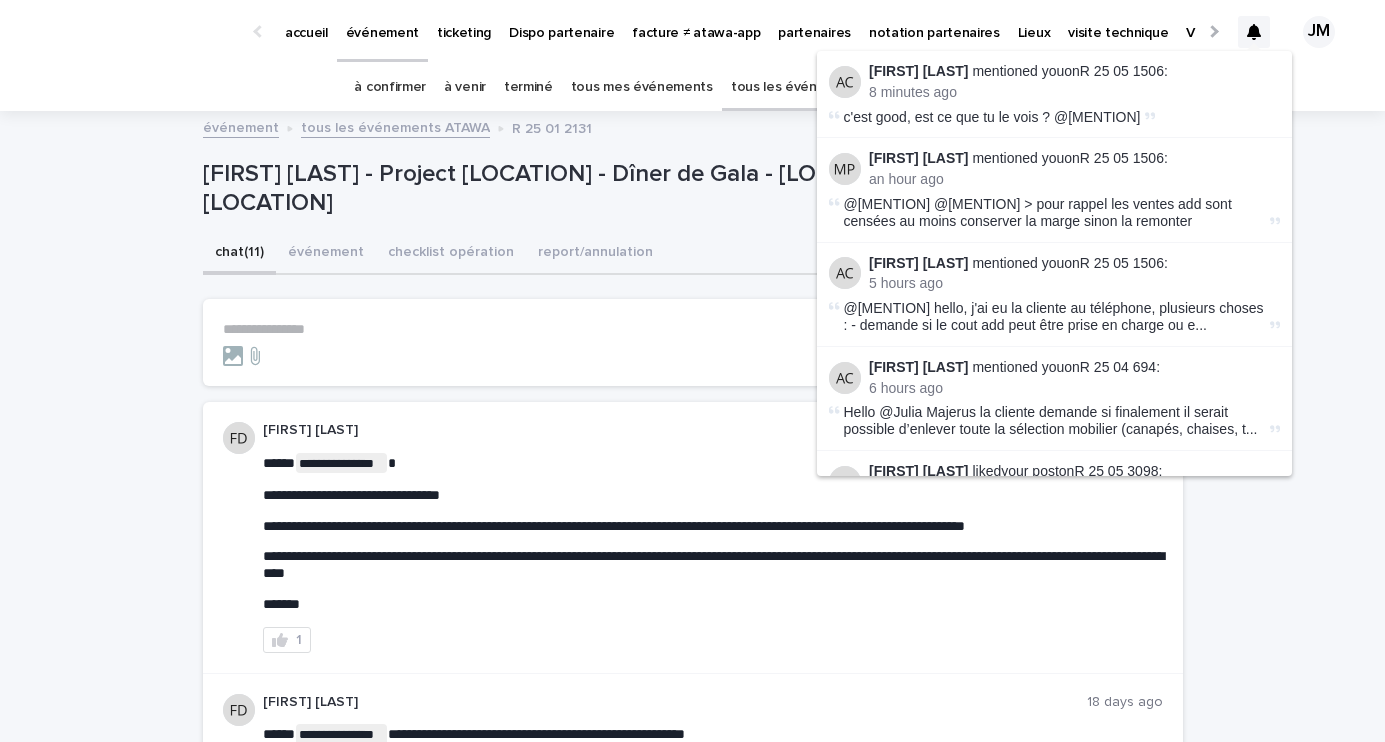 click on "**********" at bounding box center (692, 2086) 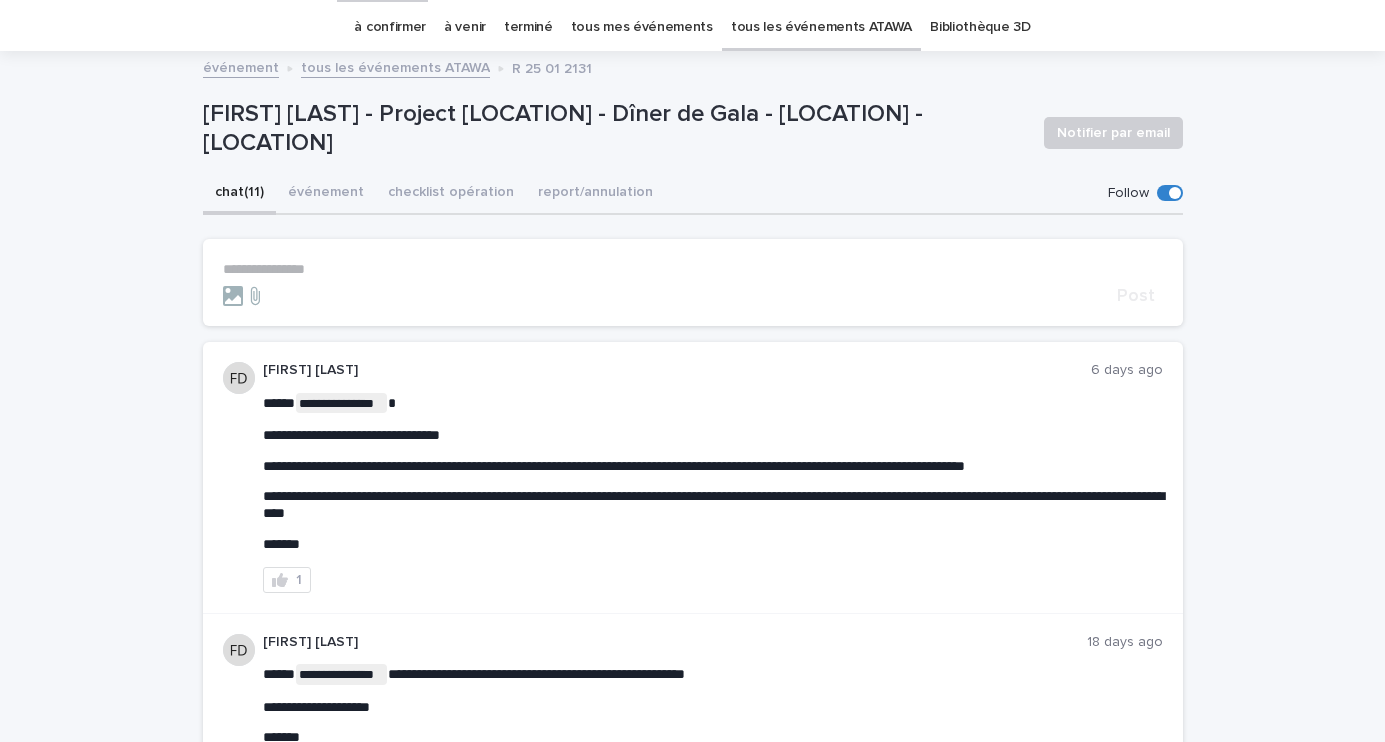 scroll, scrollTop: 49, scrollLeft: 0, axis: vertical 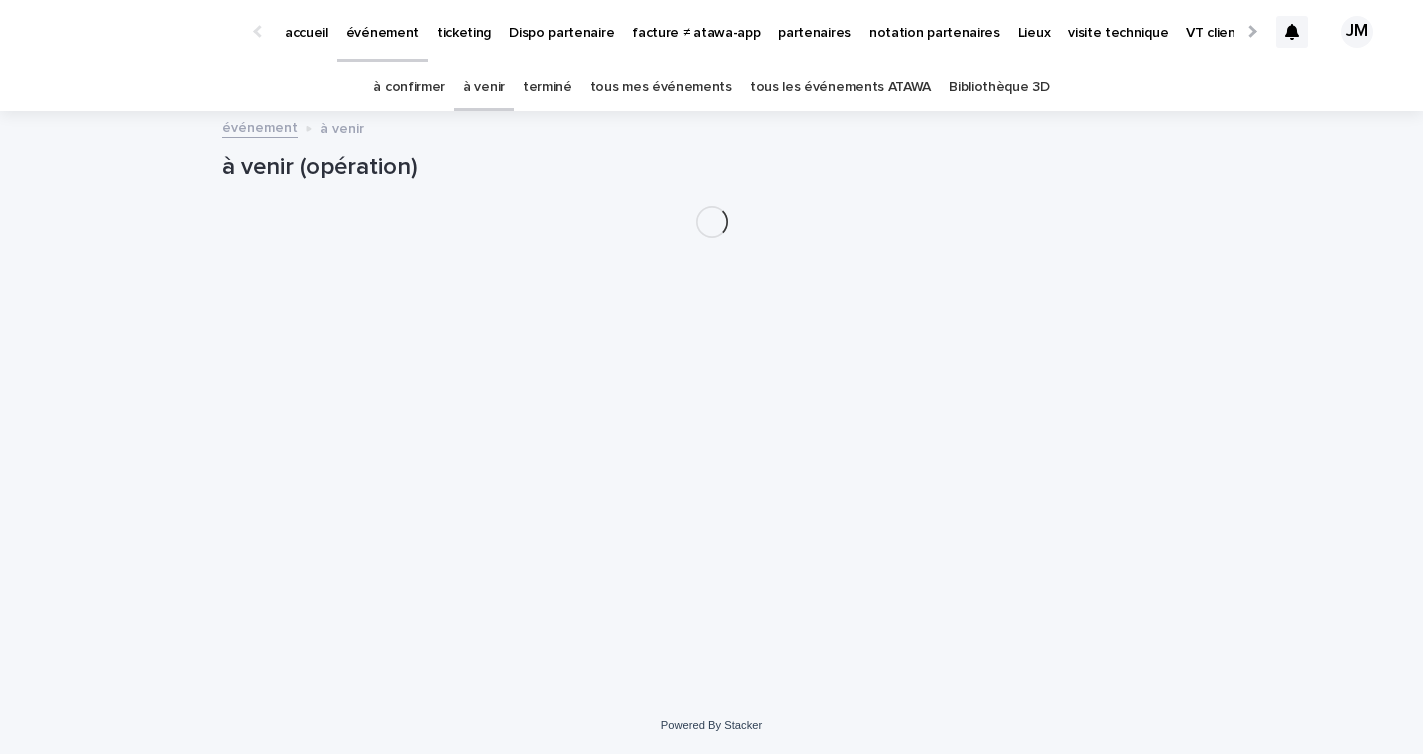 click on "tous les événements ATAWA" at bounding box center [840, 87] 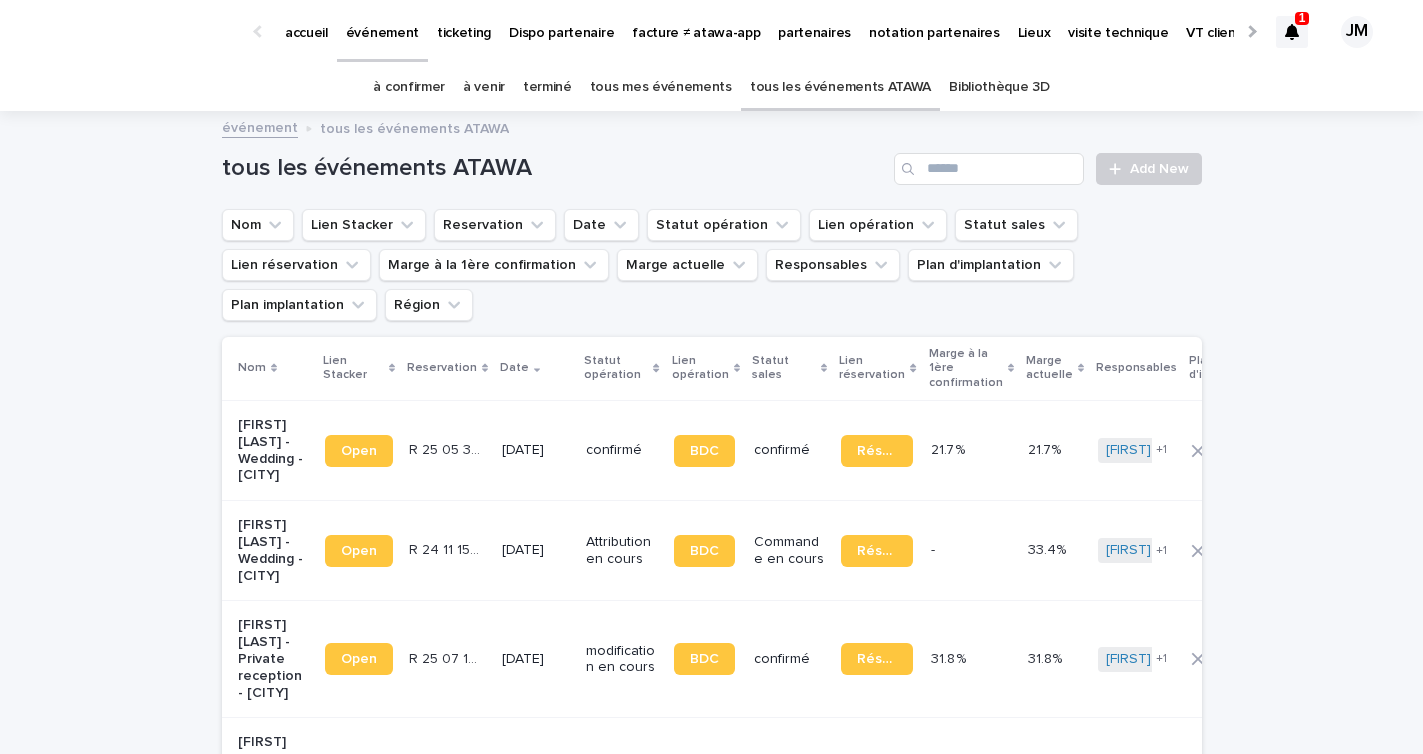 click on "à confirmer" at bounding box center [409, 87] 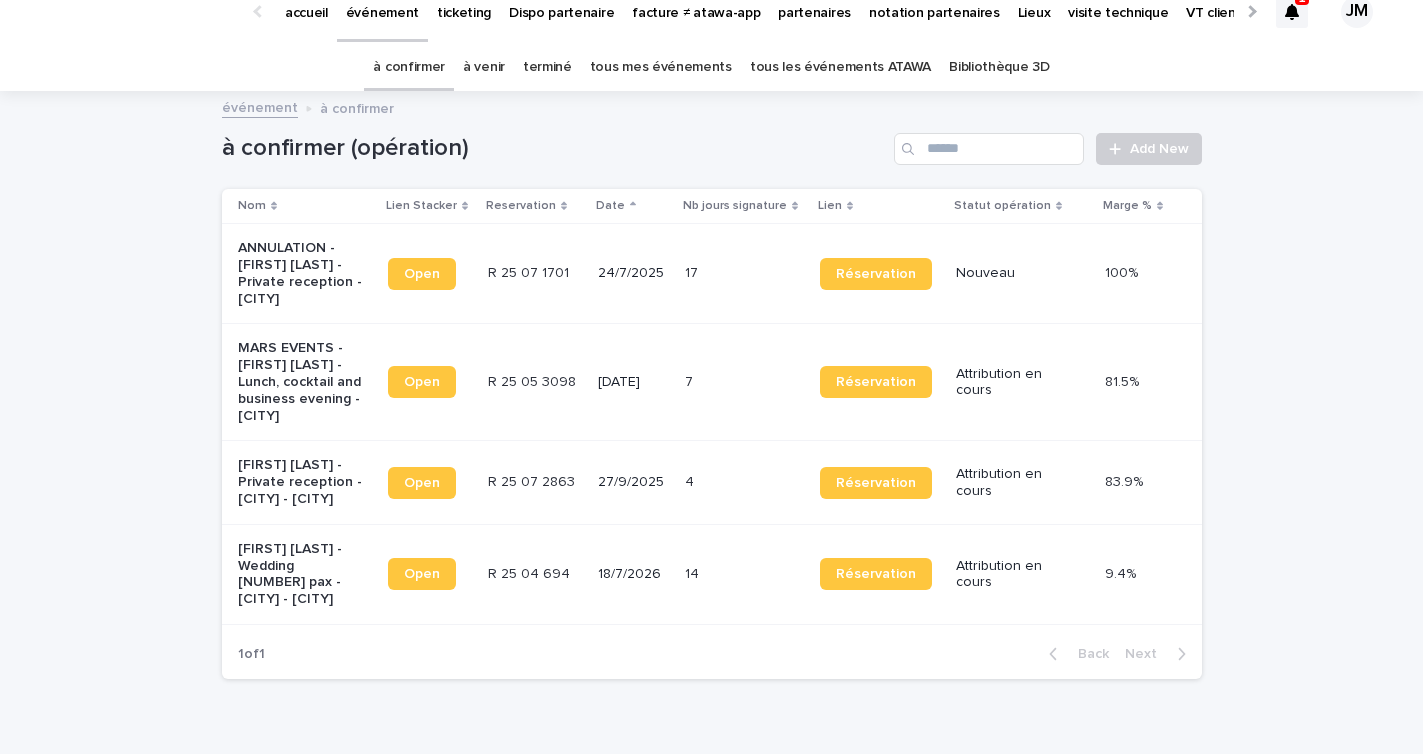 scroll, scrollTop: 21, scrollLeft: 0, axis: vertical 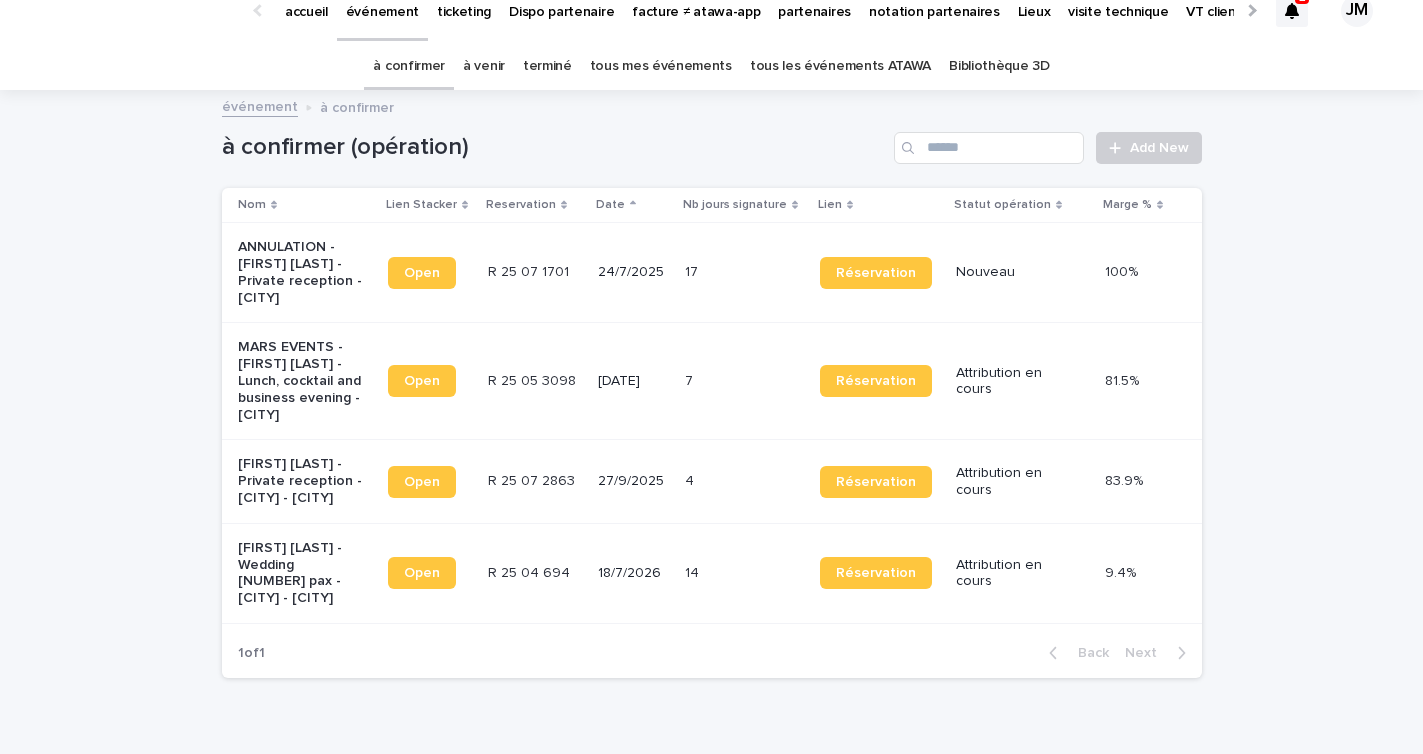 click on "[DATE]" at bounding box center (633, 381) 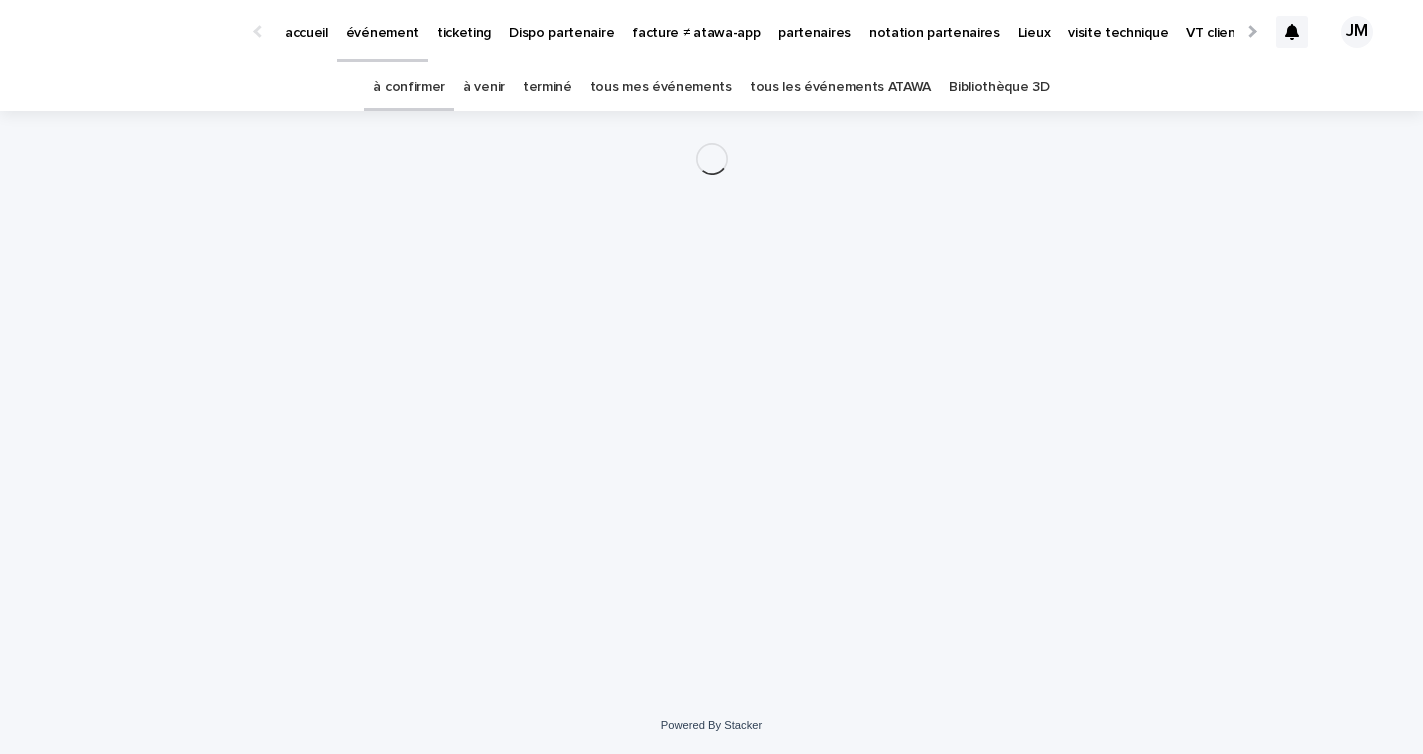 scroll, scrollTop: 0, scrollLeft: 0, axis: both 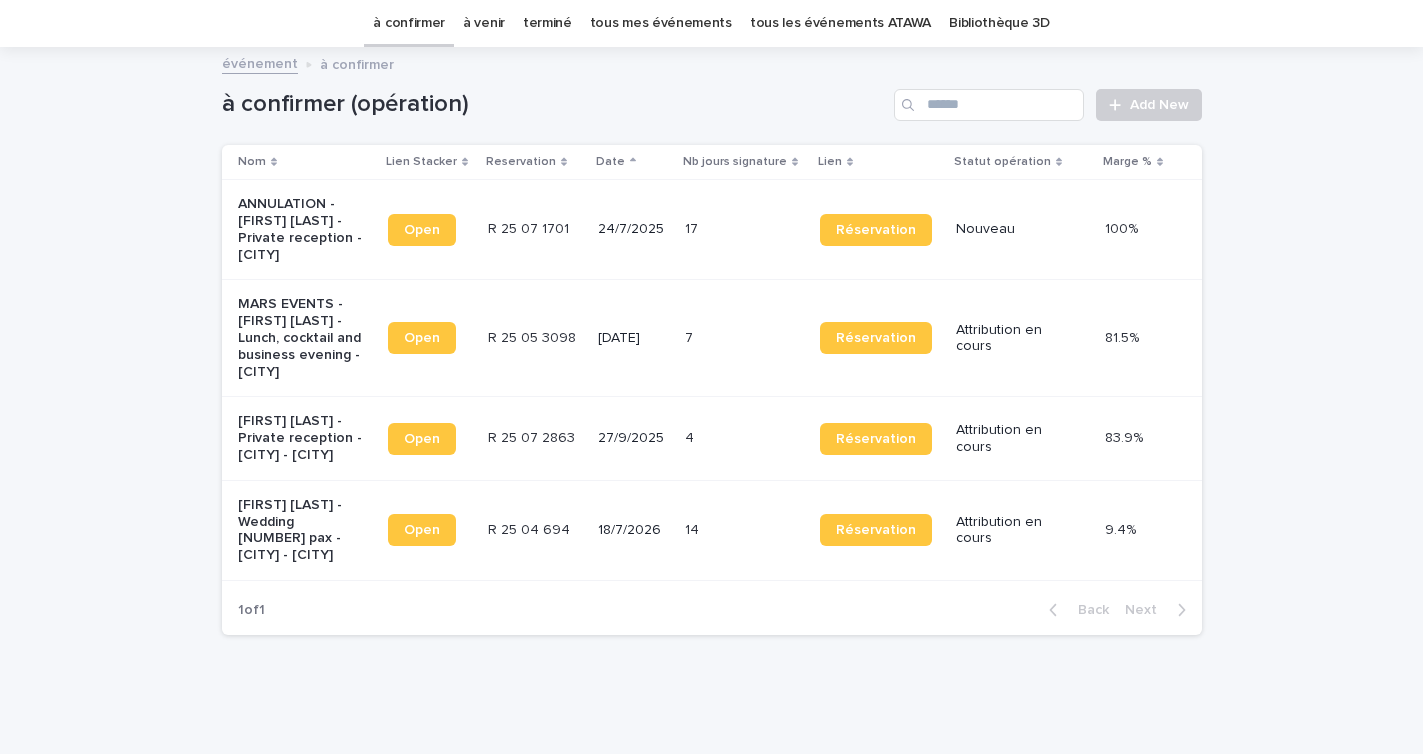 click on "18/7/2026" at bounding box center [633, 530] 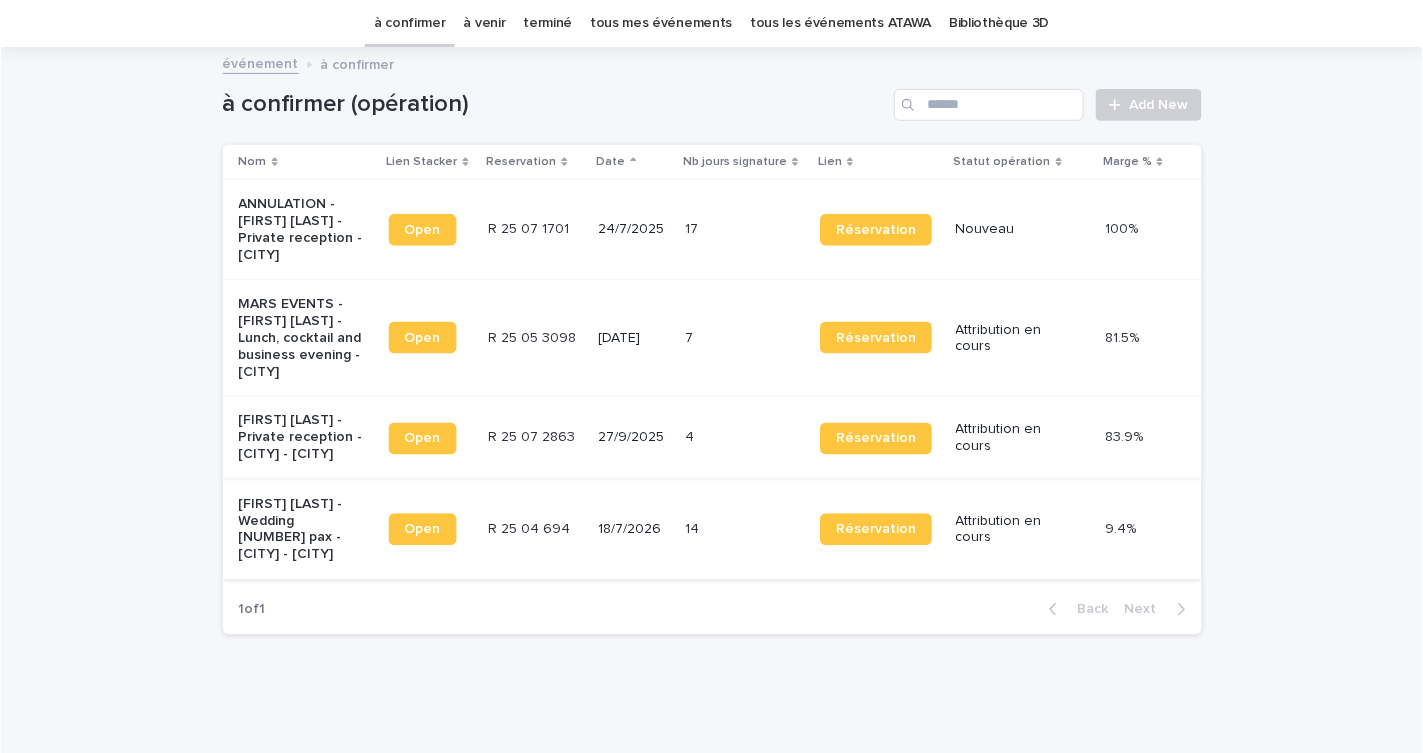 scroll, scrollTop: 0, scrollLeft: 0, axis: both 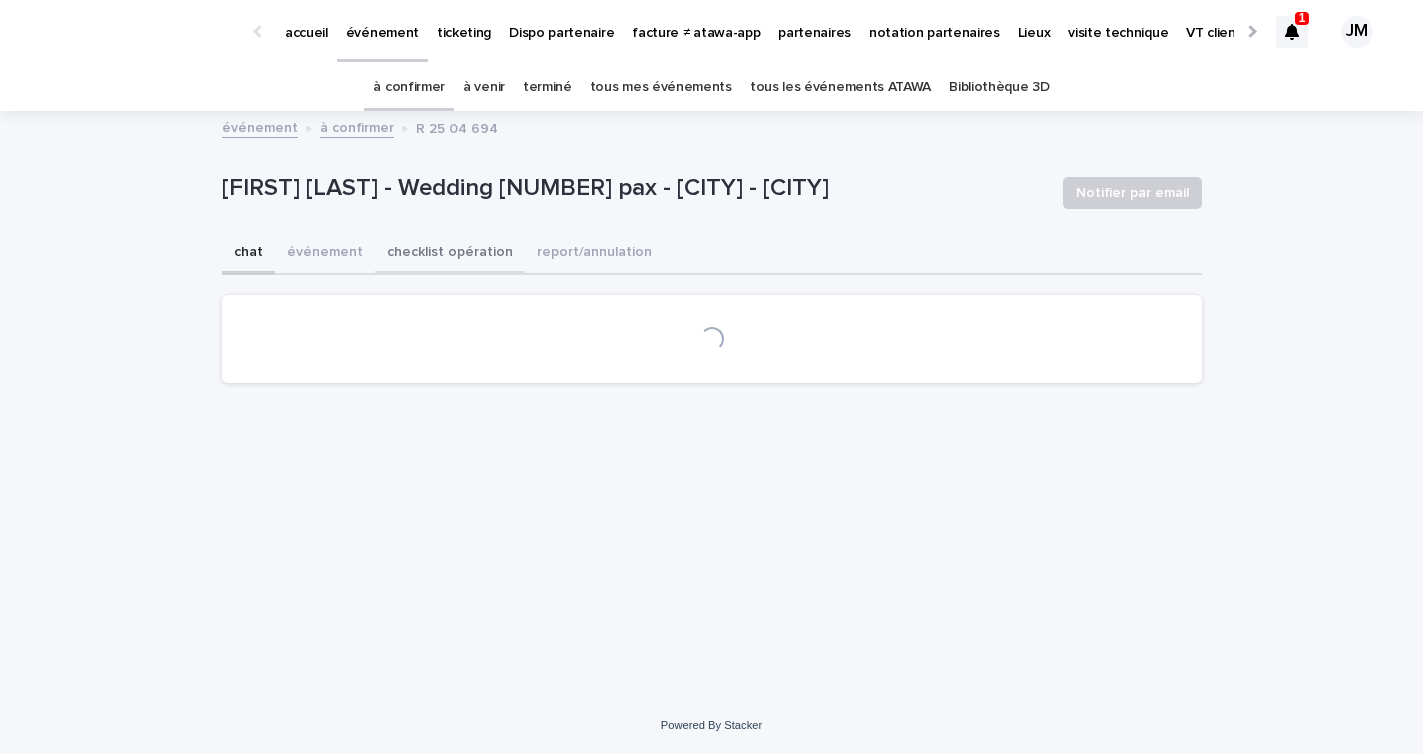 click on "checklist opération" at bounding box center [450, 254] 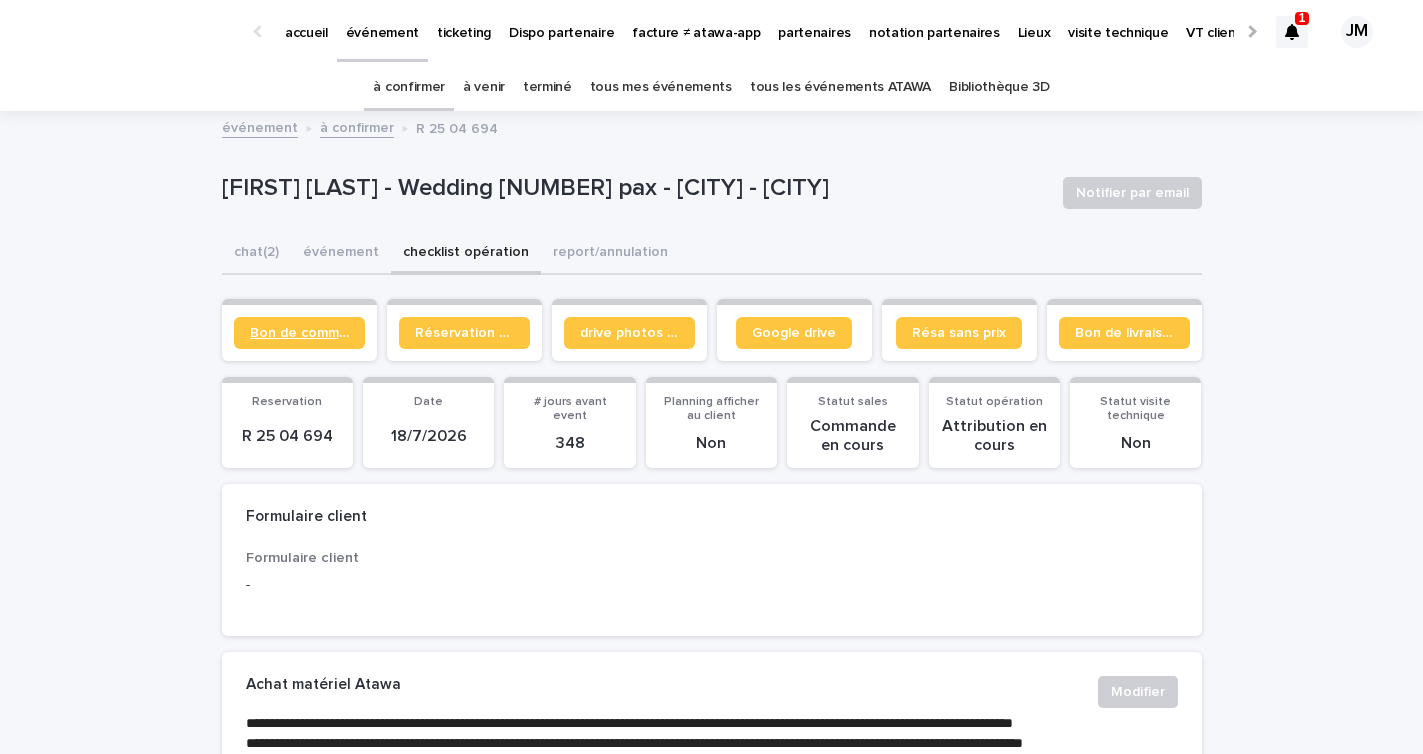 click on "Bon de commande" at bounding box center (299, 333) 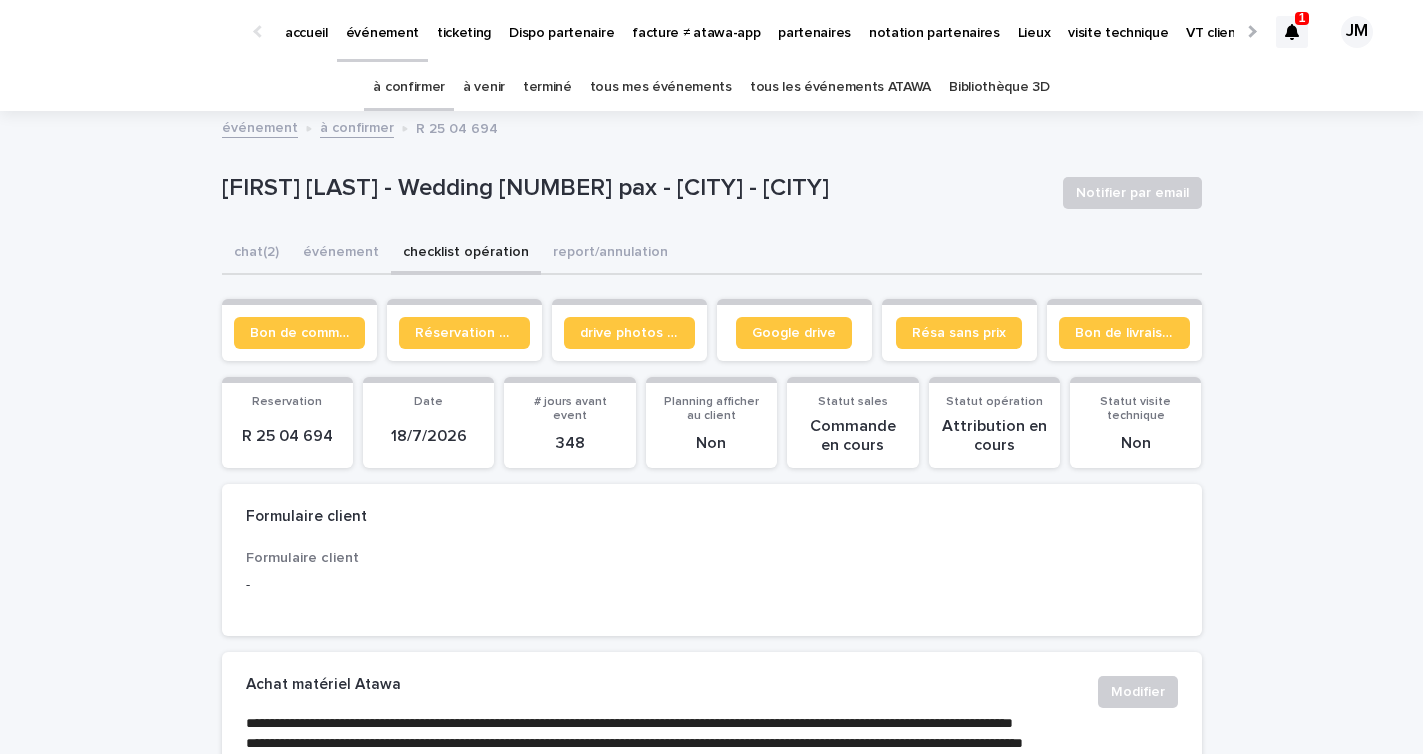 click 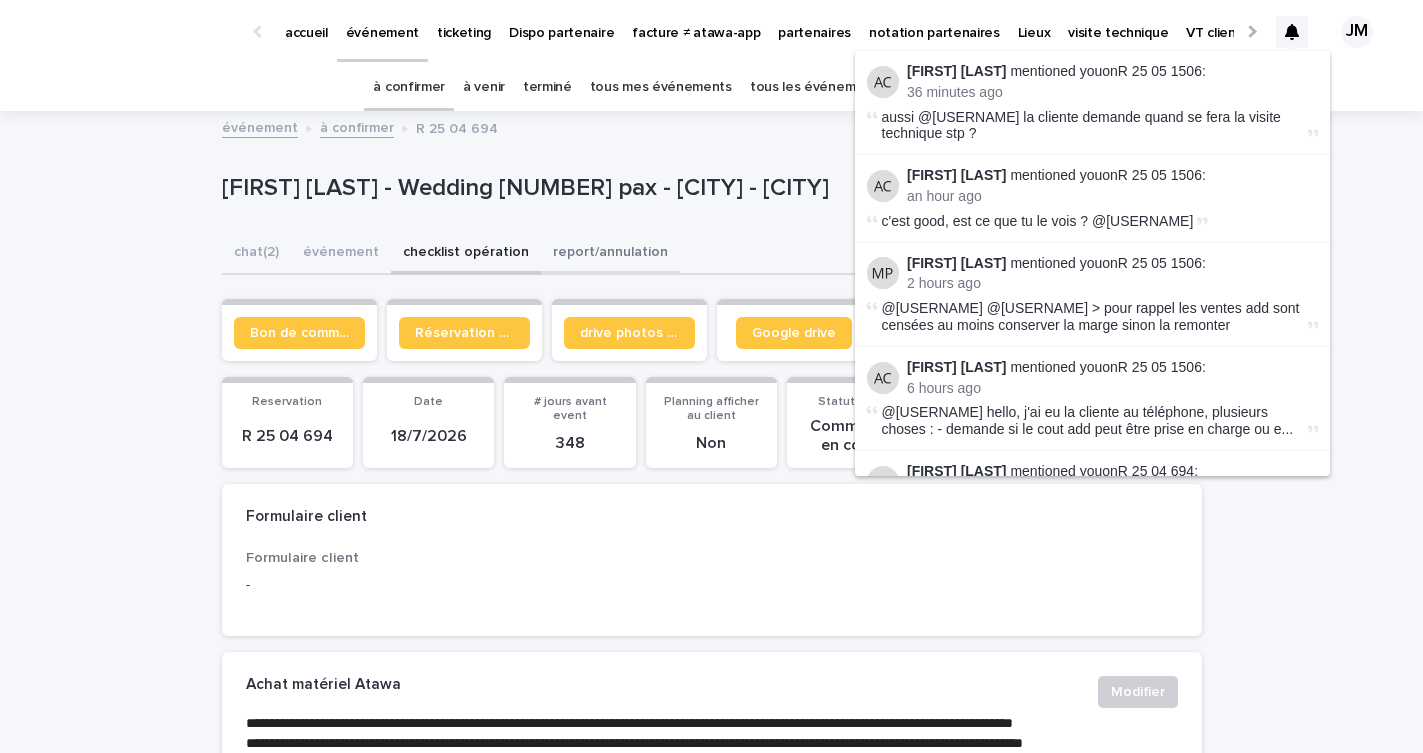 click on "report/annulation" at bounding box center [610, 254] 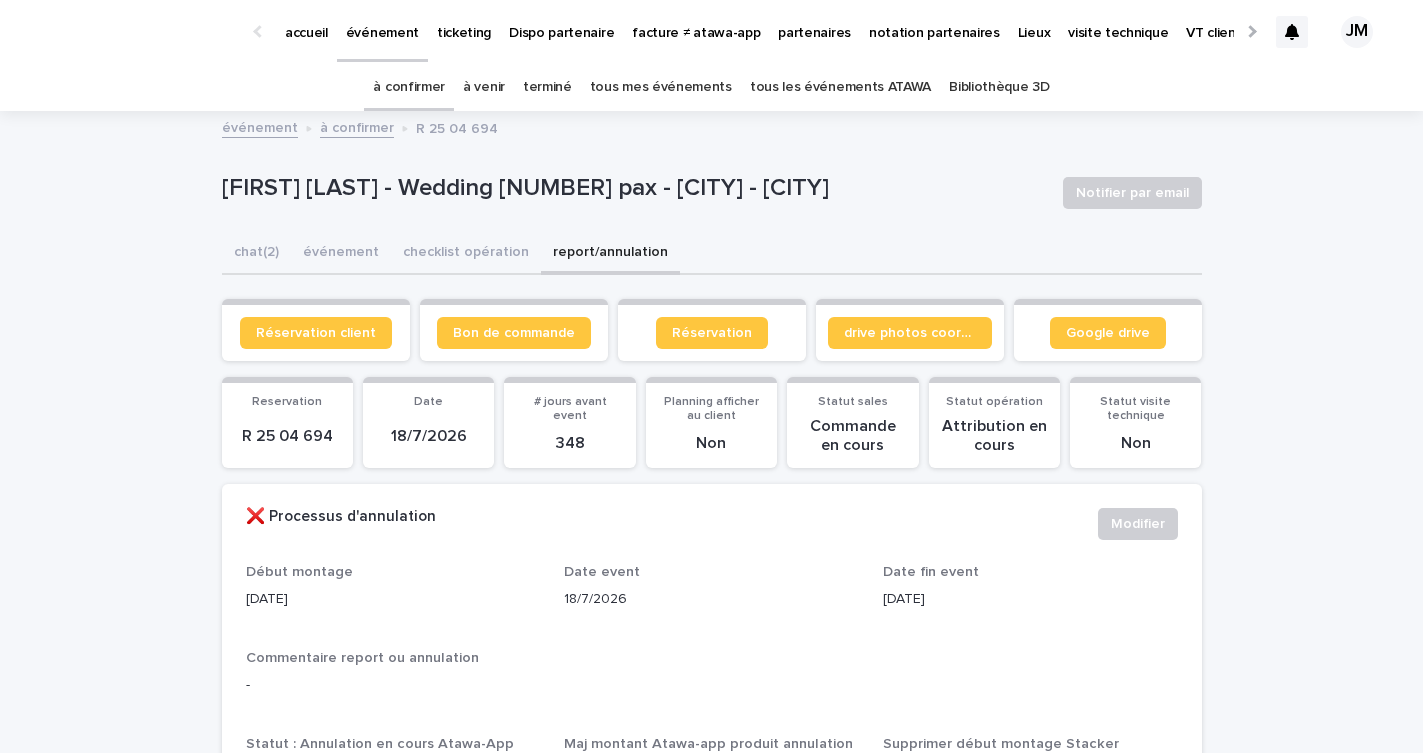 click on "tous les événements ATAWA" at bounding box center (840, 87) 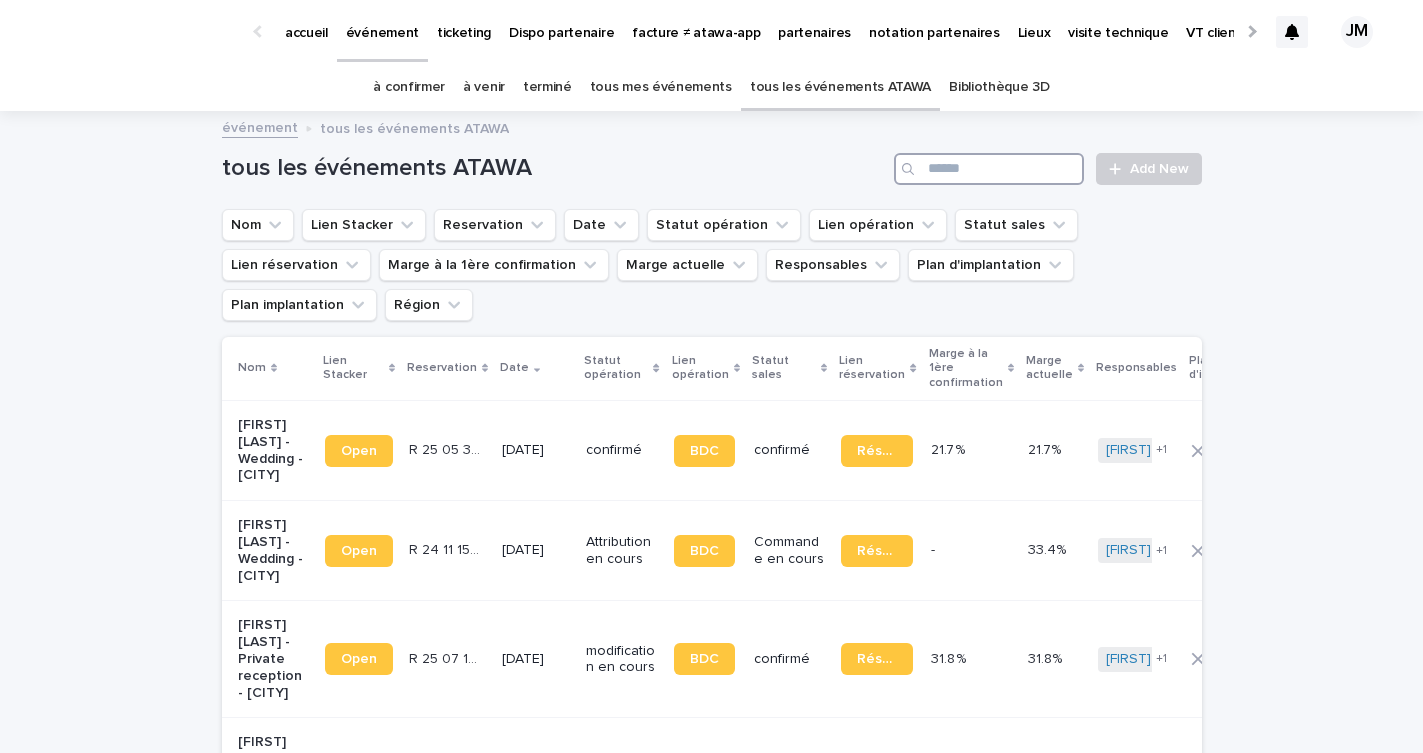 click at bounding box center [989, 169] 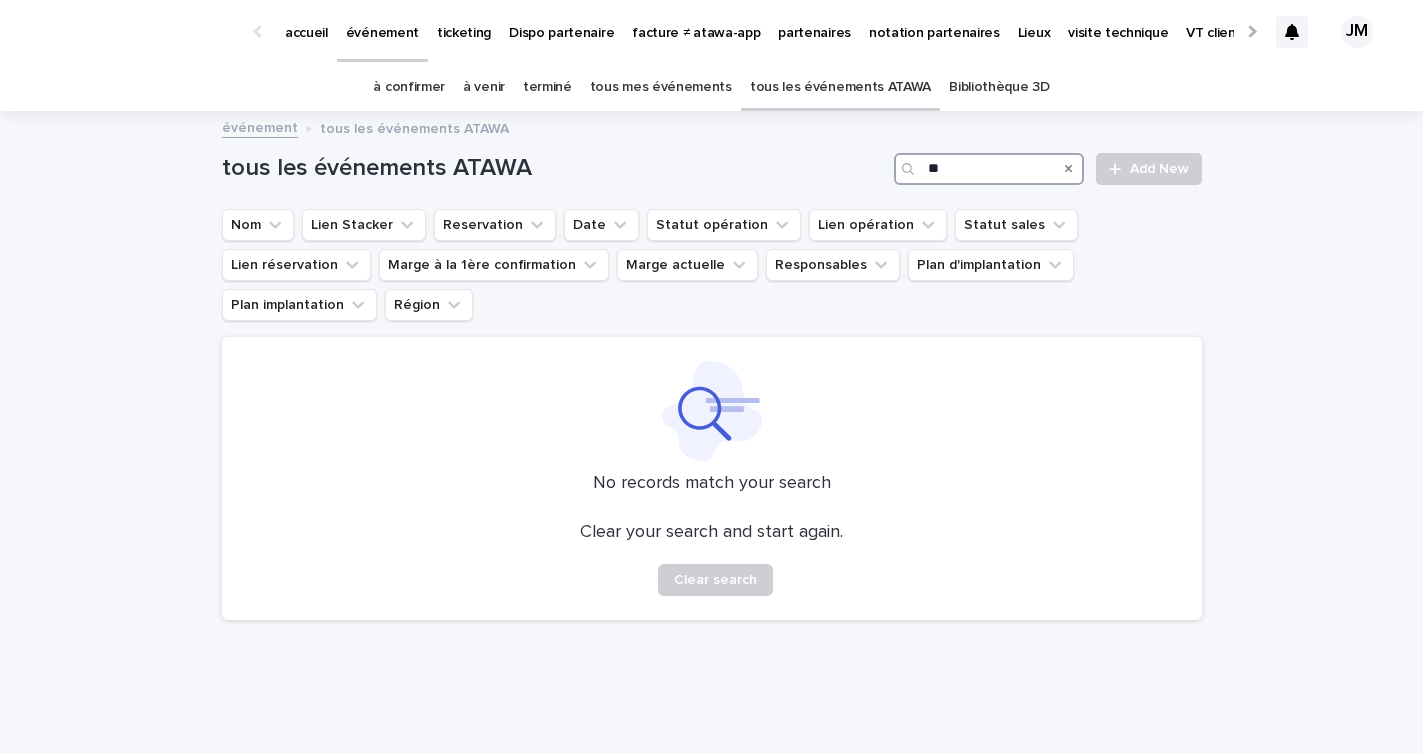 type on "*" 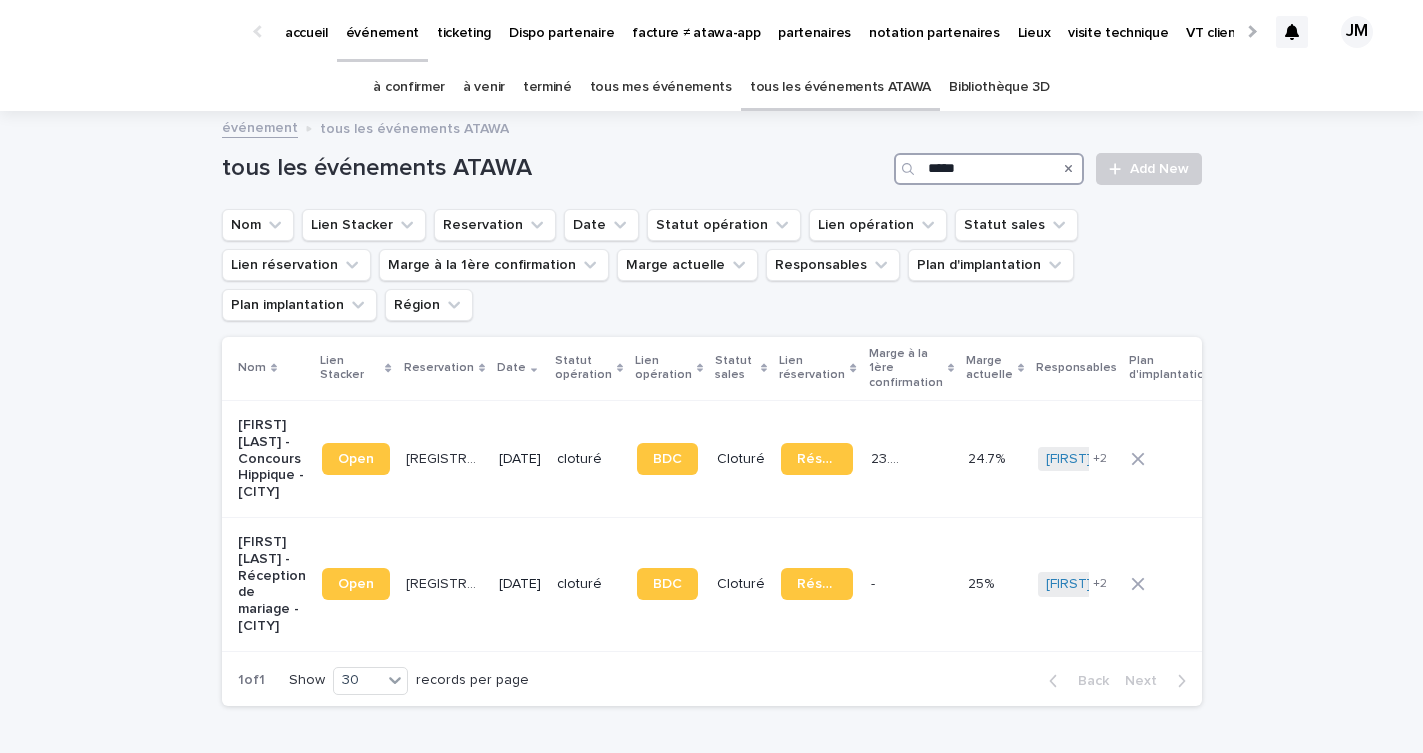 type on "*****" 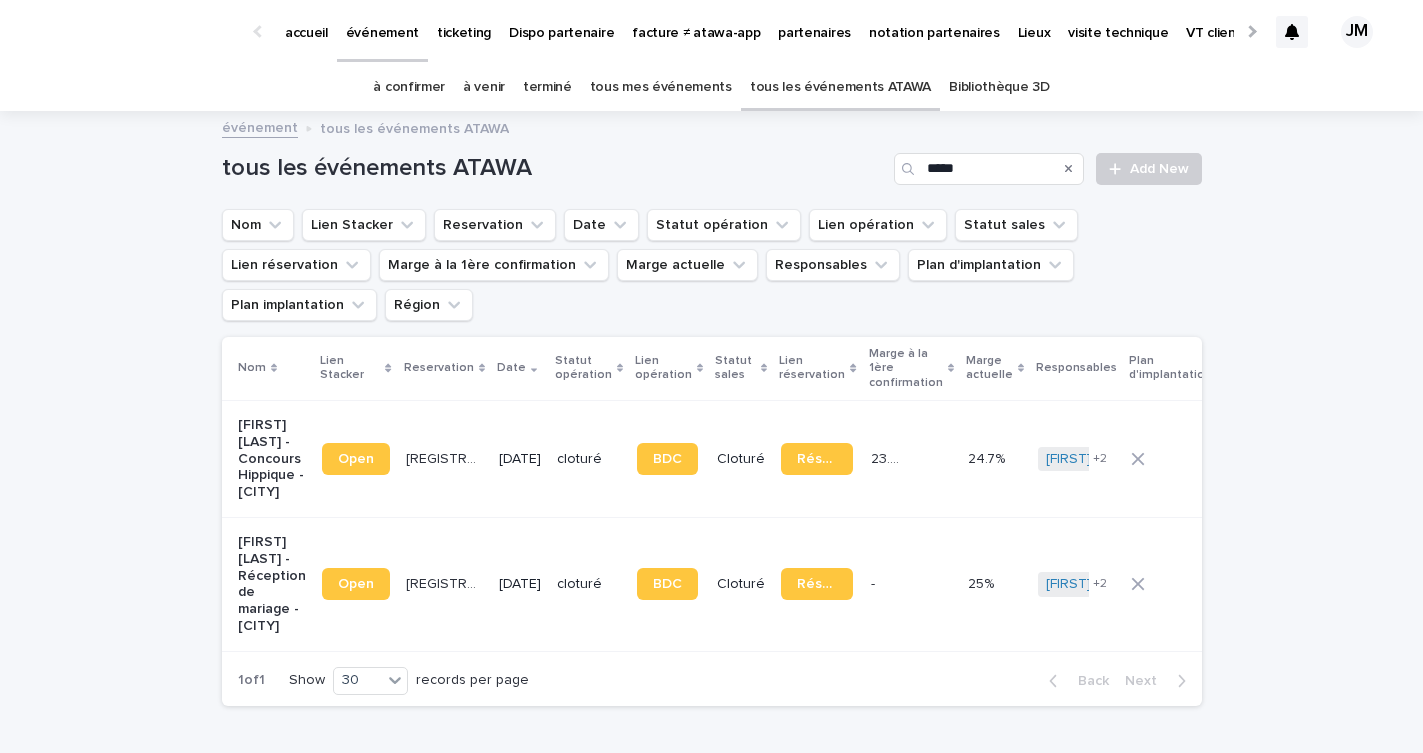 click on "à venir" at bounding box center [484, 87] 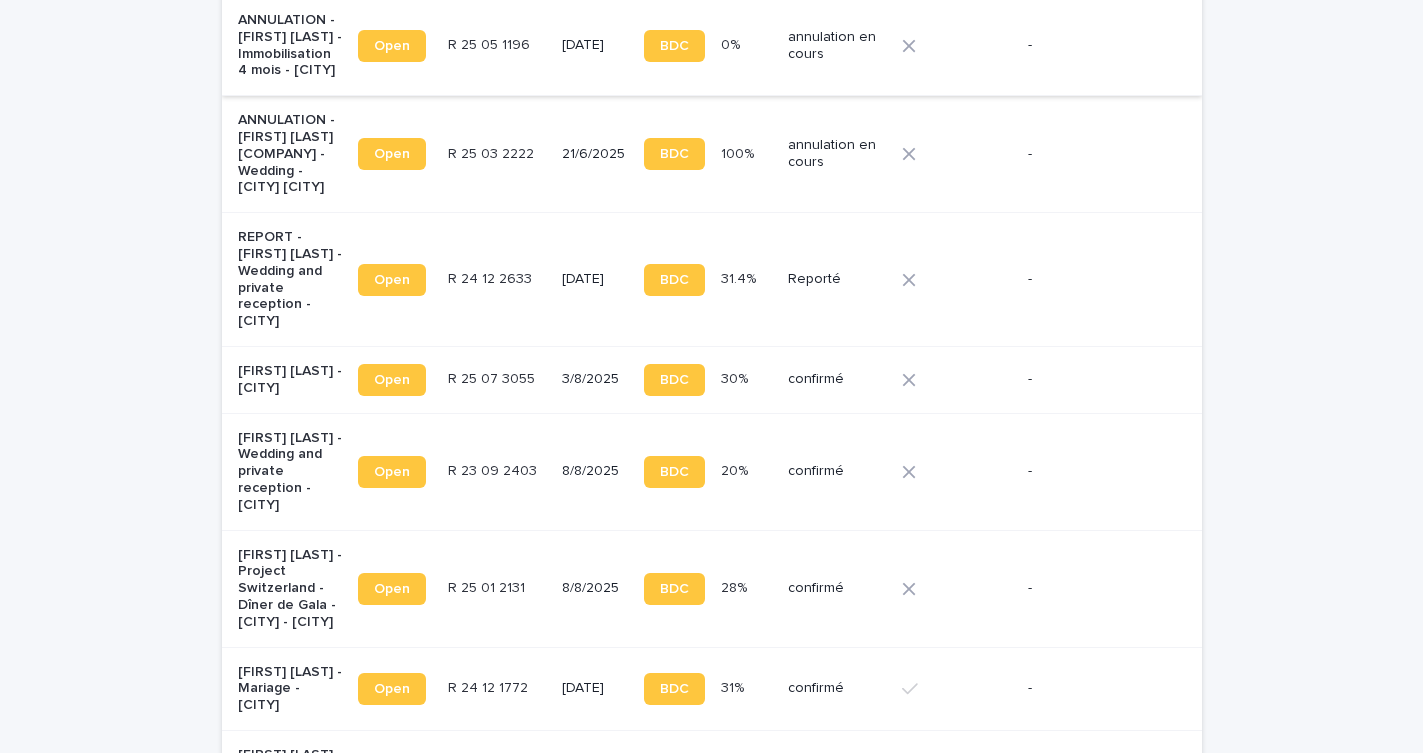 scroll, scrollTop: 1262, scrollLeft: 0, axis: vertical 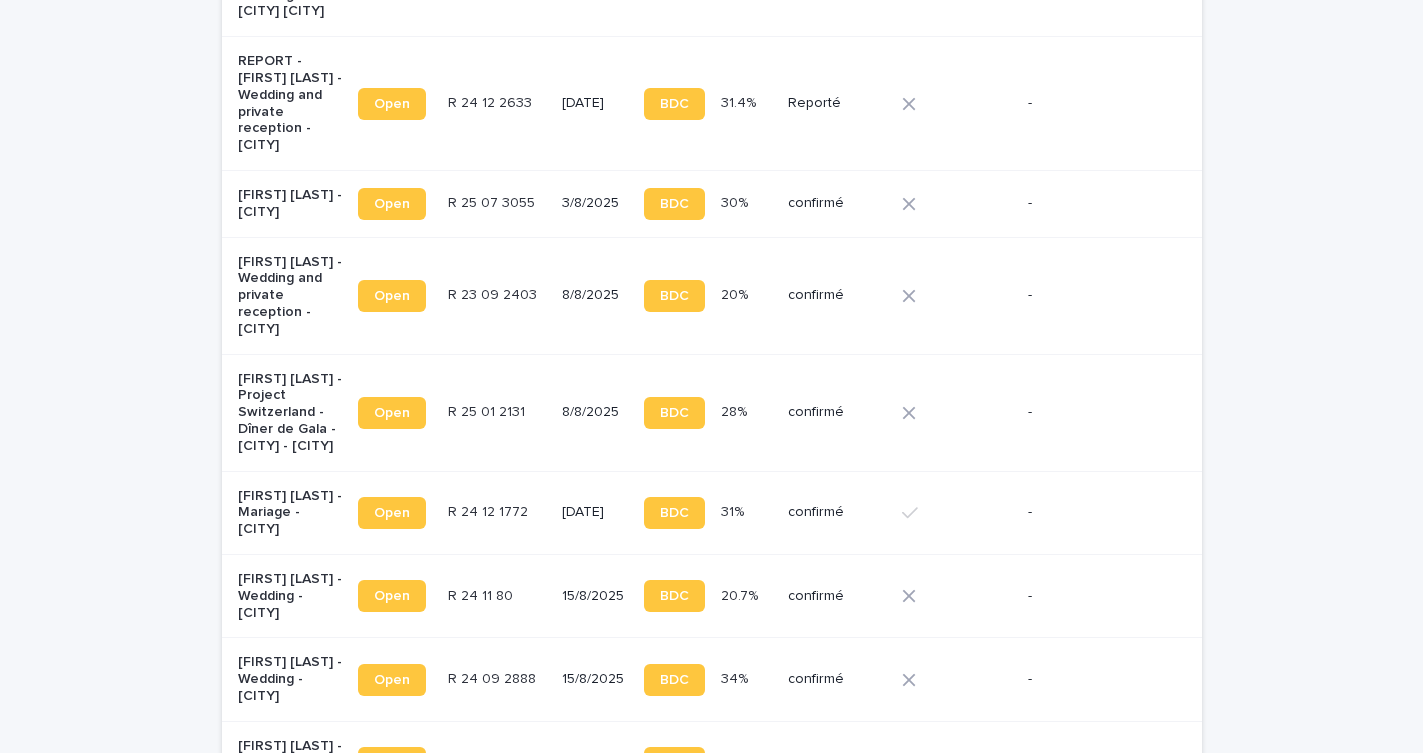 click on "8/8/2025" at bounding box center (595, 295) 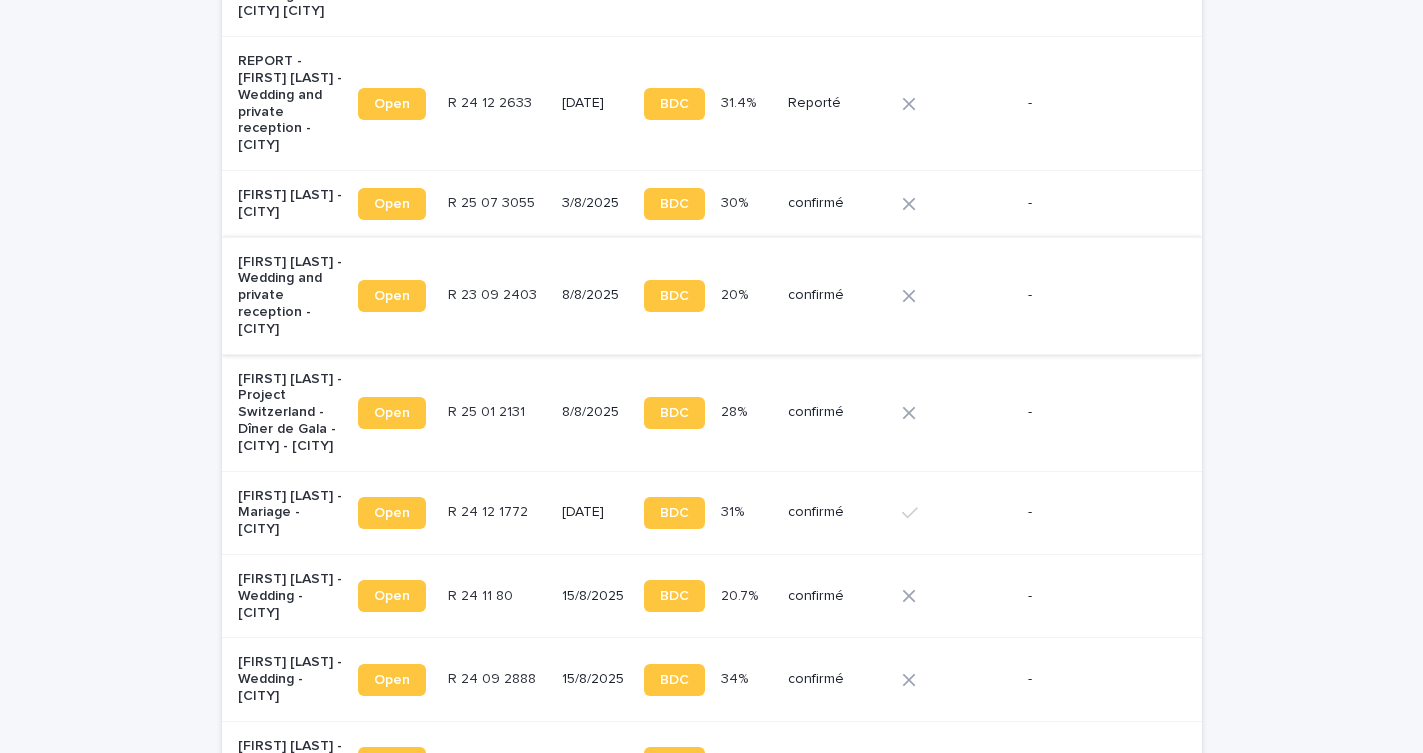 scroll, scrollTop: 0, scrollLeft: 0, axis: both 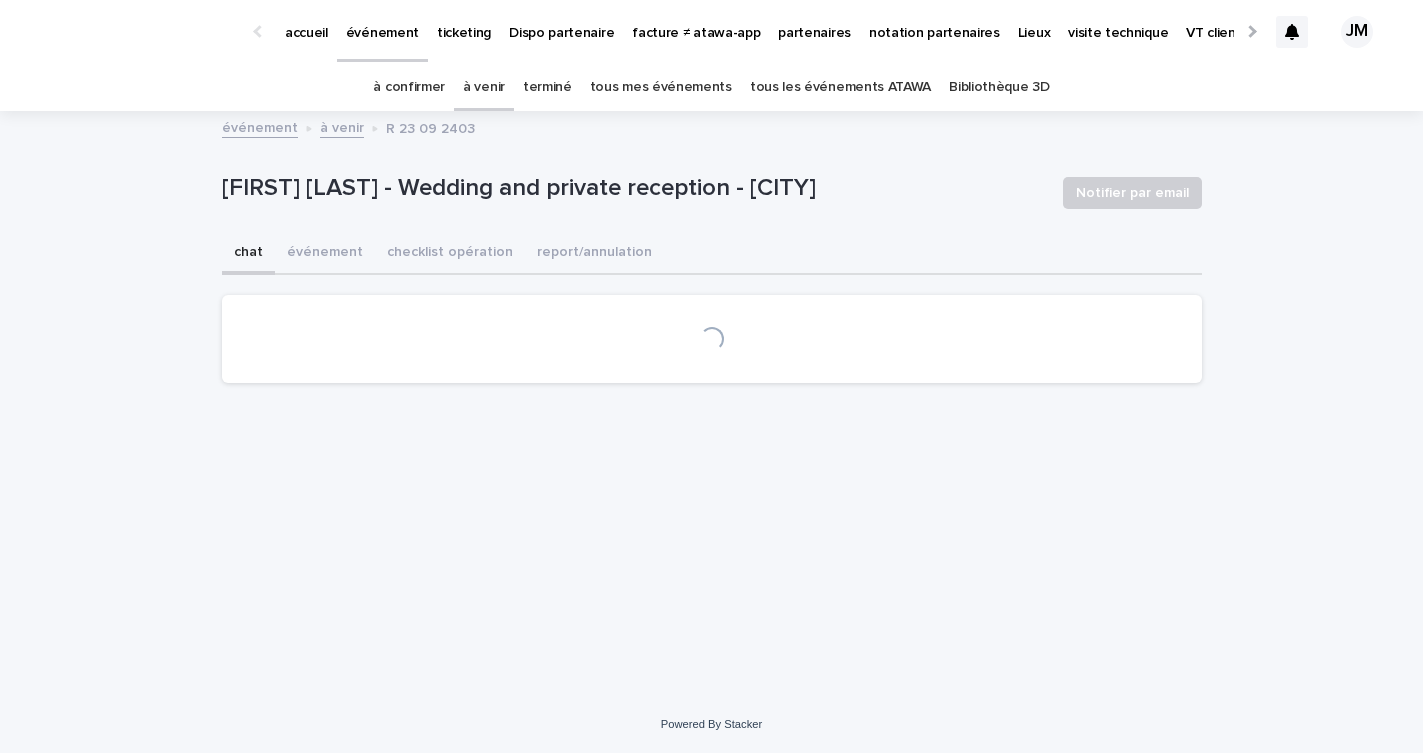 click on "checklist opération" at bounding box center [450, 254] 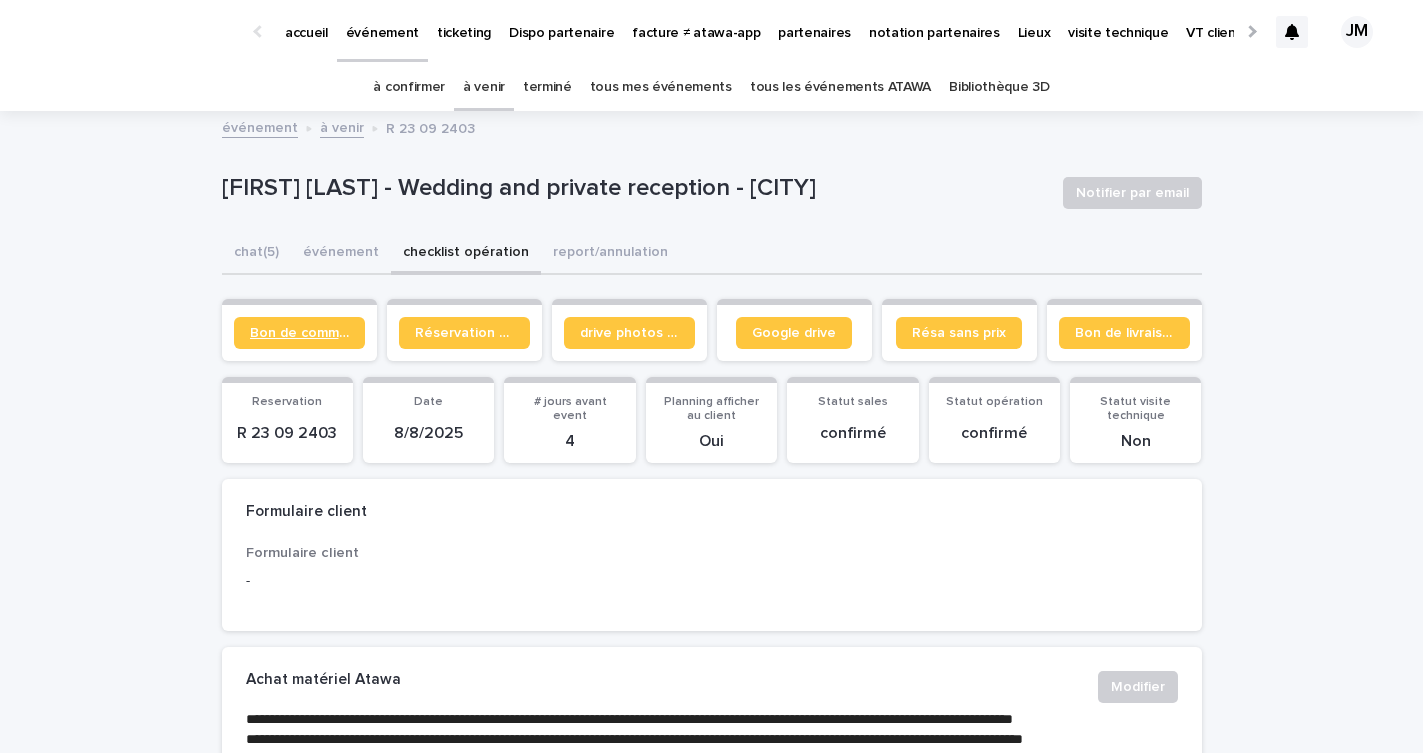 click on "Bon de commande" at bounding box center (299, 333) 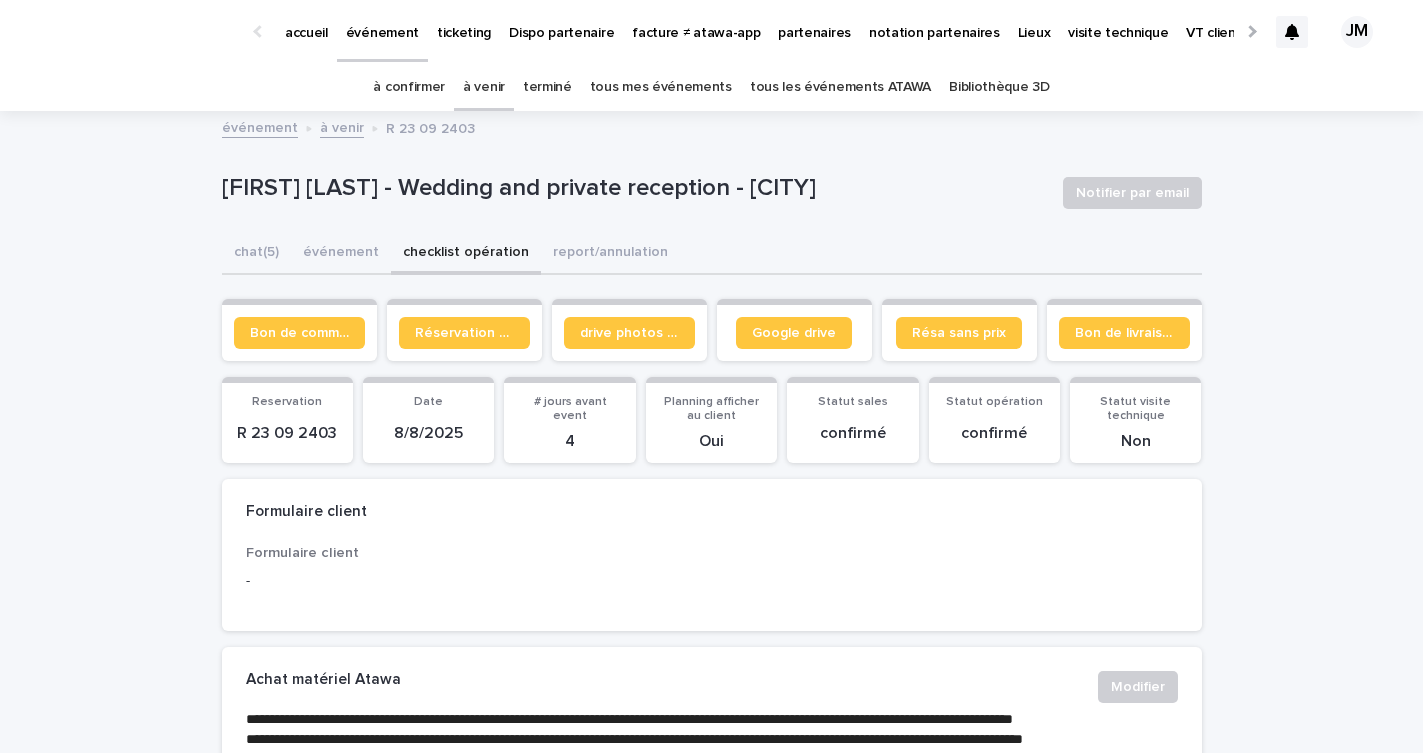 click on "tous les événements ATAWA" at bounding box center [840, 87] 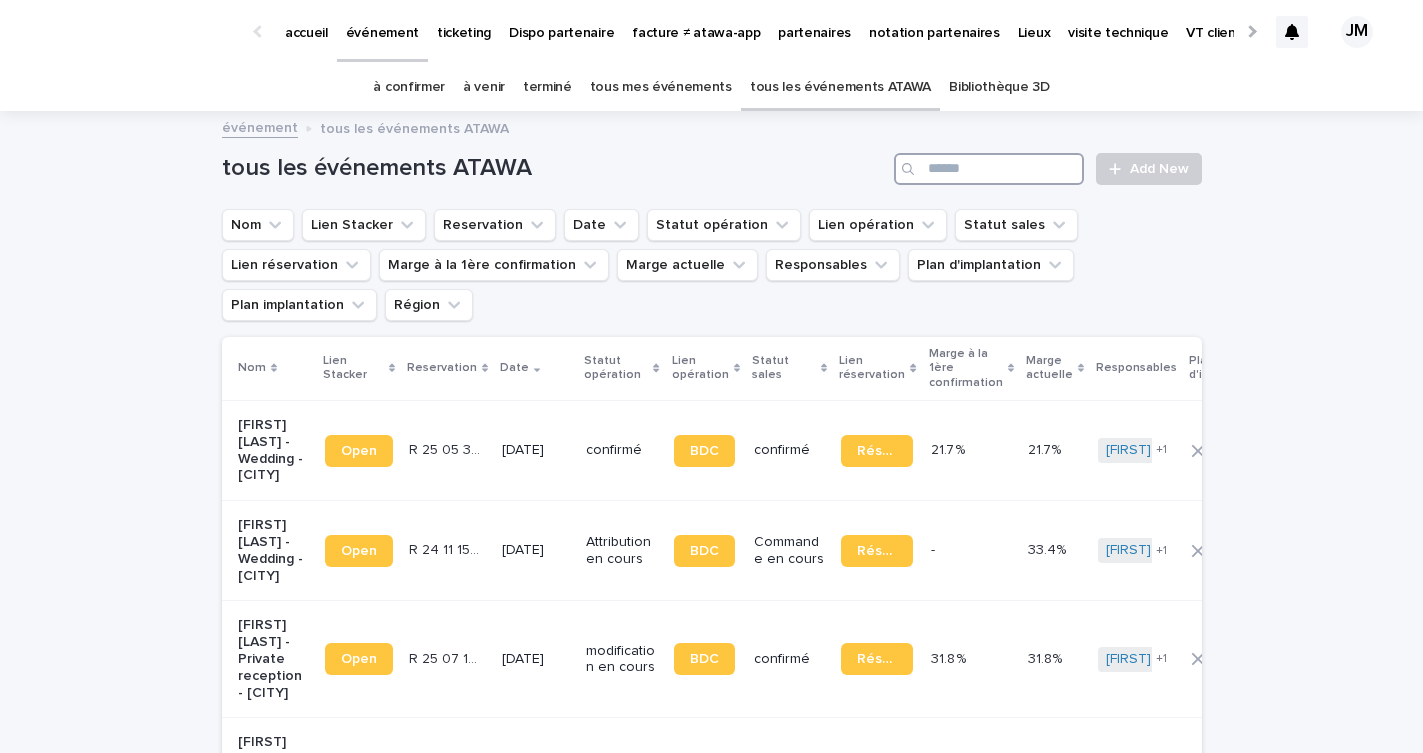 click at bounding box center [989, 169] 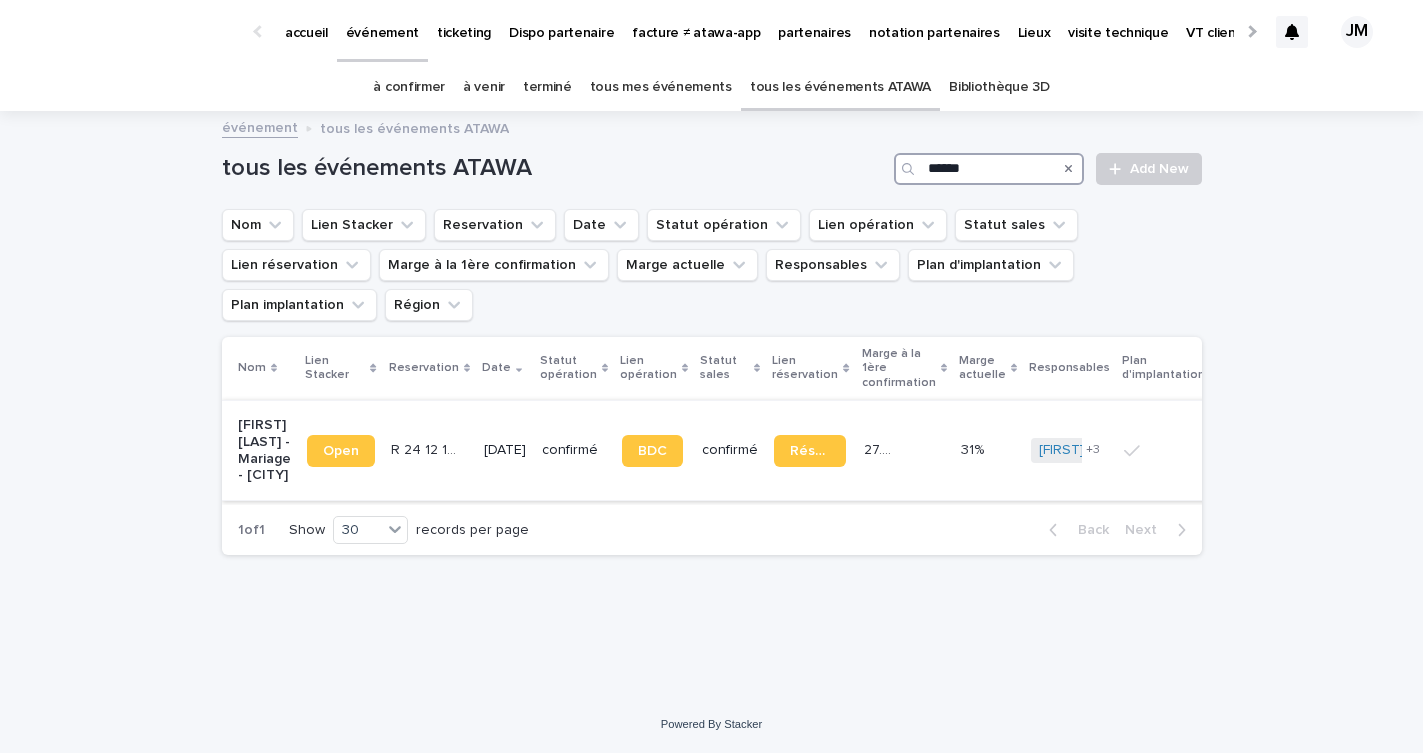 type on "******" 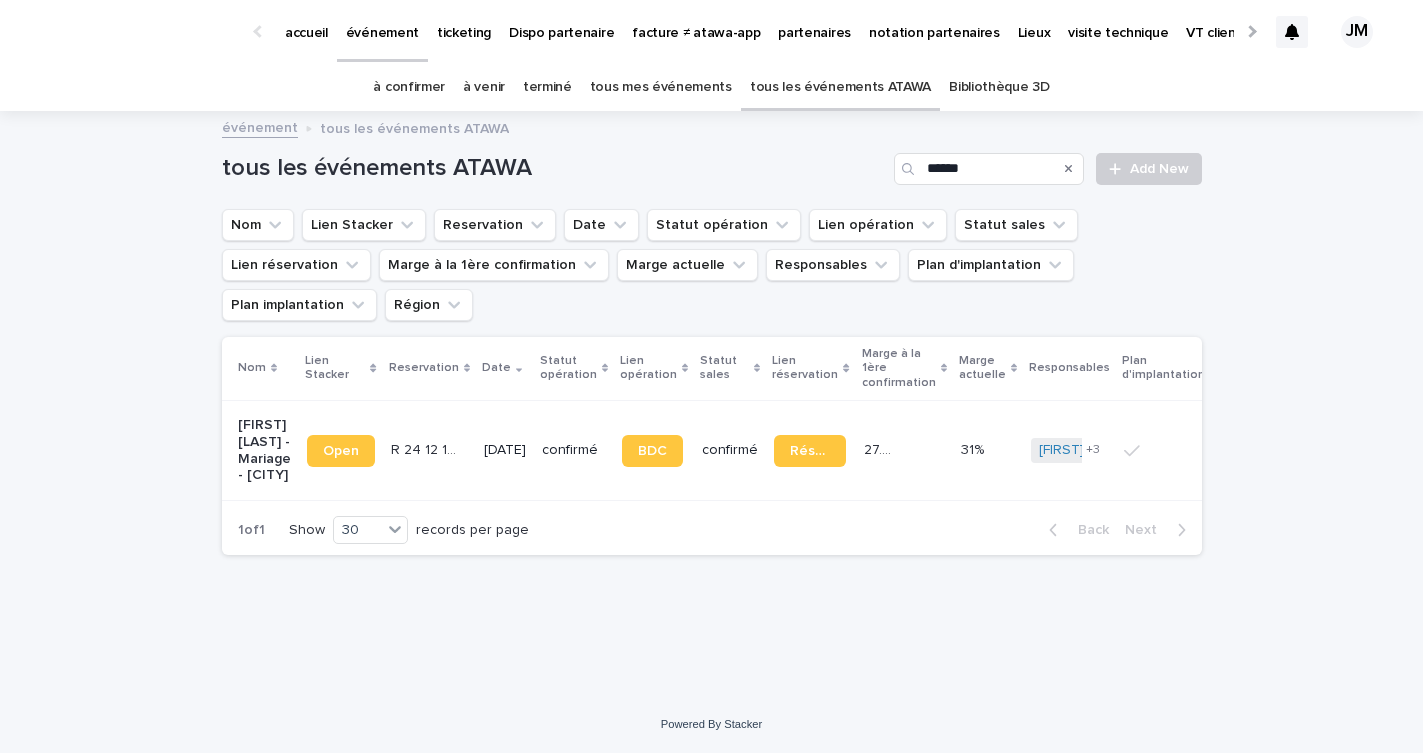 click on "R 24 12 1772 R 24 12 1772" at bounding box center [429, 450] 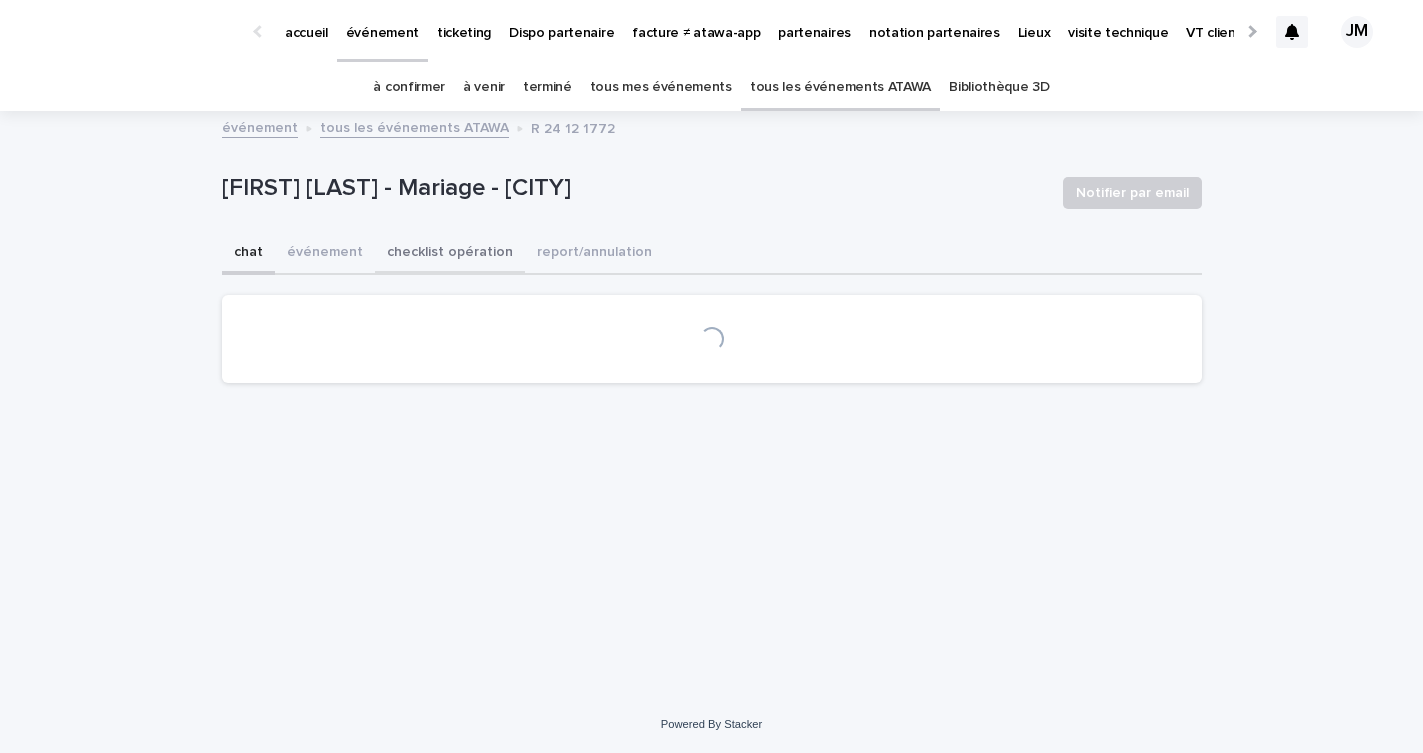 click on "checklist opération" at bounding box center [450, 254] 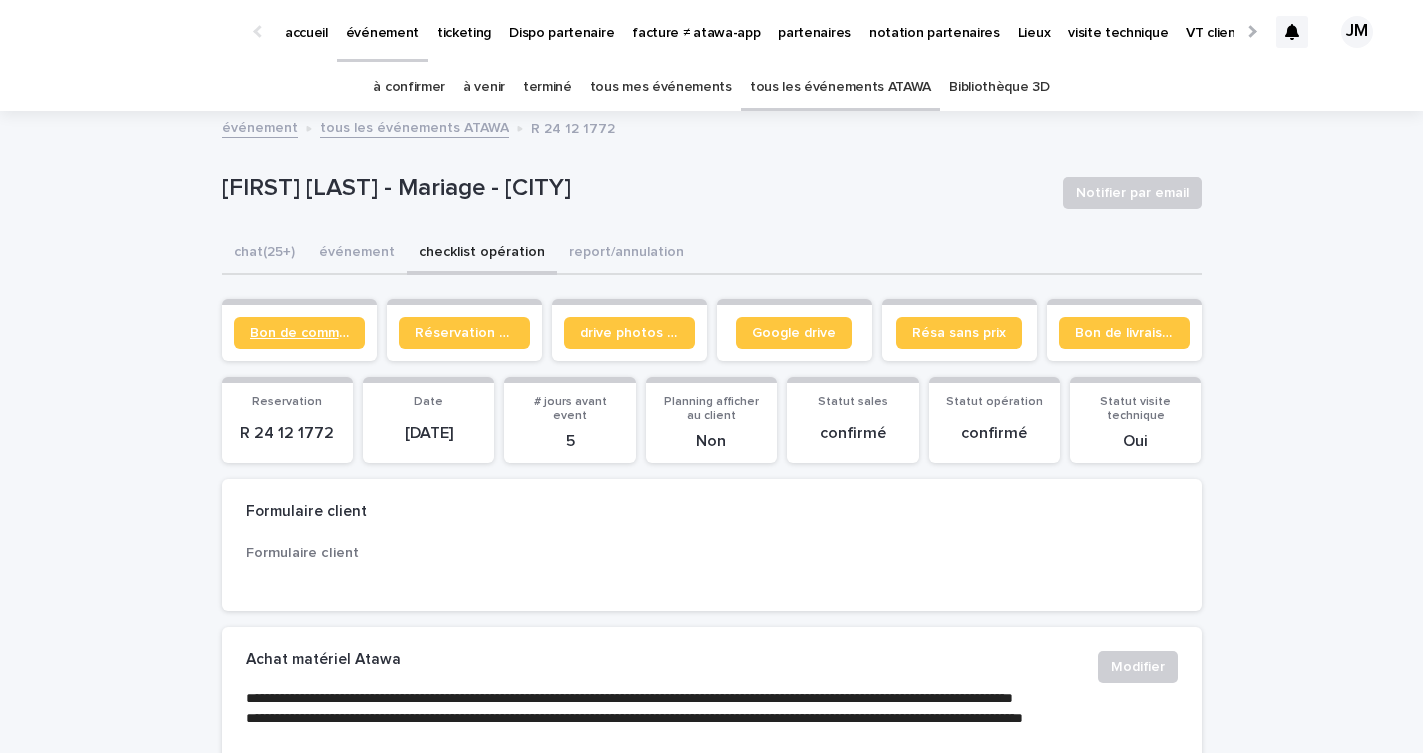 click on "Bon de commande" at bounding box center (299, 333) 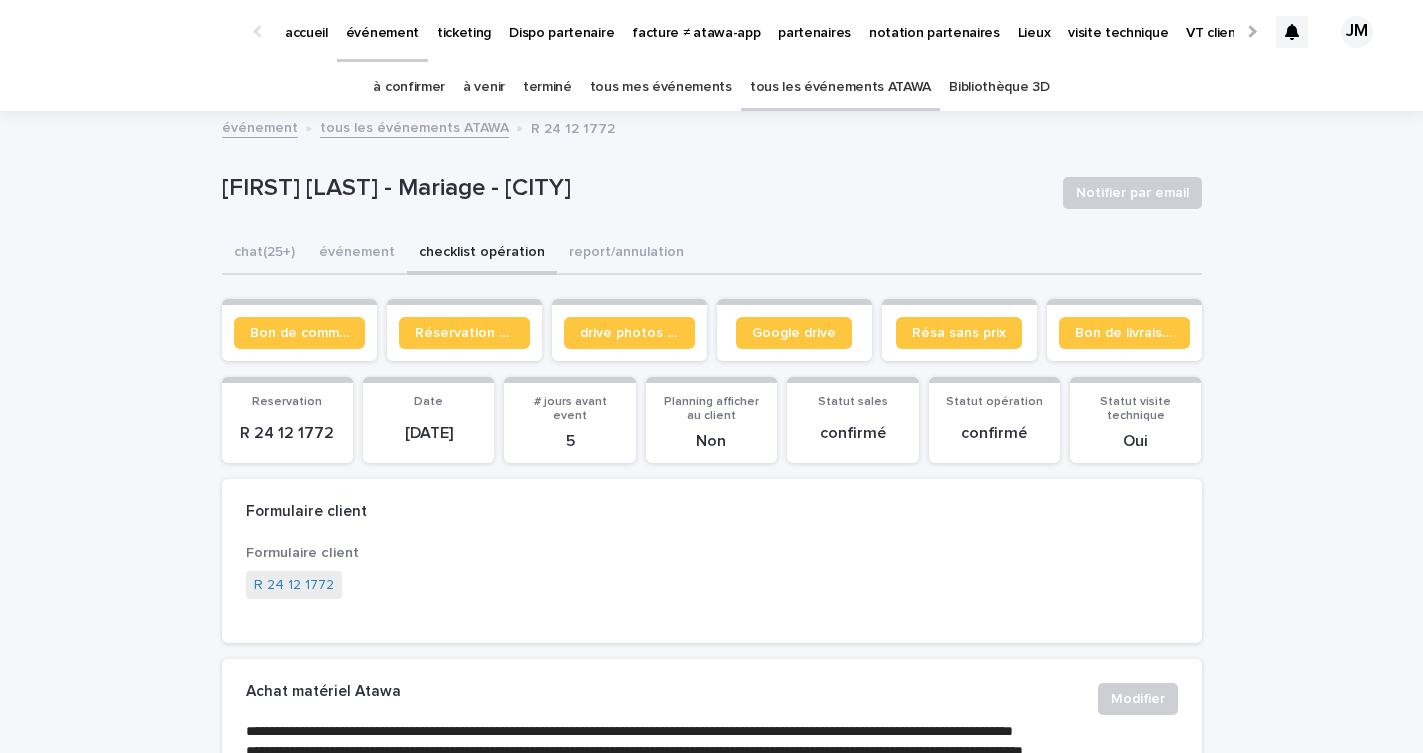 click on "tous les événements ATAWA" at bounding box center (840, 87) 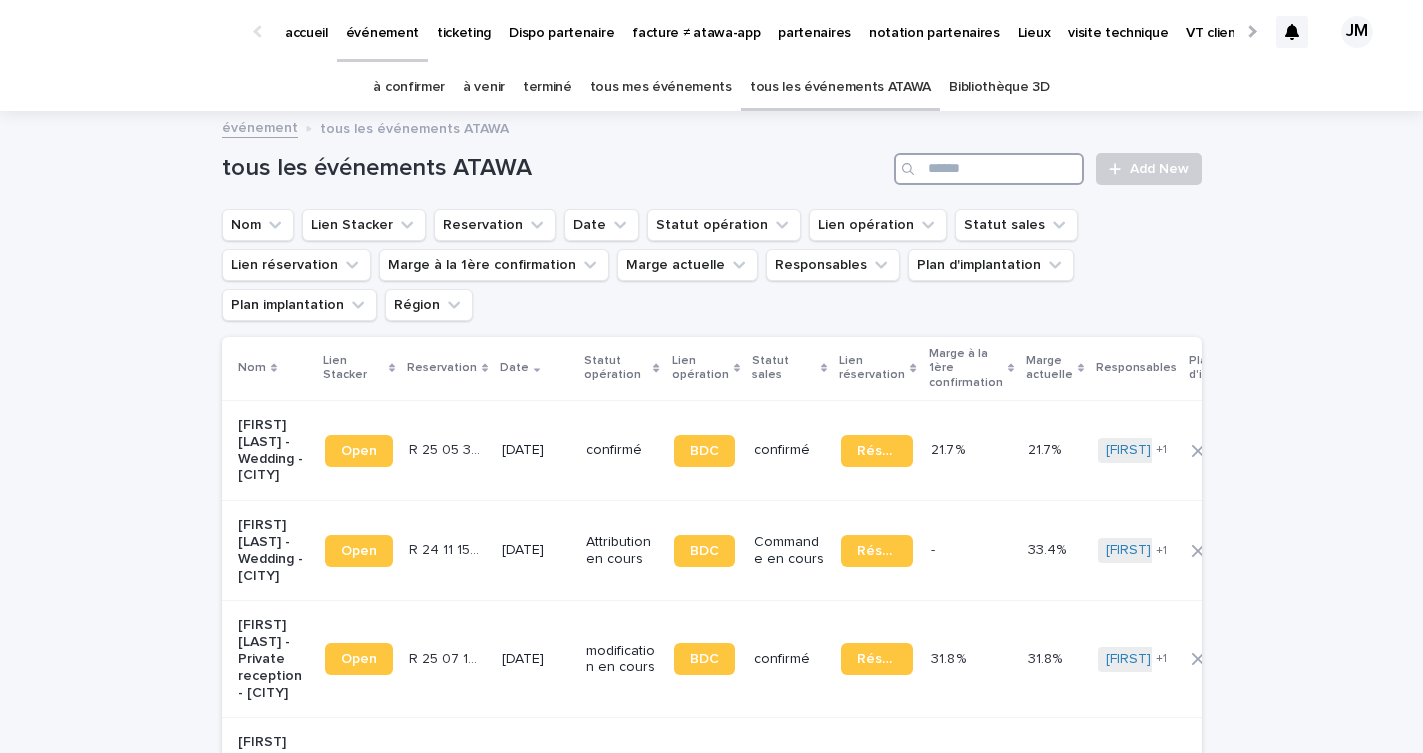 click at bounding box center [989, 169] 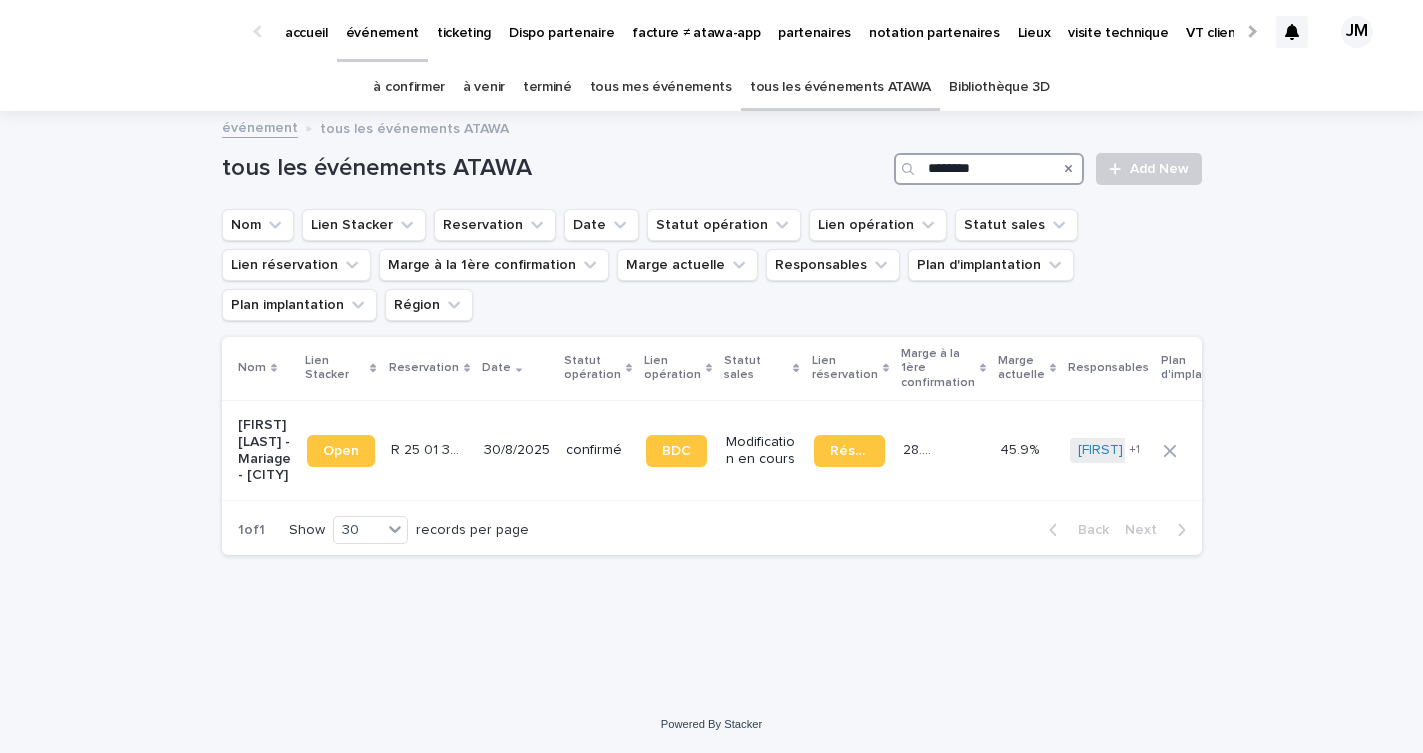 type on "********" 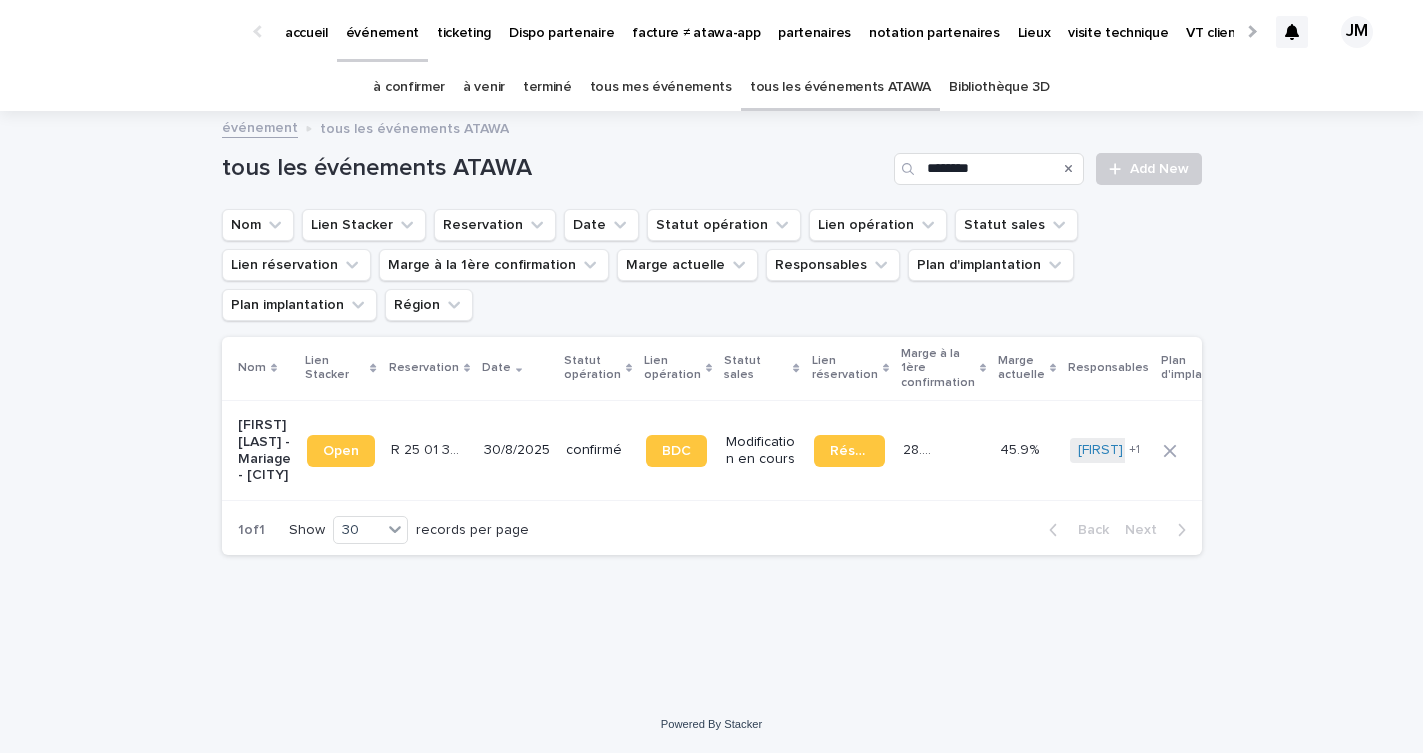 click on "28.9 % 28.9 %" at bounding box center (943, 450) 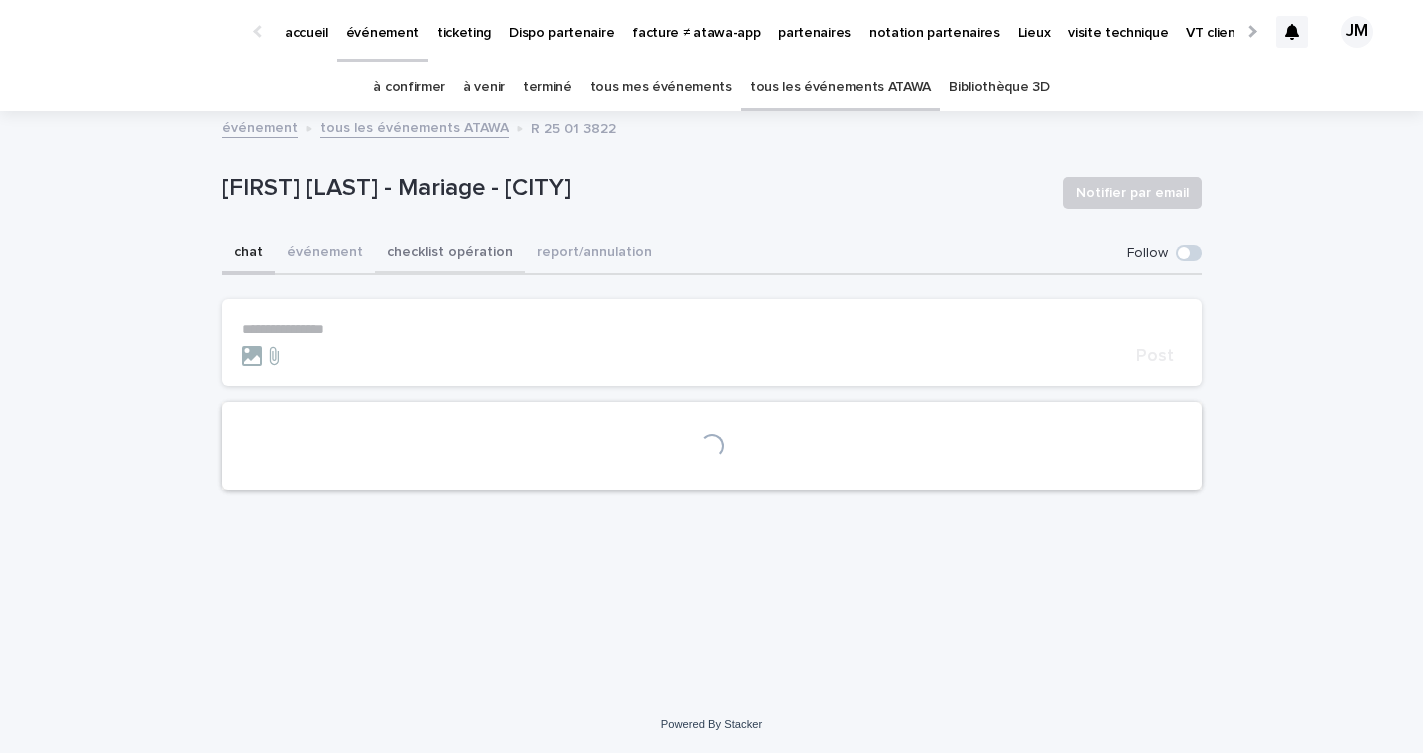 click on "checklist opération" at bounding box center [450, 254] 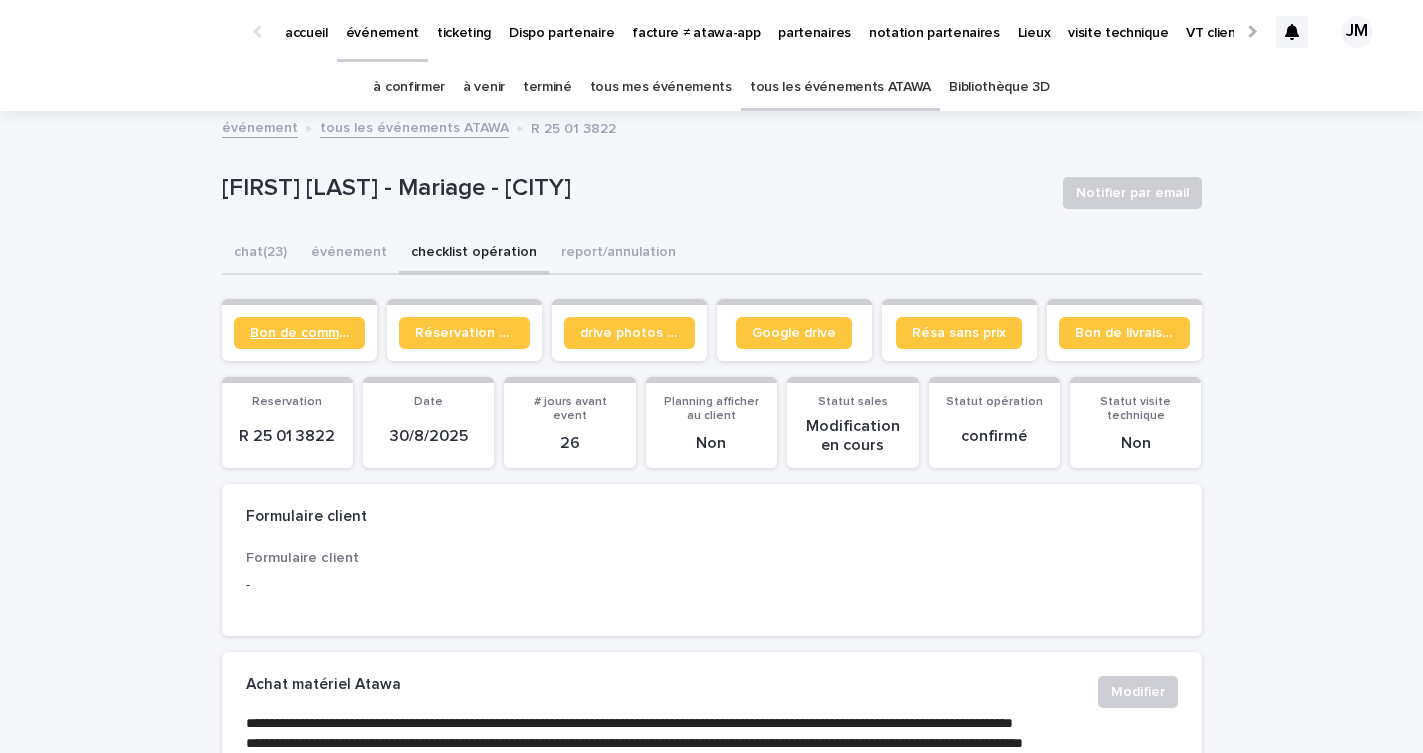 click on "Bon de commande" at bounding box center [299, 333] 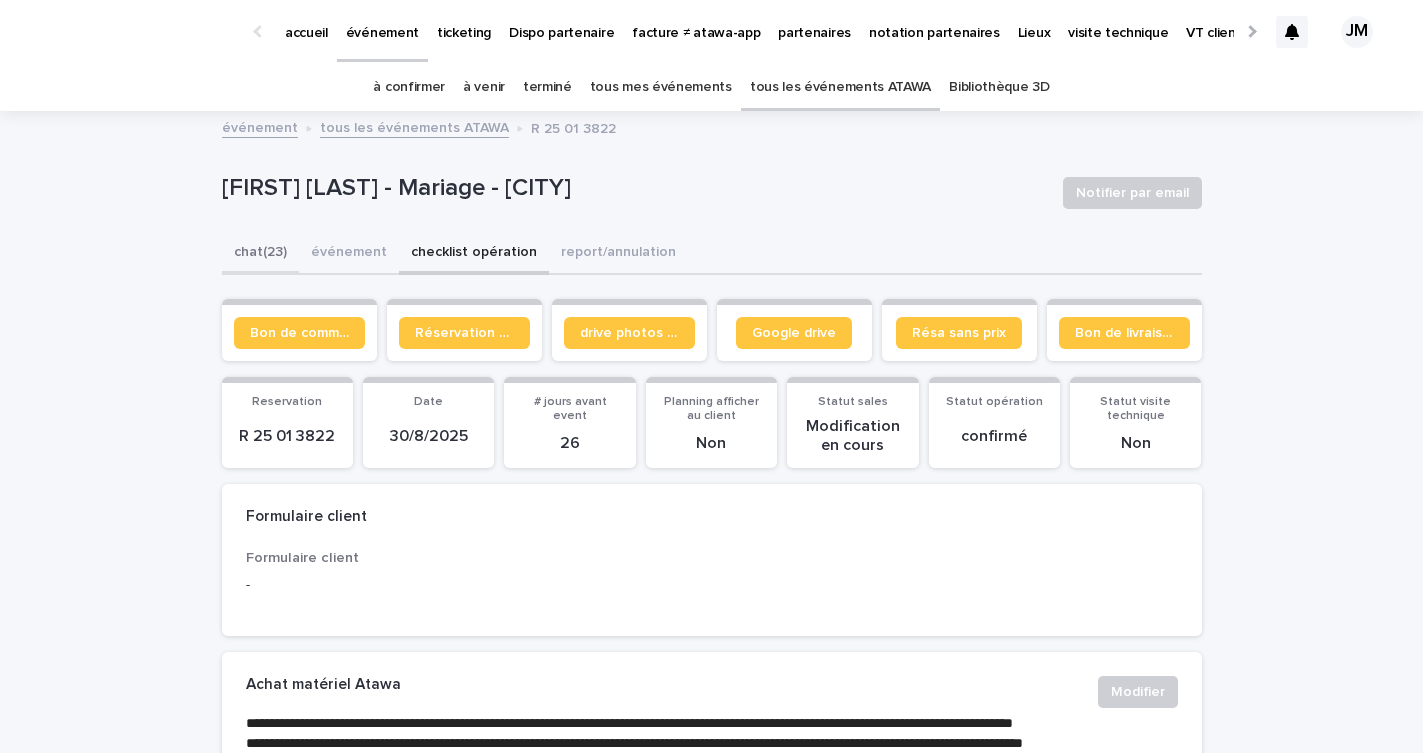 click on "chat  (23)" at bounding box center [260, 254] 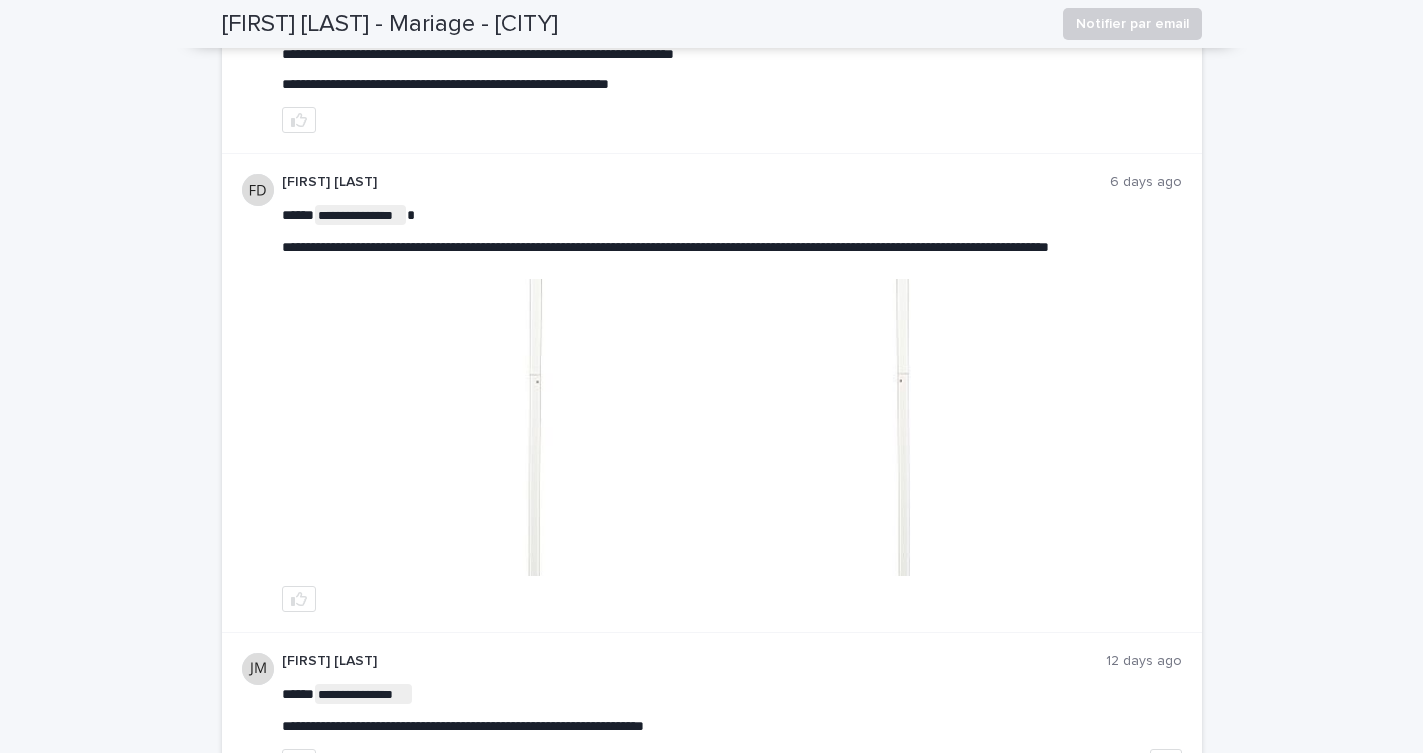 scroll, scrollTop: 1091, scrollLeft: 0, axis: vertical 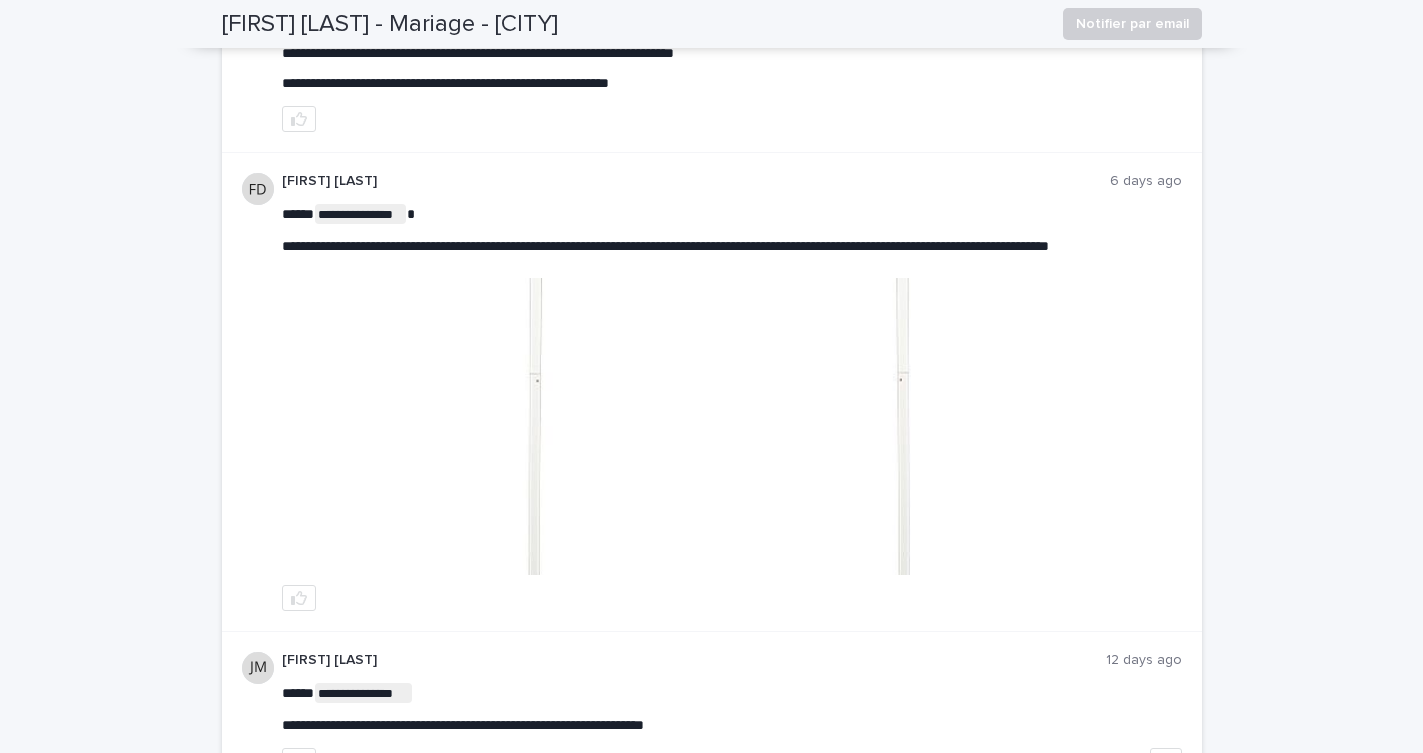 click at bounding box center [731, 426] 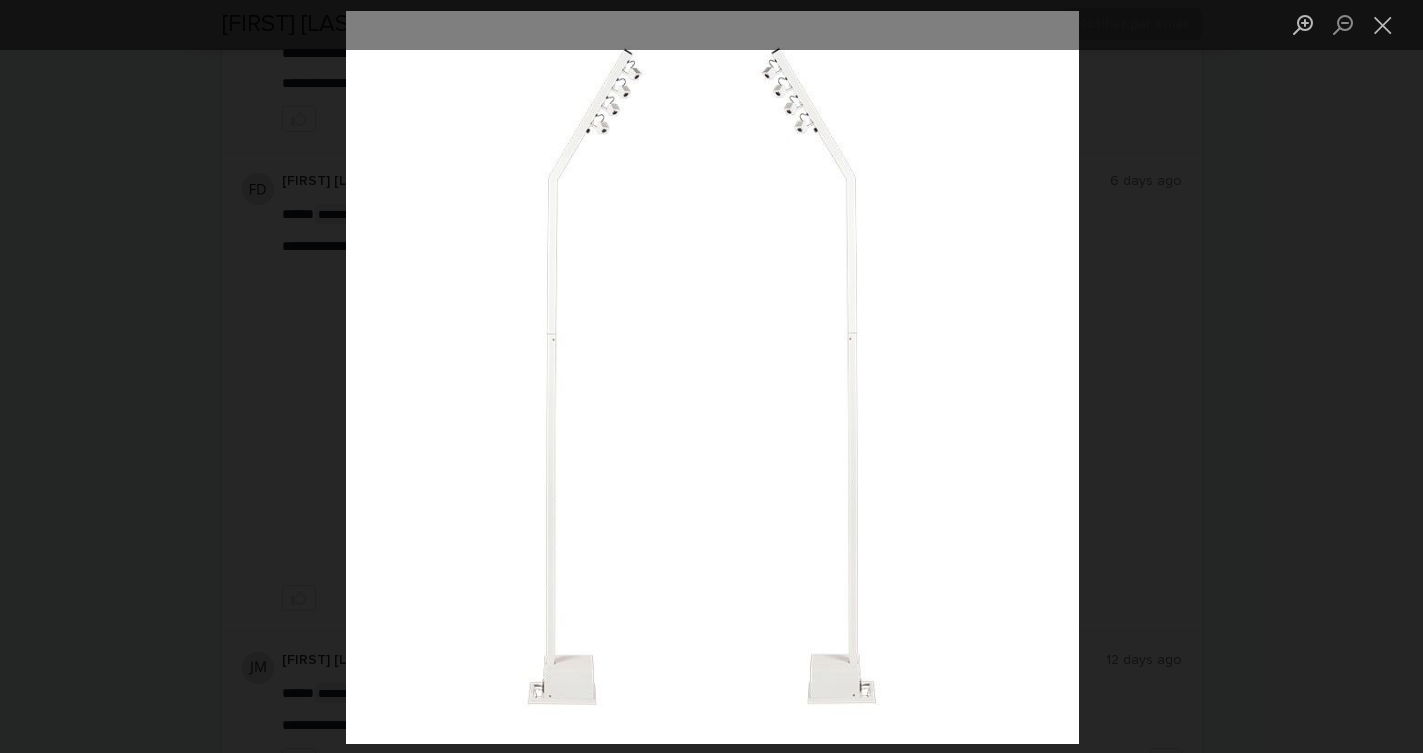 click at bounding box center (711, 376) 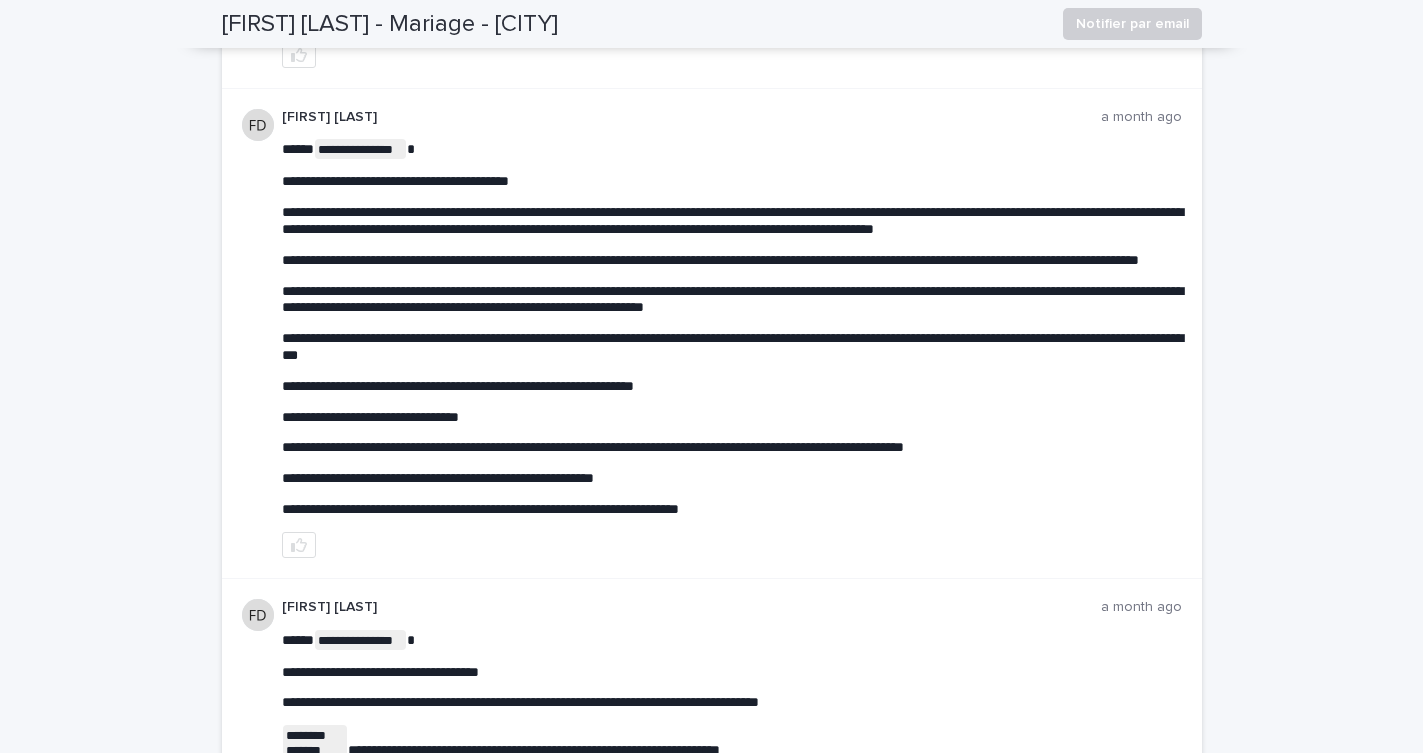 scroll, scrollTop: 3268, scrollLeft: 0, axis: vertical 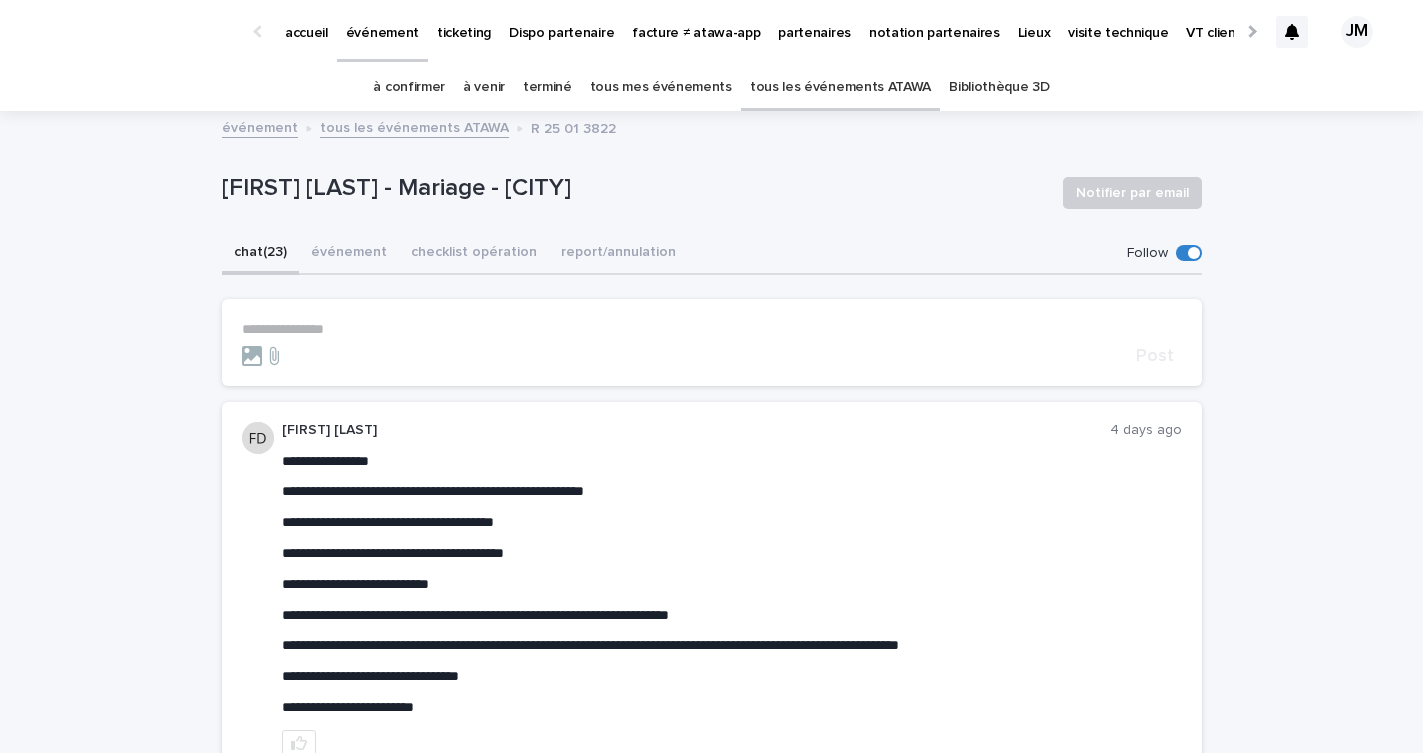 click on "à confirmer" at bounding box center (409, 87) 